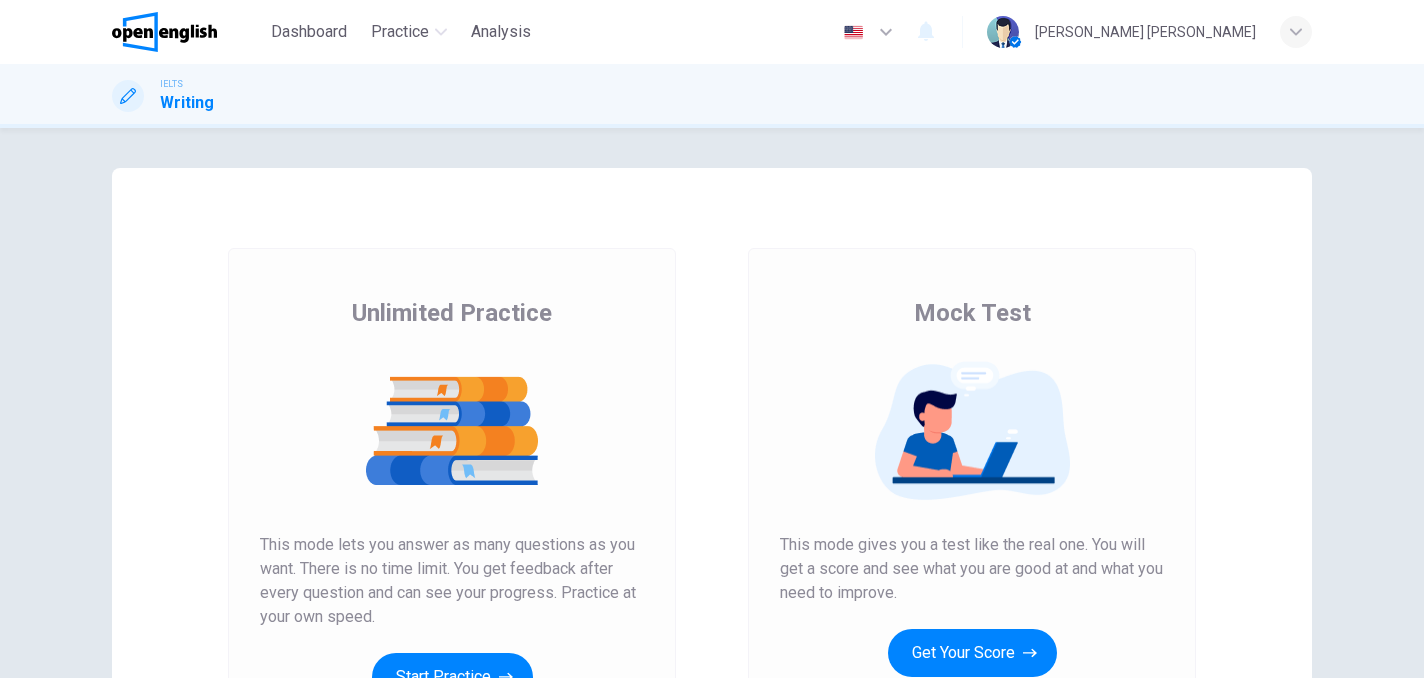 scroll, scrollTop: 0, scrollLeft: 0, axis: both 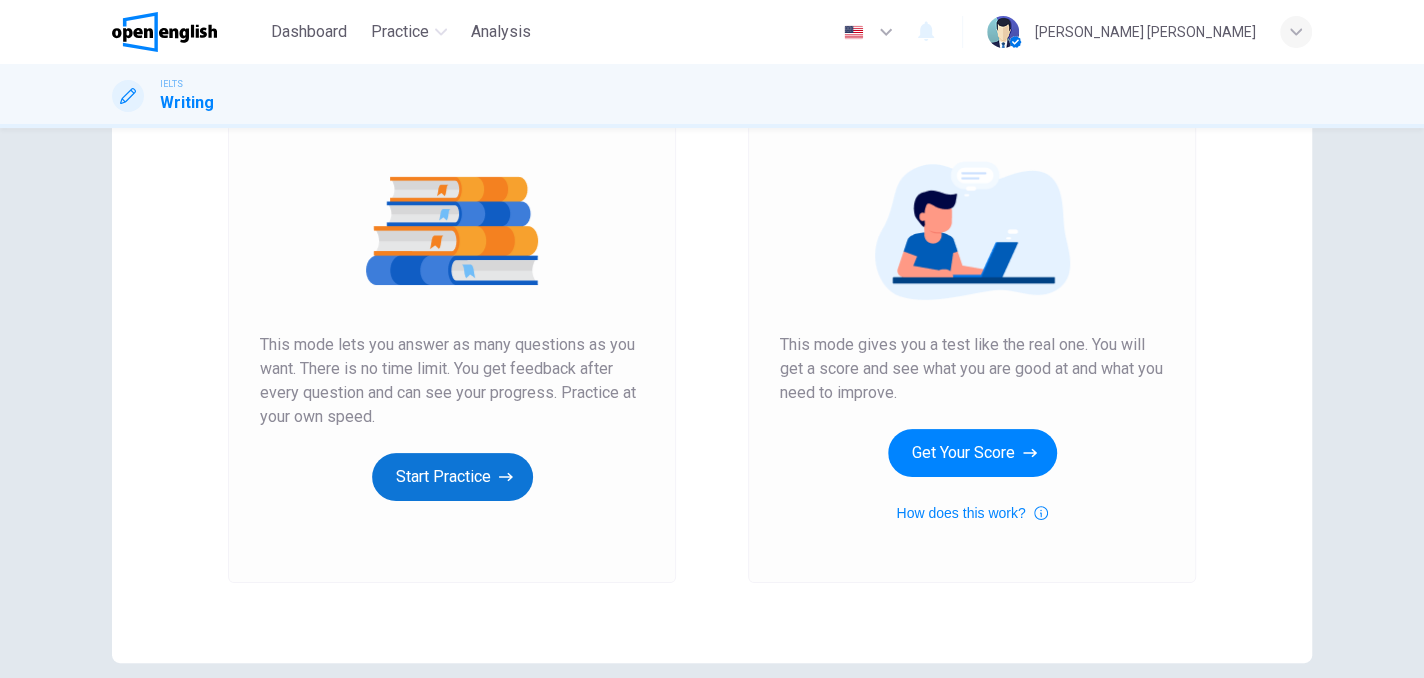 click on "Start Practice" at bounding box center [452, 477] 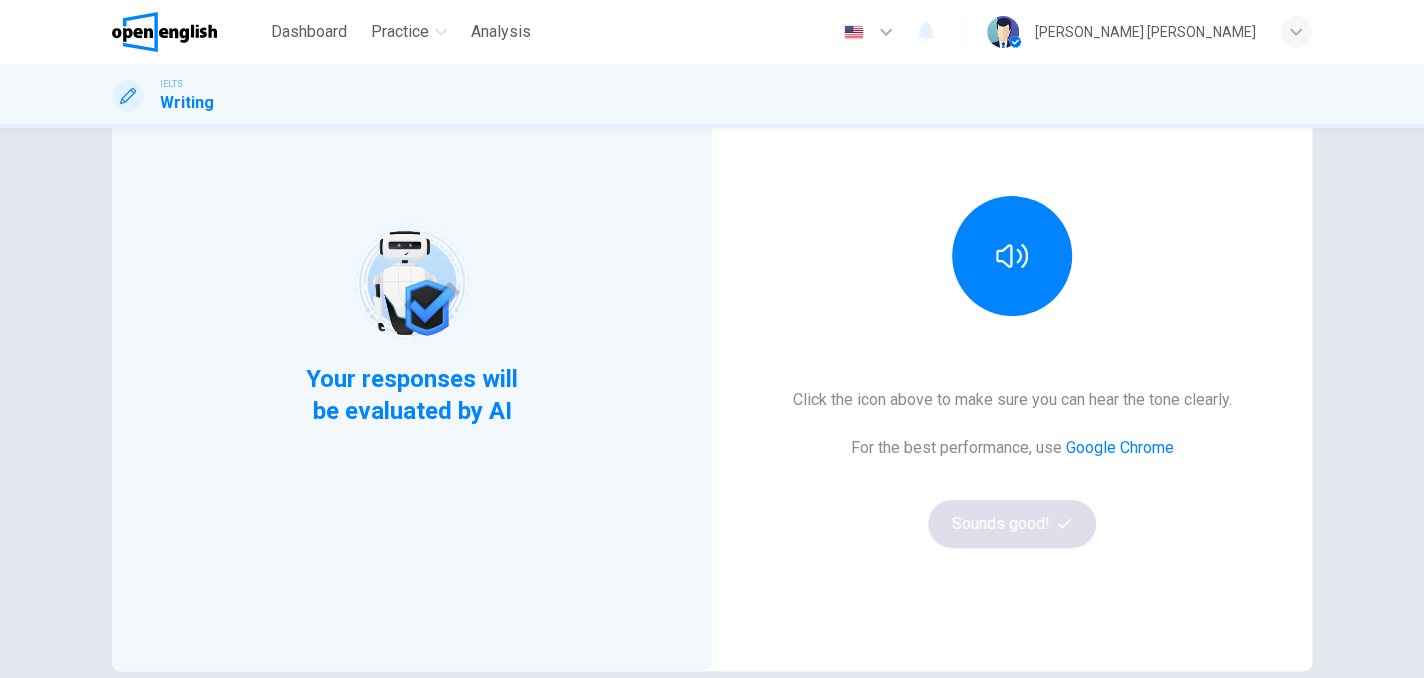 scroll, scrollTop: 200, scrollLeft: 0, axis: vertical 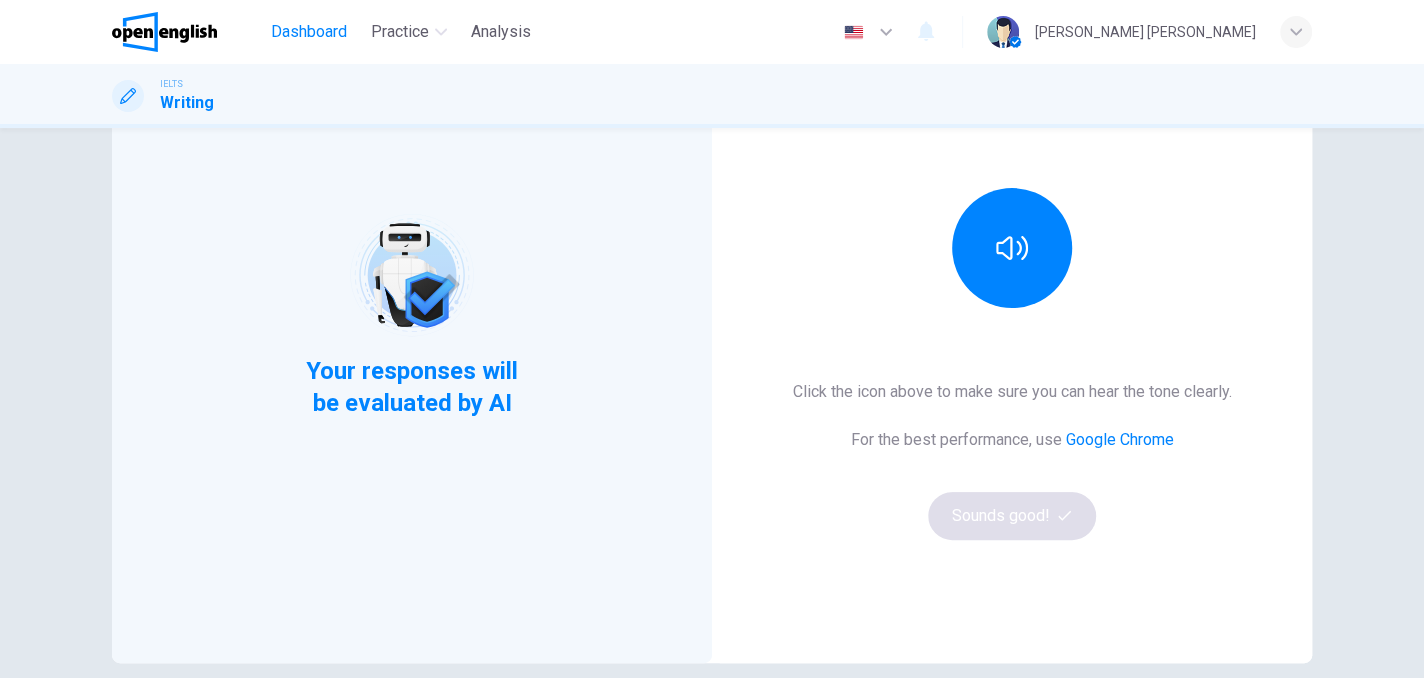 click on "Dashboard" at bounding box center [309, 32] 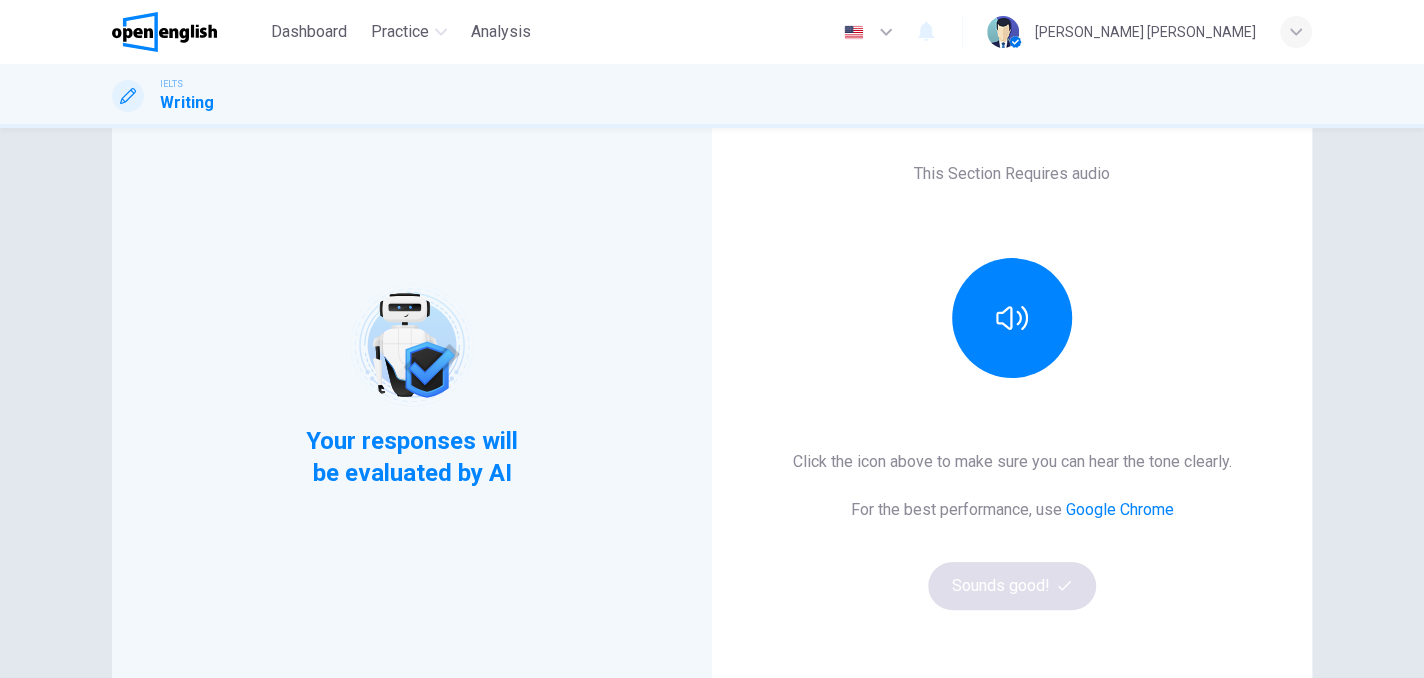 scroll, scrollTop: 0, scrollLeft: 0, axis: both 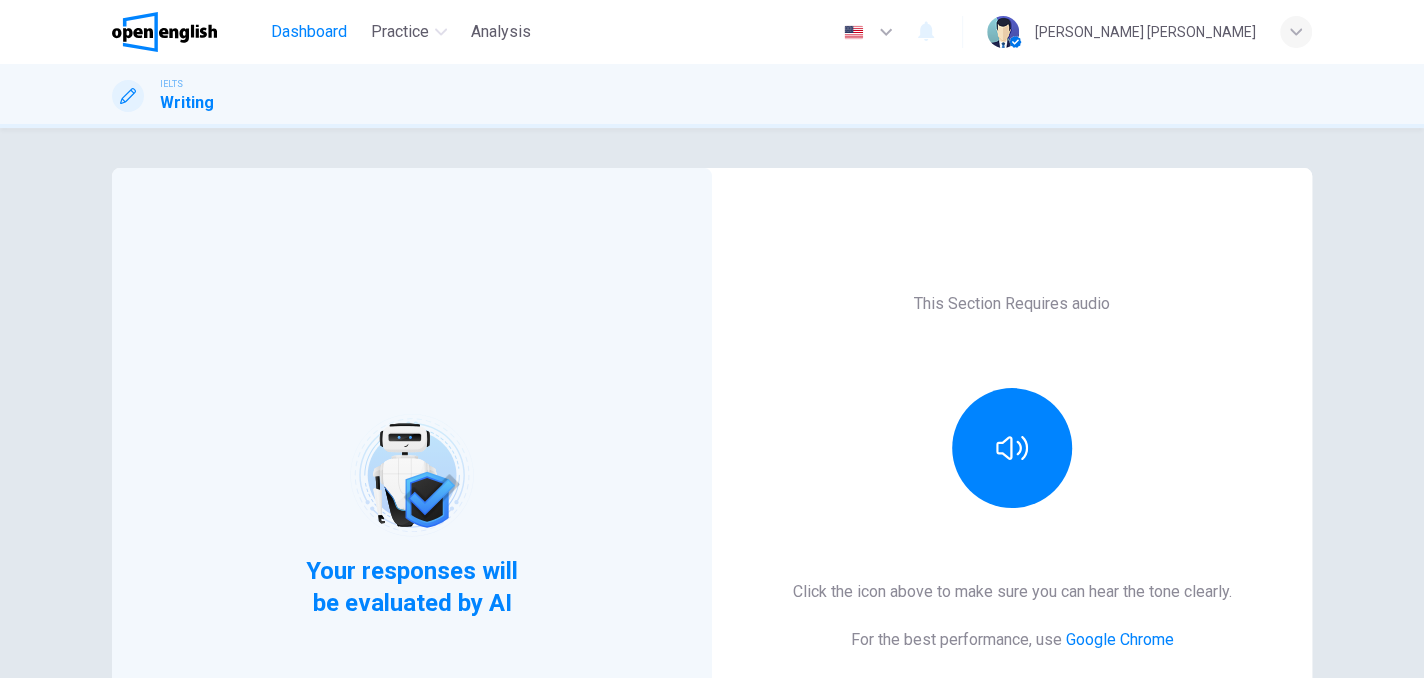 click on "Dashboard" at bounding box center (309, 32) 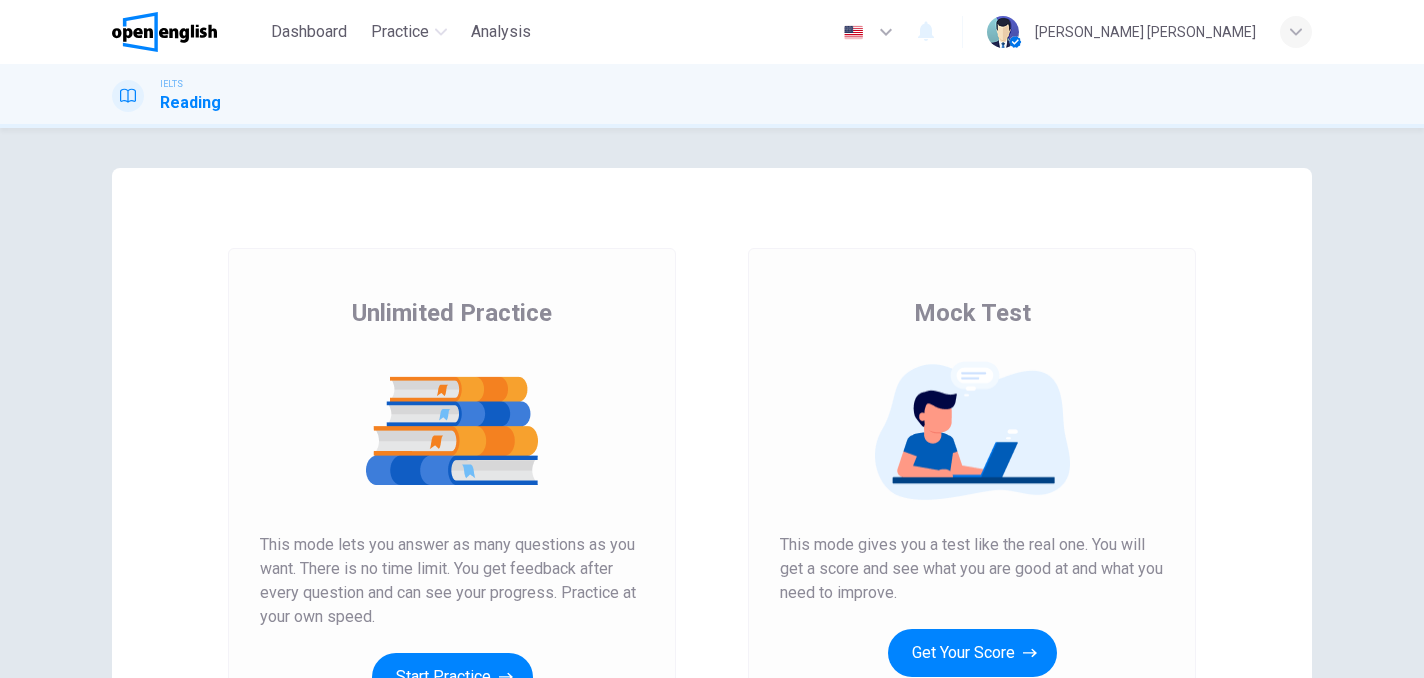 scroll, scrollTop: 0, scrollLeft: 0, axis: both 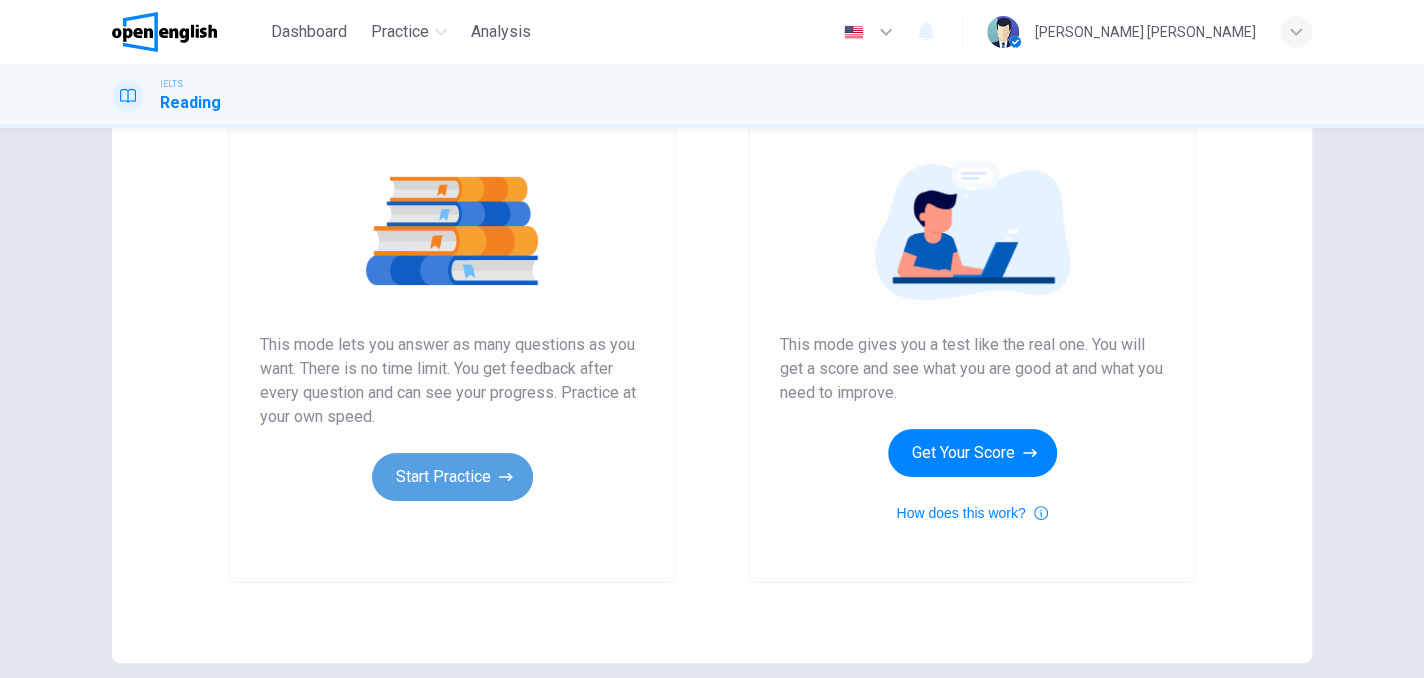 click on "Start Practice" at bounding box center [452, 477] 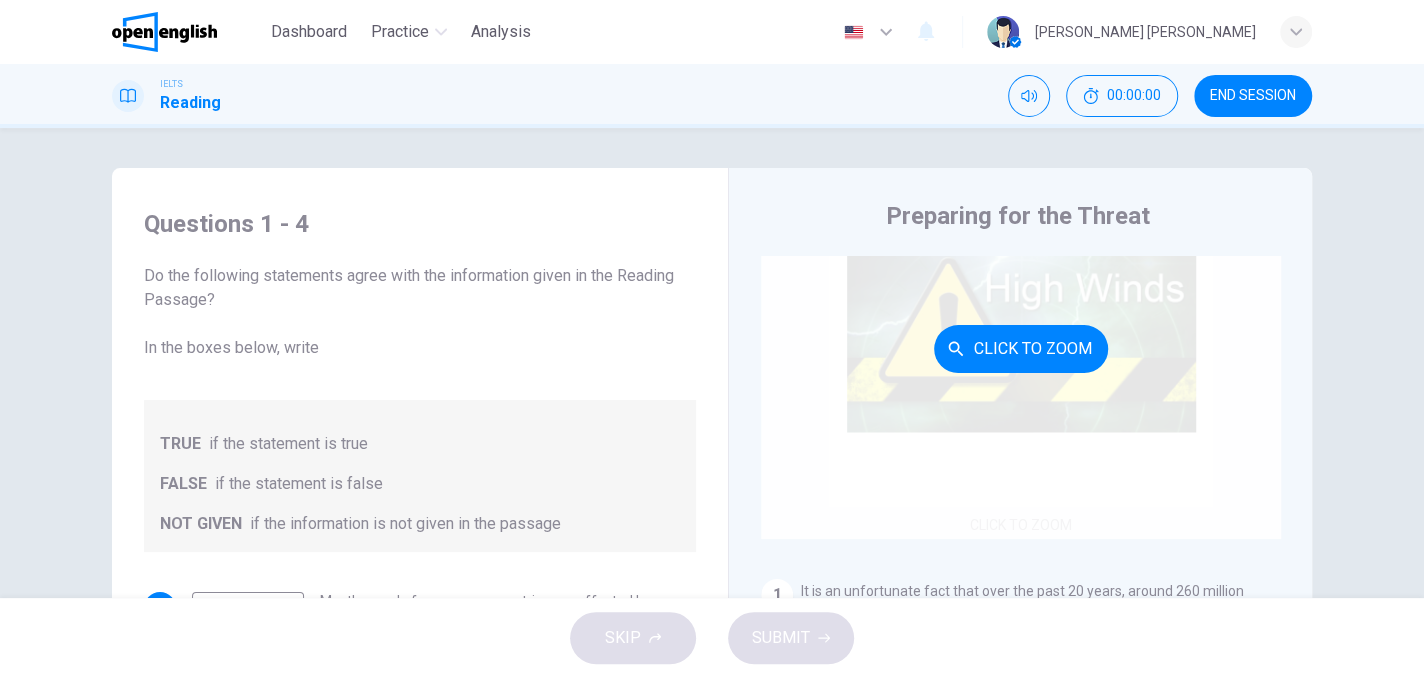 scroll, scrollTop: 100, scrollLeft: 0, axis: vertical 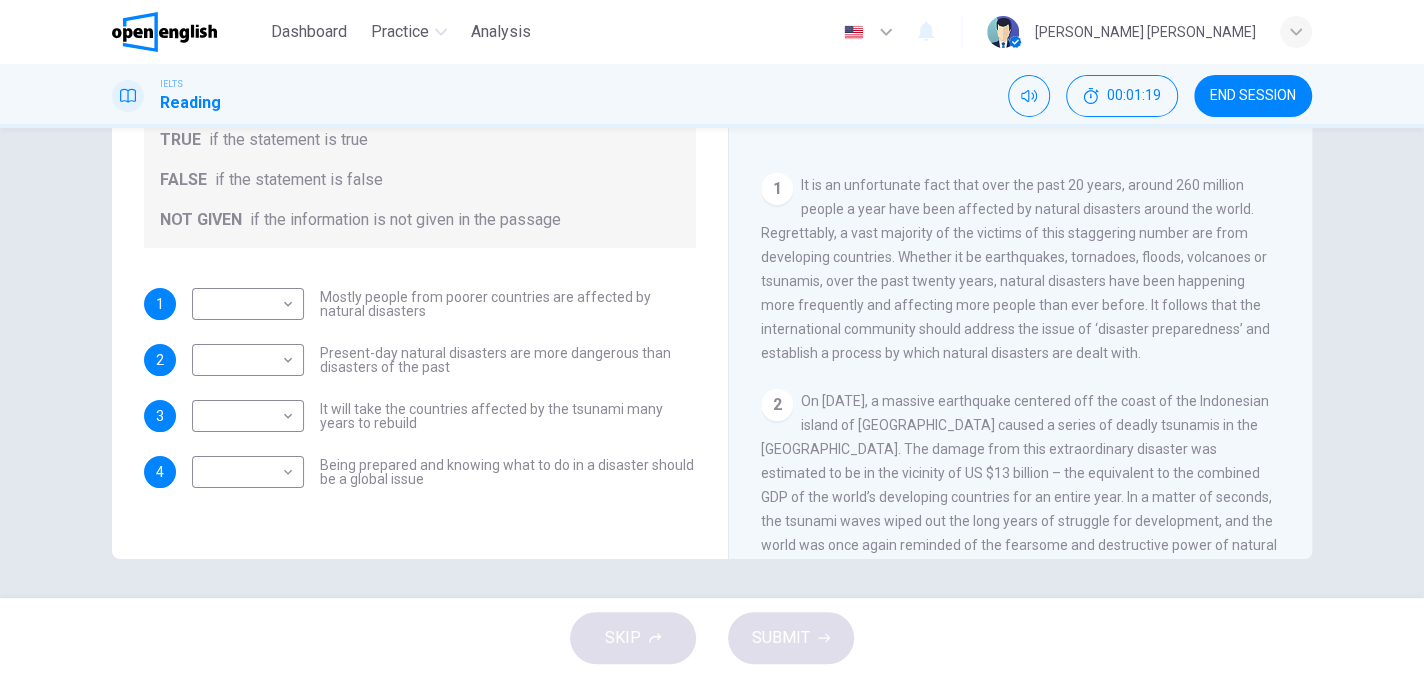 drag, startPoint x: 740, startPoint y: 261, endPoint x: 831, endPoint y: 250, distance: 91.66242 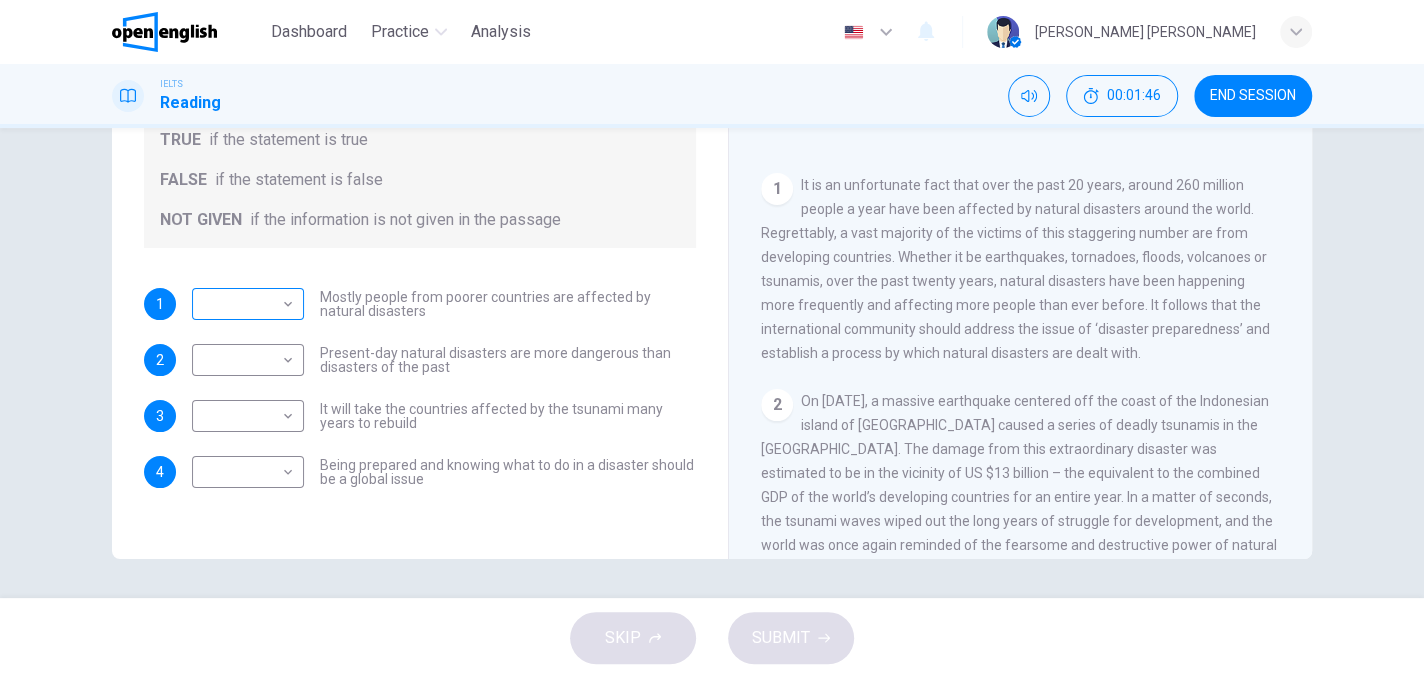 click on "This site uses cookies, as explained in our  Privacy Policy . If you agree to the use of cookies, please click the Accept button and continue to browse our site.   Privacy Policy Accept This site uses cookies, as explained in our  Privacy Policy . If you agree to the use of cookies, please click the Accept button and continue to browse our site.   Privacy Policy Accept Dashboard Practice Analysis English ** ​ [PERSON_NAME] [PERSON_NAME] IELTS Reading 00:01:46 END SESSION Questions 1 - 4 Do the following statements agree with the information given in the Reading Passage?
In the boxes below, write TRUE if the statement is true FALSE if the statement is false NOT GIVEN if the information is not given in the passage 1 ​ ​ Mostly people from poorer countries are affected by natural disasters 2 ​ ​ Present-day natural disasters are more dangerous than disasters of the past 3 ​ ​ It will take the countries affected by the tsunami many years to rebuild 4 ​ ​ Preparing for the Threat CLICK TO ZOOM 1 2 3 4 5" at bounding box center (712, 339) 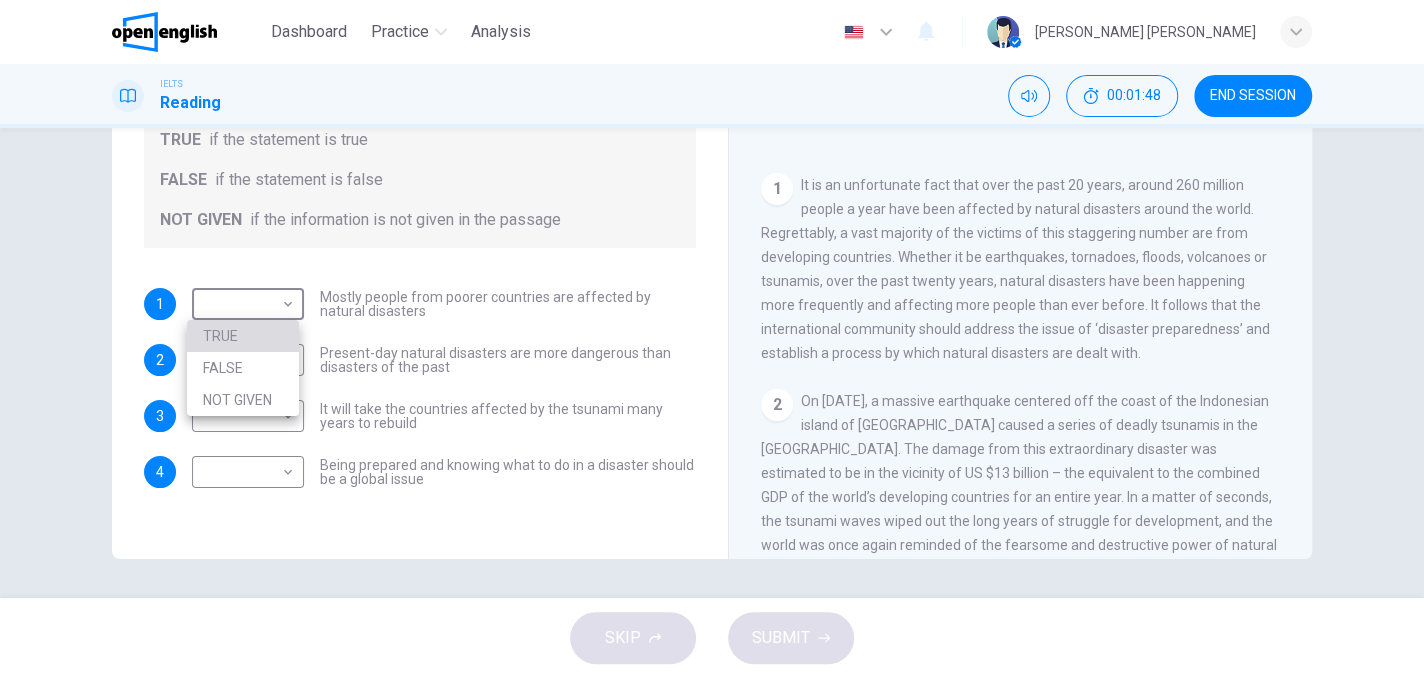 click on "TRUE" at bounding box center (243, 336) 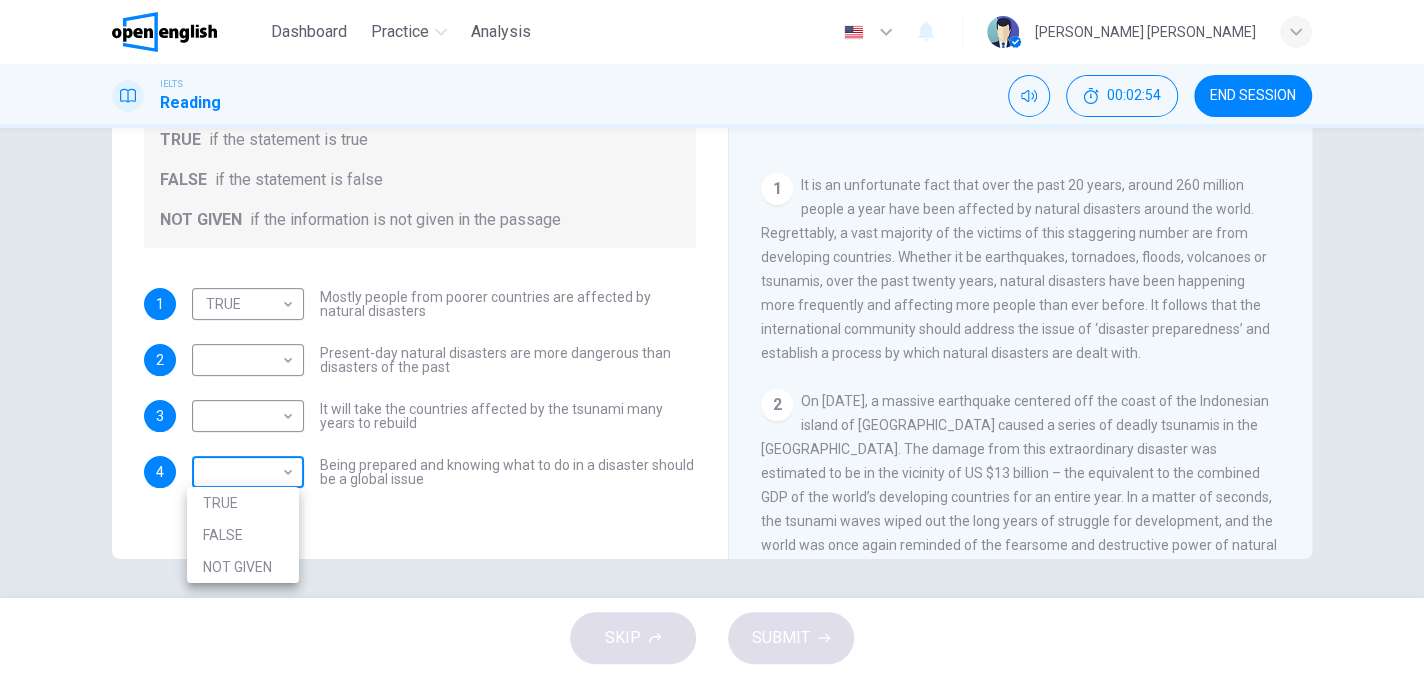click on "This site uses cookies, as explained in our  Privacy Policy . If you agree to the use of cookies, please click the Accept button and continue to browse our site.   Privacy Policy Accept This site uses cookies, as explained in our  Privacy Policy . If you agree to the use of cookies, please click the Accept button and continue to browse our site.   Privacy Policy Accept Dashboard Practice Analysis English ** ​ [PERSON_NAME] [PERSON_NAME] IELTS Reading 00:02:54 END SESSION Questions 1 - 4 Do the following statements agree with the information given in the Reading Passage?
In the boxes below, write TRUE if the statement is true FALSE if the statement is false NOT GIVEN if the information is not given in the passage 1 TRUE **** ​ Mostly people from poorer countries are affected by natural disasters 2 ​ ​ Present-day natural disasters are more dangerous than disasters of the past 3 ​ ​ It will take the countries affected by the tsunami many years to rebuild 4 ​ ​ Preparing for the Threat CLICK TO ZOOM 1 2" at bounding box center [712, 339] 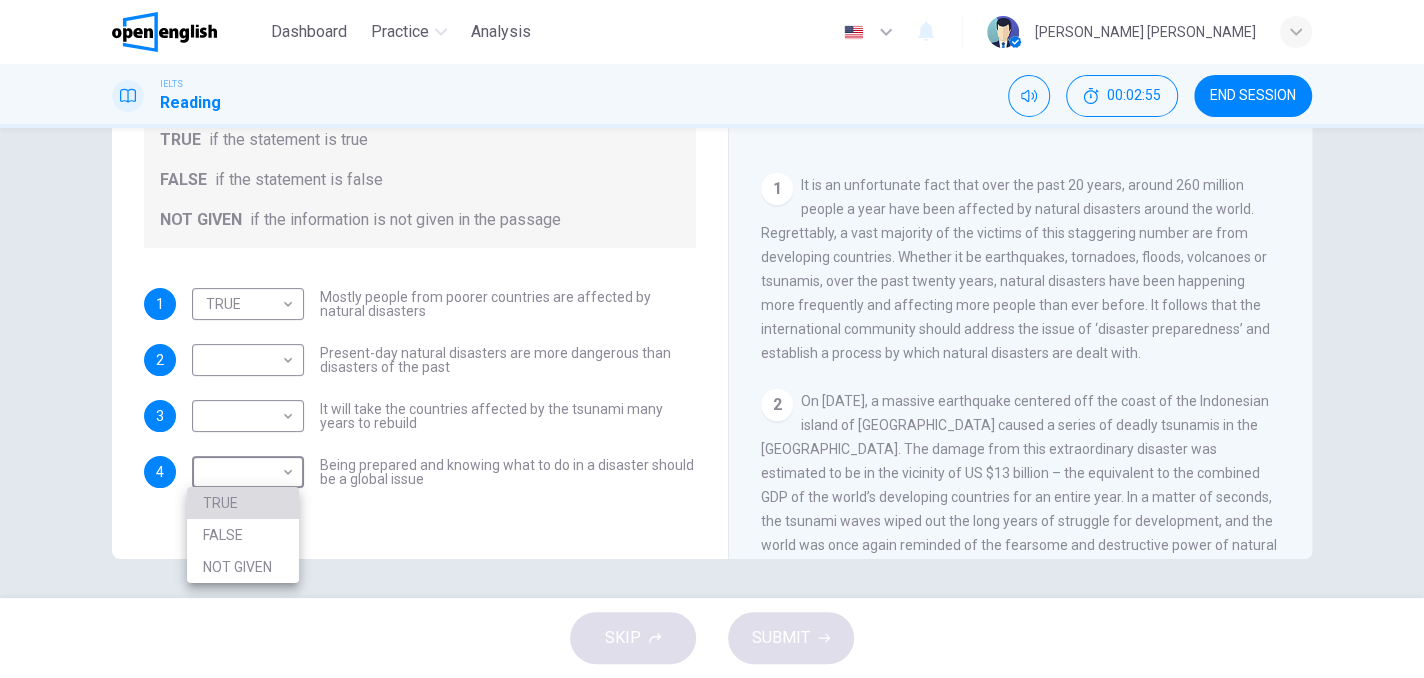 click on "TRUE" at bounding box center [243, 503] 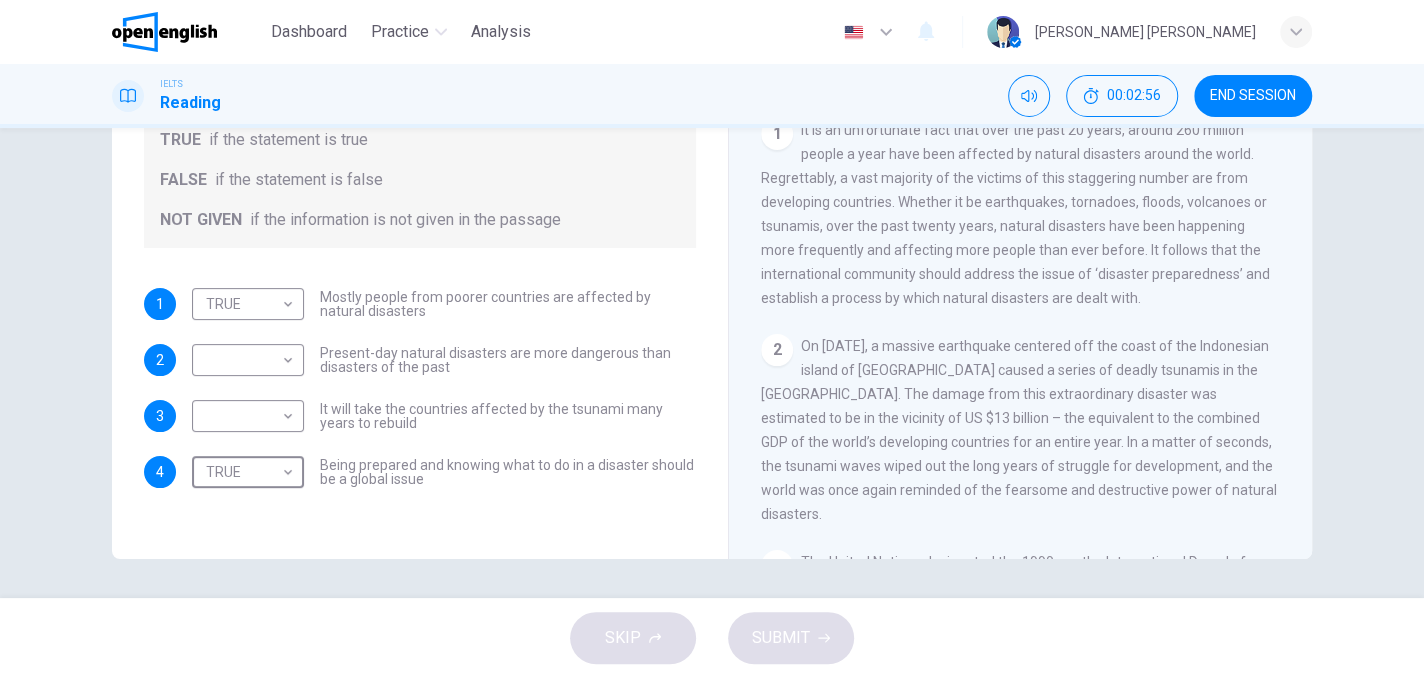 scroll, scrollTop: 300, scrollLeft: 0, axis: vertical 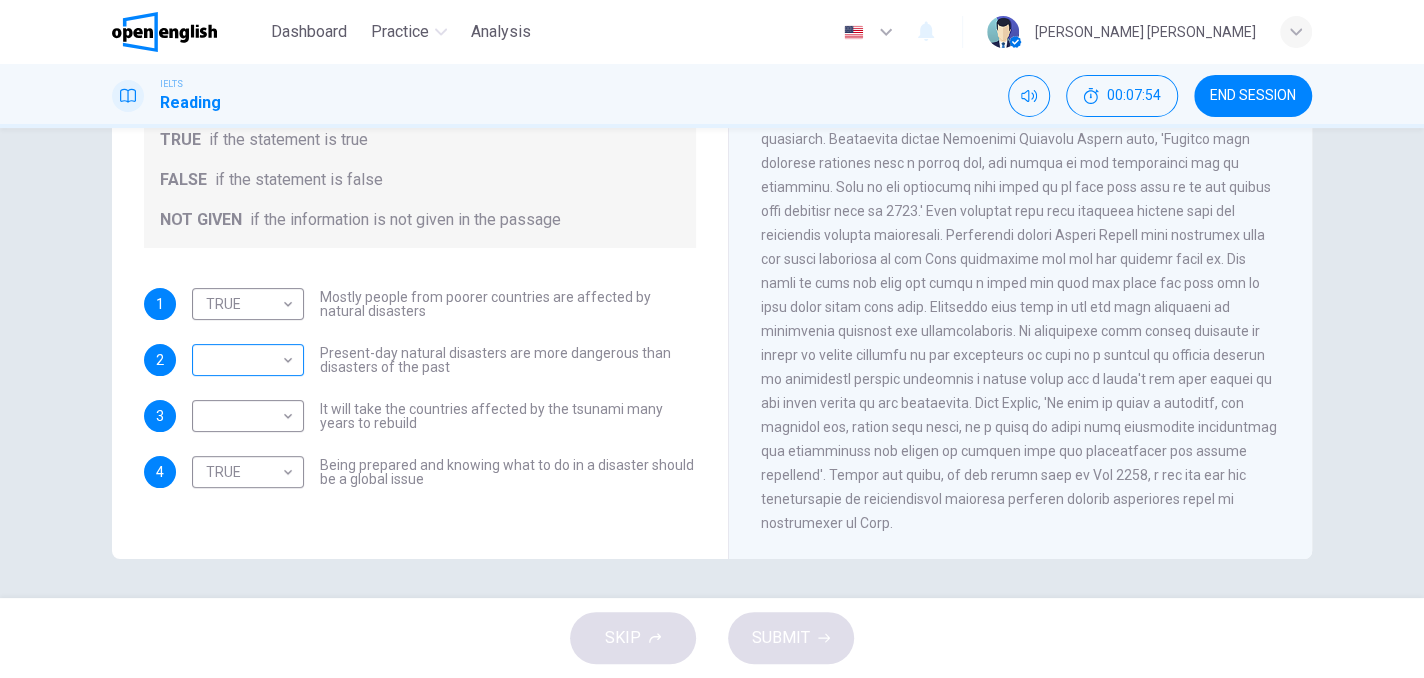 click on "This site uses cookies, as explained in our  Privacy Policy . If you agree to the use of cookies, please click the Accept button and continue to browse our site.   Privacy Policy Accept This site uses cookies, as explained in our  Privacy Policy . If you agree to the use of cookies, please click the Accept button and continue to browse our site.   Privacy Policy Accept Dashboard Practice Analysis English ** ​ [PERSON_NAME] [PERSON_NAME] IELTS Reading 00:07:54 END SESSION Questions 1 - 4 Do the following statements agree with the information given in the Reading Passage?
In the boxes below, write TRUE if the statement is true FALSE if the statement is false NOT GIVEN if the information is not given in the passage 1 TRUE **** ​ Mostly people from poorer countries are affected by natural disasters 2 ​ ​ Present-day natural disasters are more dangerous than disasters of the past 3 ​ ​ It will take the countries affected by the tsunami many years to rebuild 4 TRUE **** ​ Preparing for the Threat 1 2 3 4 5 6" at bounding box center (712, 339) 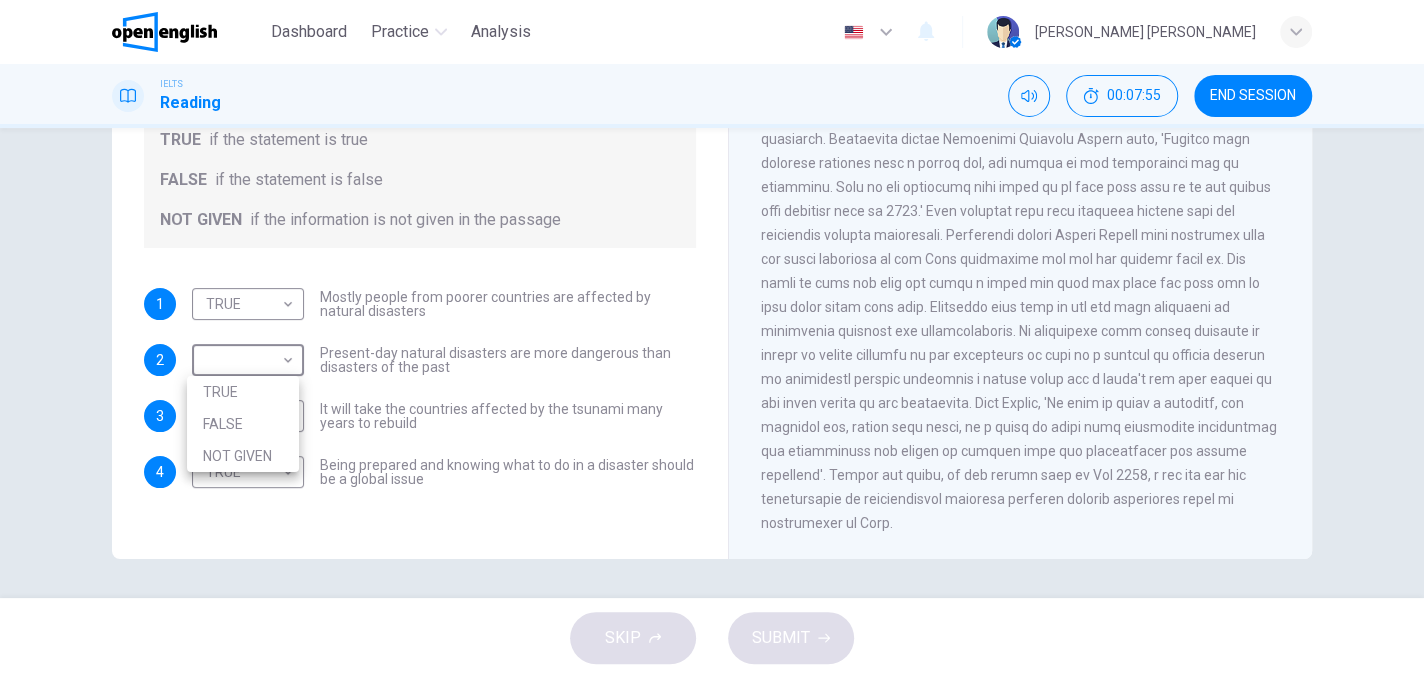 click on "NOT GIVEN" at bounding box center (243, 456) 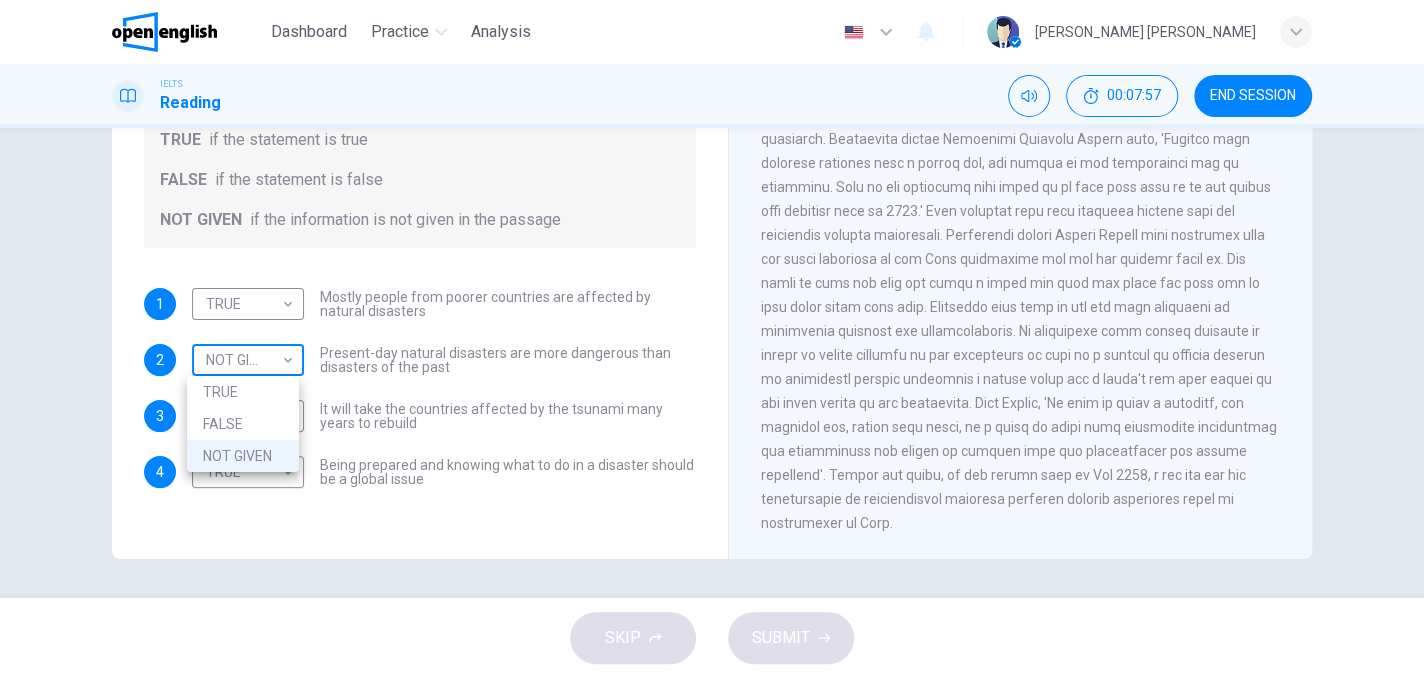 click on "This site uses cookies, as explained in our  Privacy Policy . If you agree to the use of cookies, please click the Accept button and continue to browse our site.   Privacy Policy Accept This site uses cookies, as explained in our  Privacy Policy . If you agree to the use of cookies, please click the Accept button and continue to browse our site.   Privacy Policy Accept Dashboard Practice Analysis English ** ​ [PERSON_NAME] [PERSON_NAME] IELTS Reading 00:07:57 END SESSION Questions 1 - 4 Do the following statements agree with the information given in the Reading Passage?
In the boxes below, write TRUE if the statement is true FALSE if the statement is false NOT GIVEN if the information is not given in the passage 1 TRUE **** ​ Mostly people from poorer countries are affected by natural disasters 2 NOT GIVEN ********* ​ Present-day natural disasters are more dangerous than disasters of the past 3 ​ ​ It will take the countries affected by the tsunami many years to rebuild 4 TRUE **** ​ CLICK TO ZOOM 1 2 3" at bounding box center [712, 339] 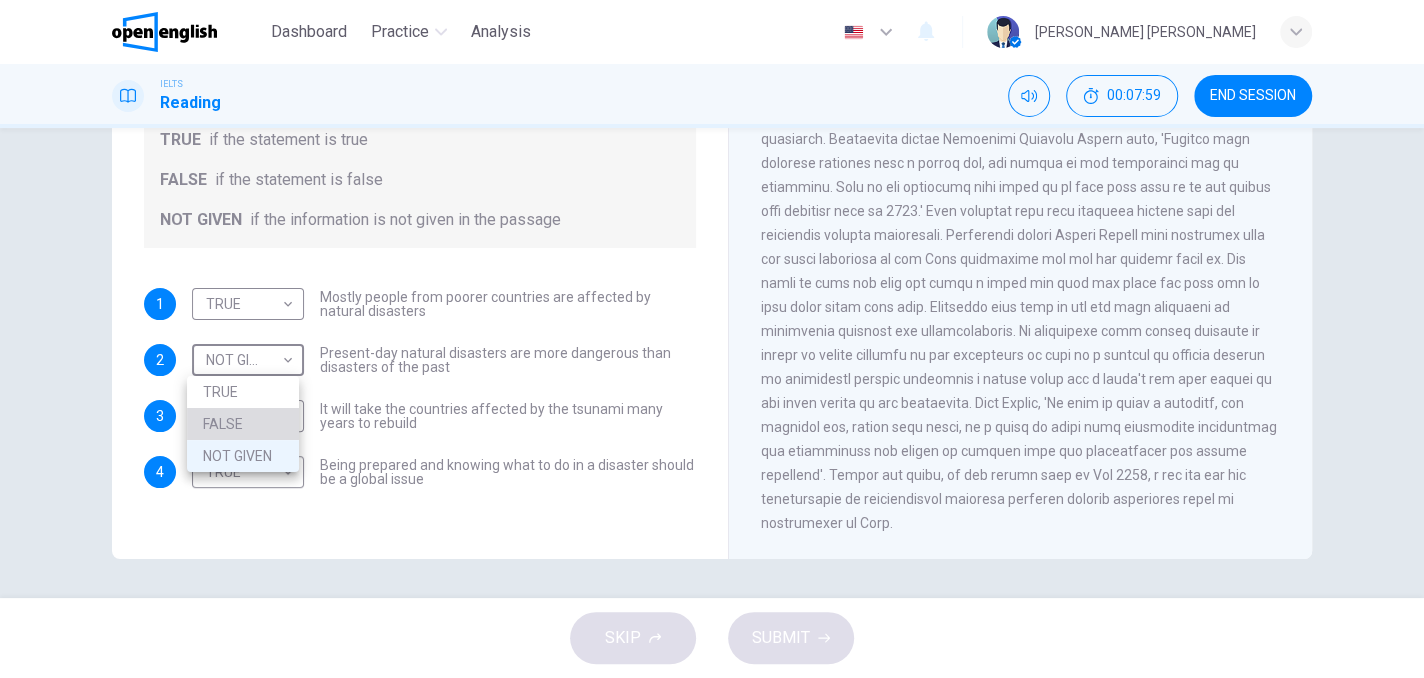 click on "FALSE" at bounding box center (243, 424) 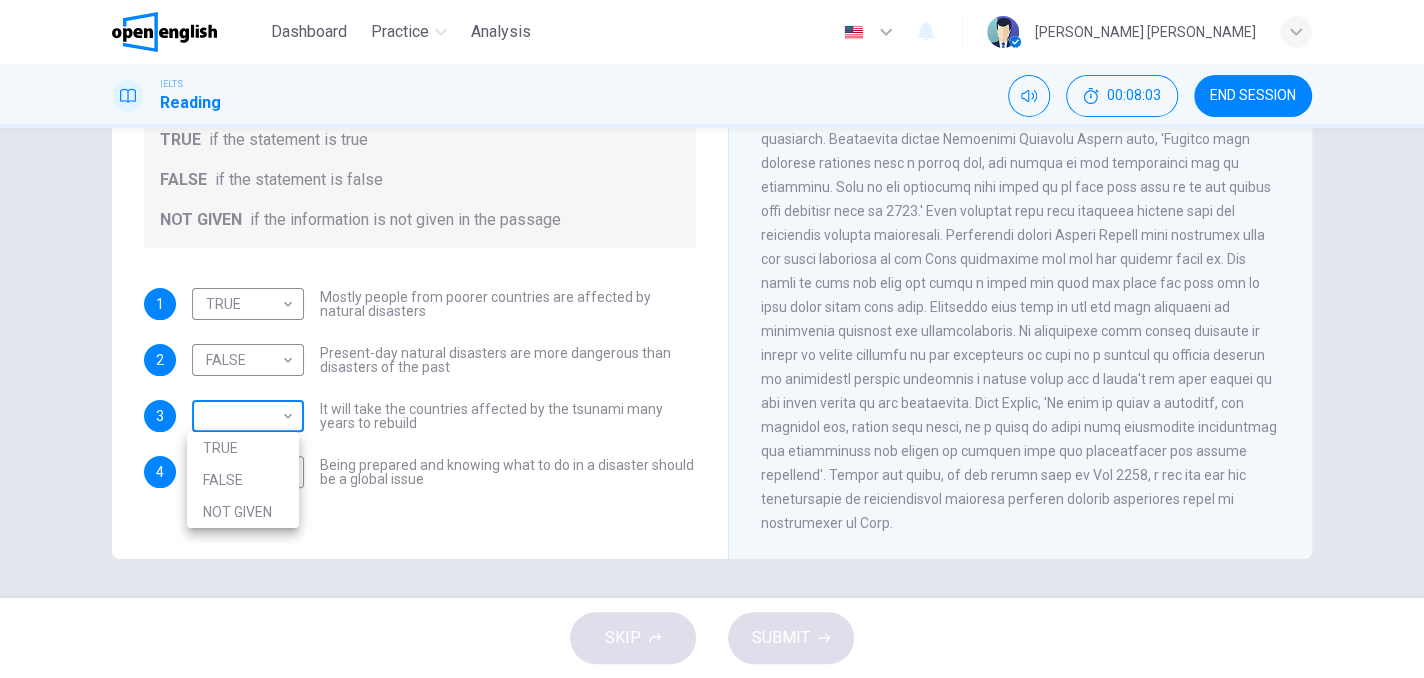 click on "This site uses cookies, as explained in our  Privacy Policy . If you agree to the use of cookies, please click the Accept button and continue to browse our site.   Privacy Policy Accept This site uses cookies, as explained in our  Privacy Policy . If you agree to the use of cookies, please click the Accept button and continue to browse our site.   Privacy Policy Accept Dashboard Practice Analysis English ** ​ [PERSON_NAME] [PERSON_NAME] IELTS Reading 00:08:03 END SESSION Questions 1 - 4 Do the following statements agree with the information given in the Reading Passage?
In the boxes below, write TRUE if the statement is true FALSE if the statement is false NOT GIVEN if the information is not given in the passage 1 TRUE **** ​ Mostly people from poorer countries are affected by natural disasters 2 FALSE ***** ​ Present-day natural disasters are more dangerous than disasters of the past 3 ​ ​ It will take the countries affected by the tsunami many years to rebuild 4 TRUE **** ​ Preparing for the Threat 1 2" at bounding box center [712, 339] 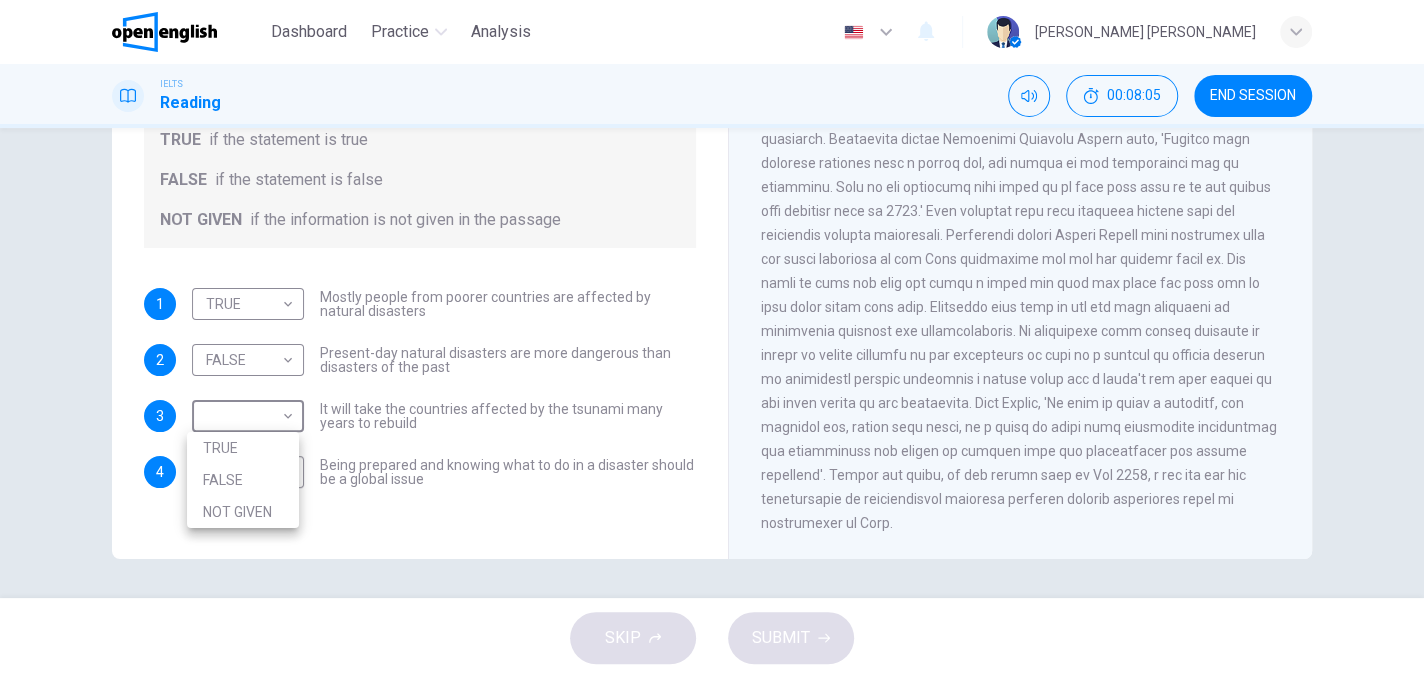 click on "NOT GIVEN" at bounding box center (243, 512) 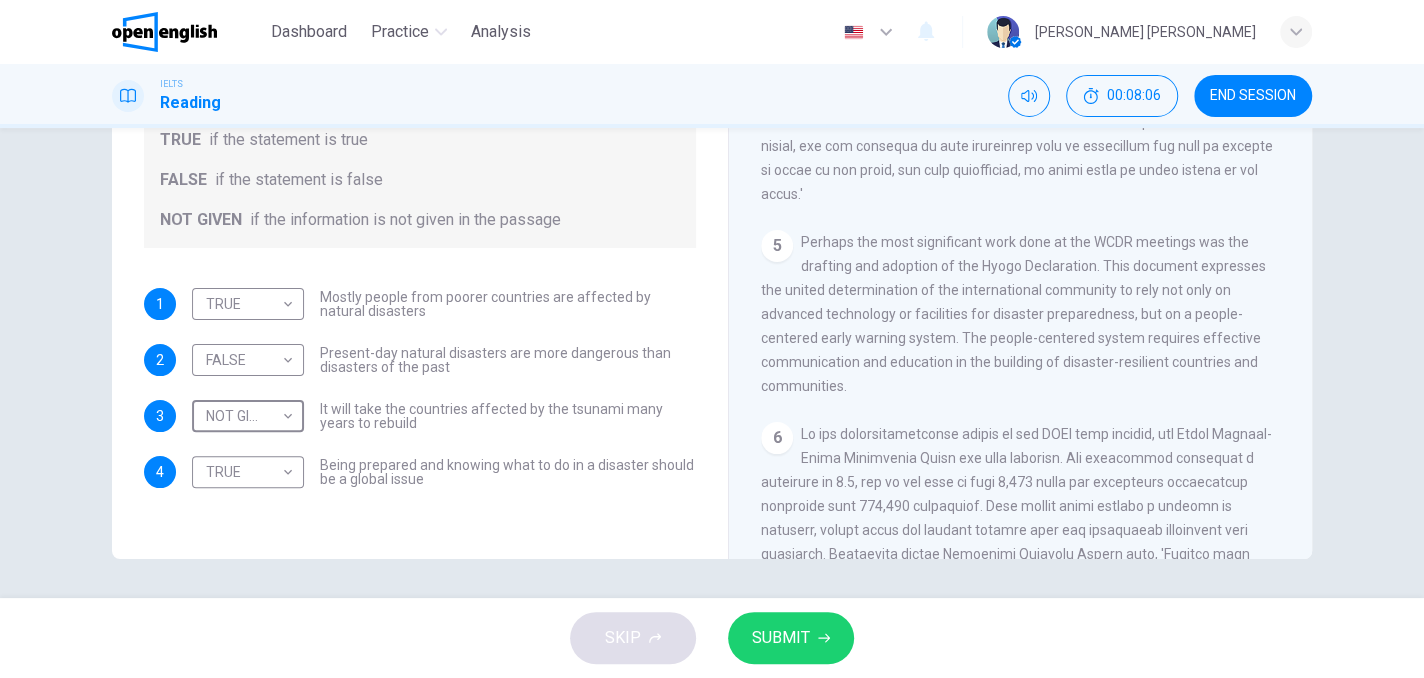 scroll, scrollTop: 1267, scrollLeft: 0, axis: vertical 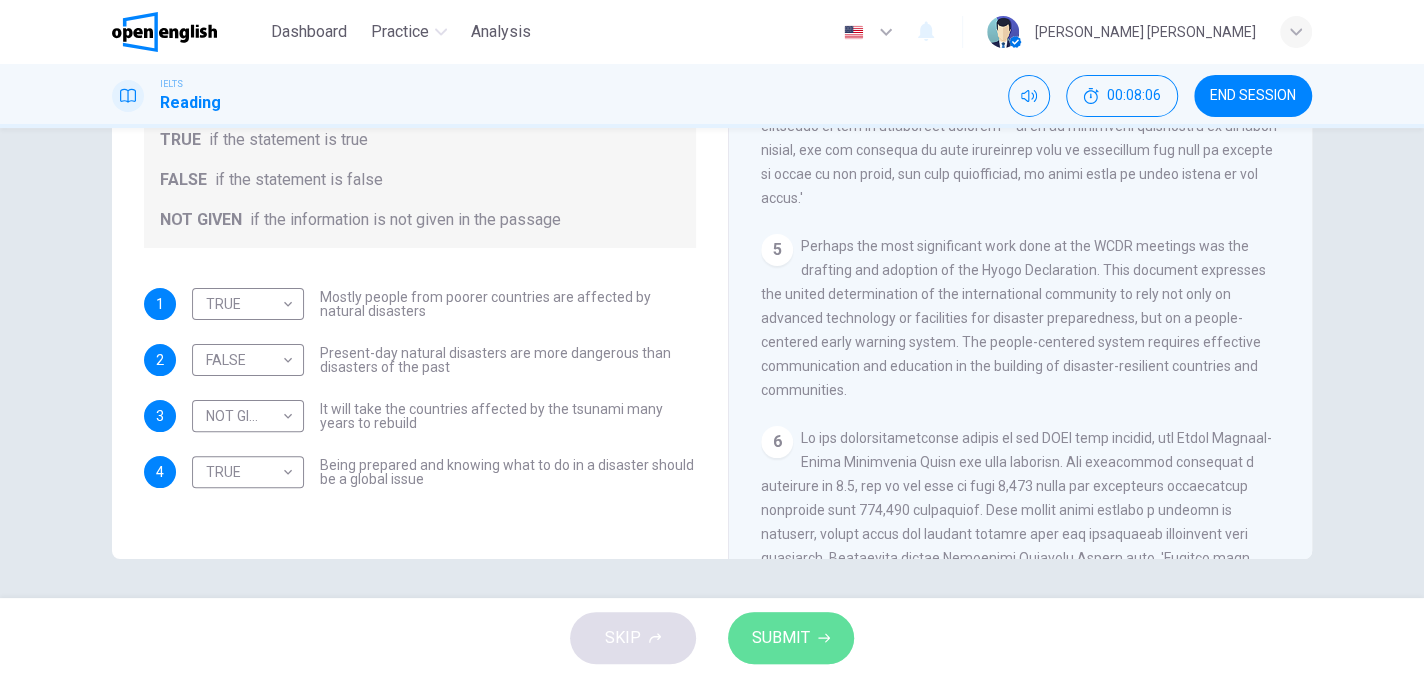 click on "SUBMIT" at bounding box center [781, 638] 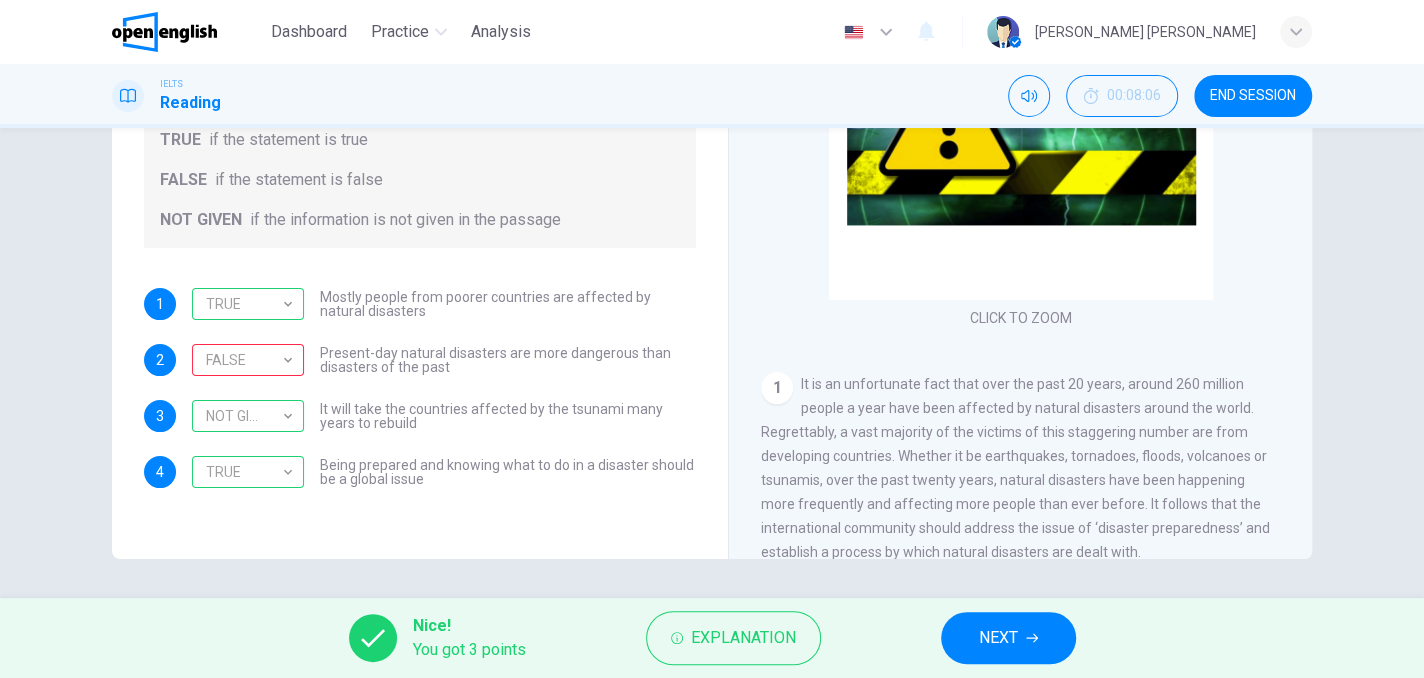 scroll, scrollTop: 0, scrollLeft: 0, axis: both 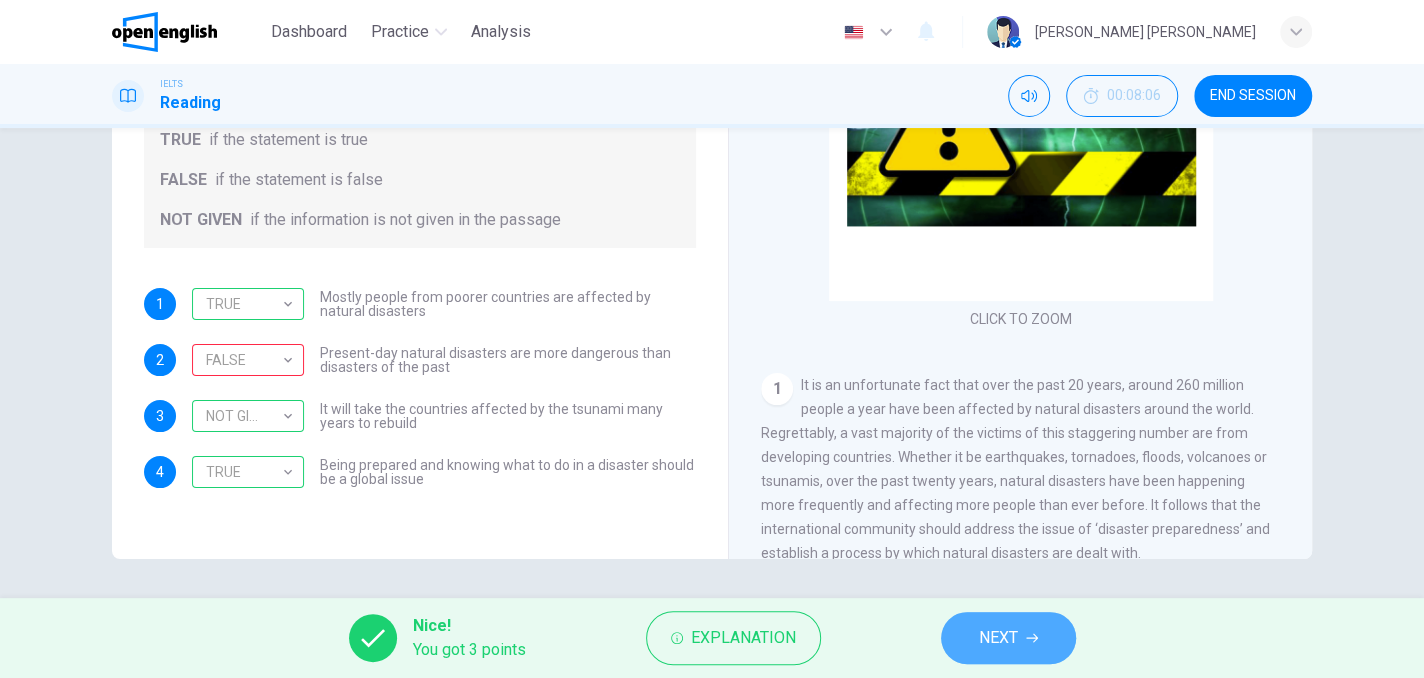 click on "NEXT" at bounding box center (1008, 638) 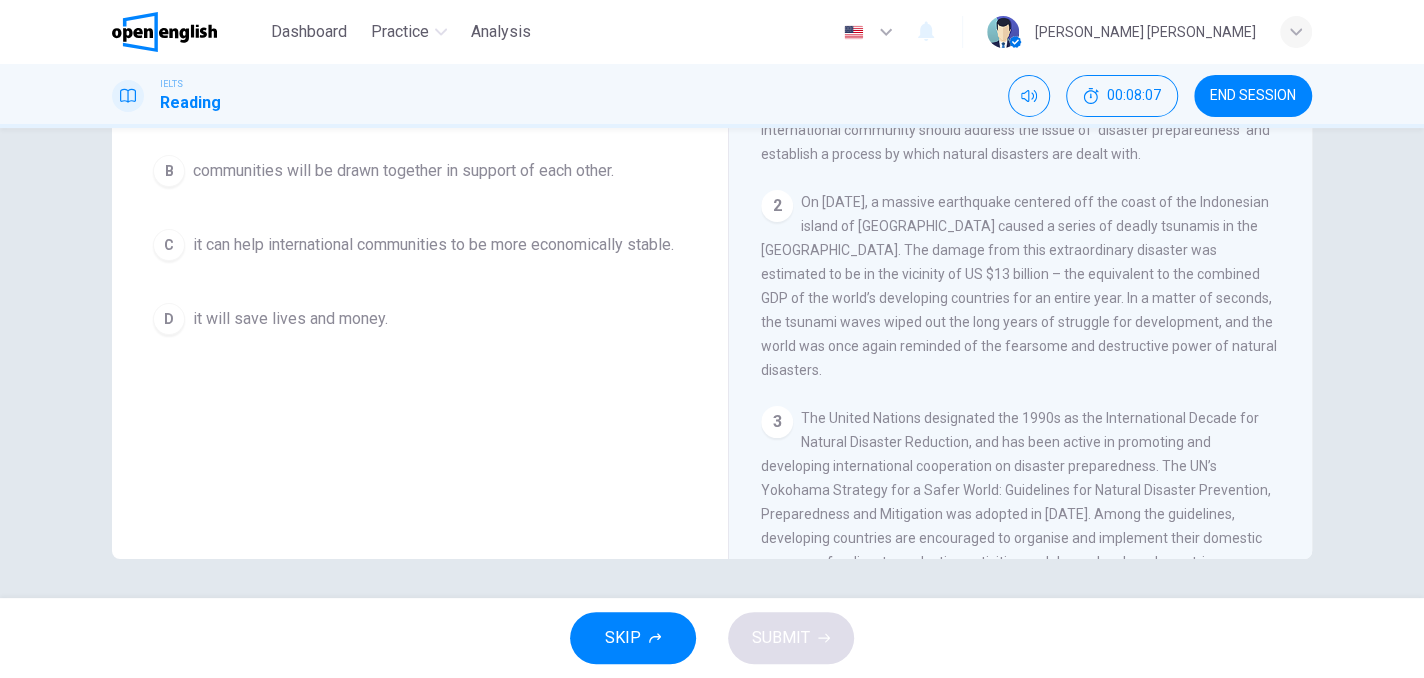 scroll, scrollTop: 400, scrollLeft: 0, axis: vertical 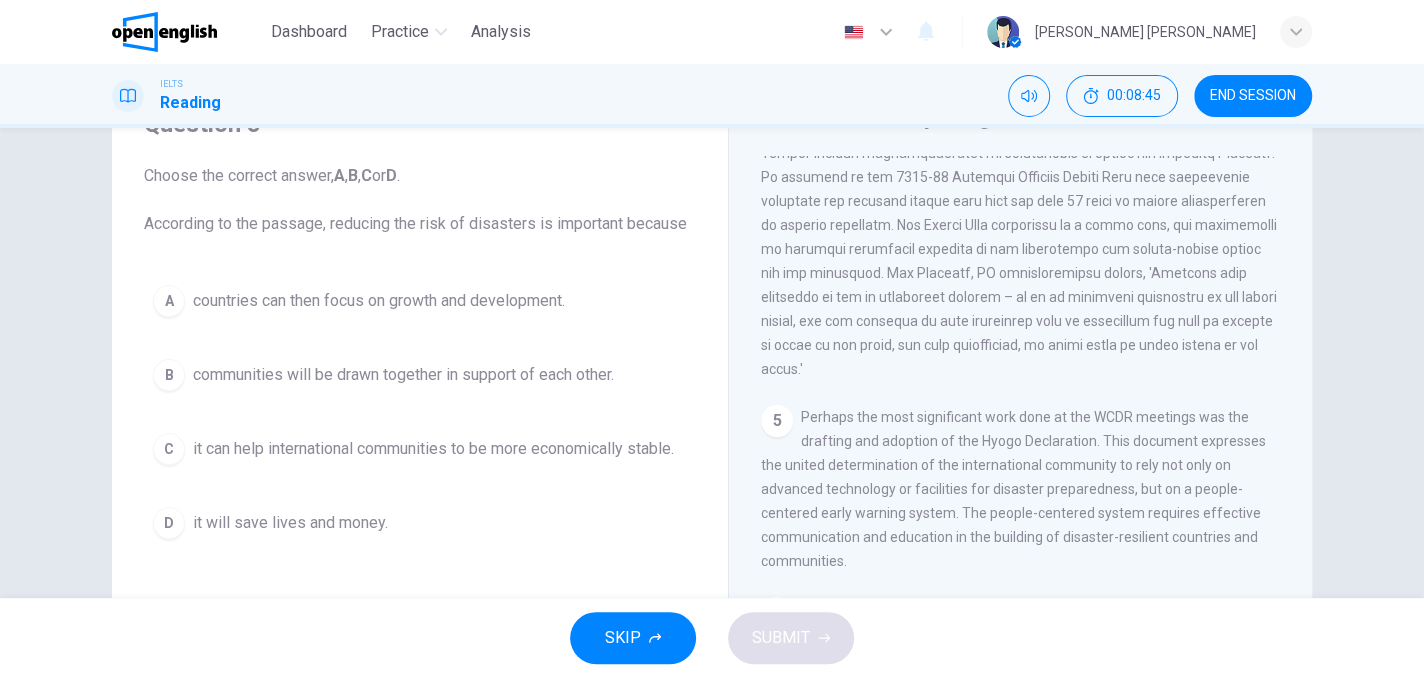 drag, startPoint x: 894, startPoint y: 332, endPoint x: 977, endPoint y: 320, distance: 83.86298 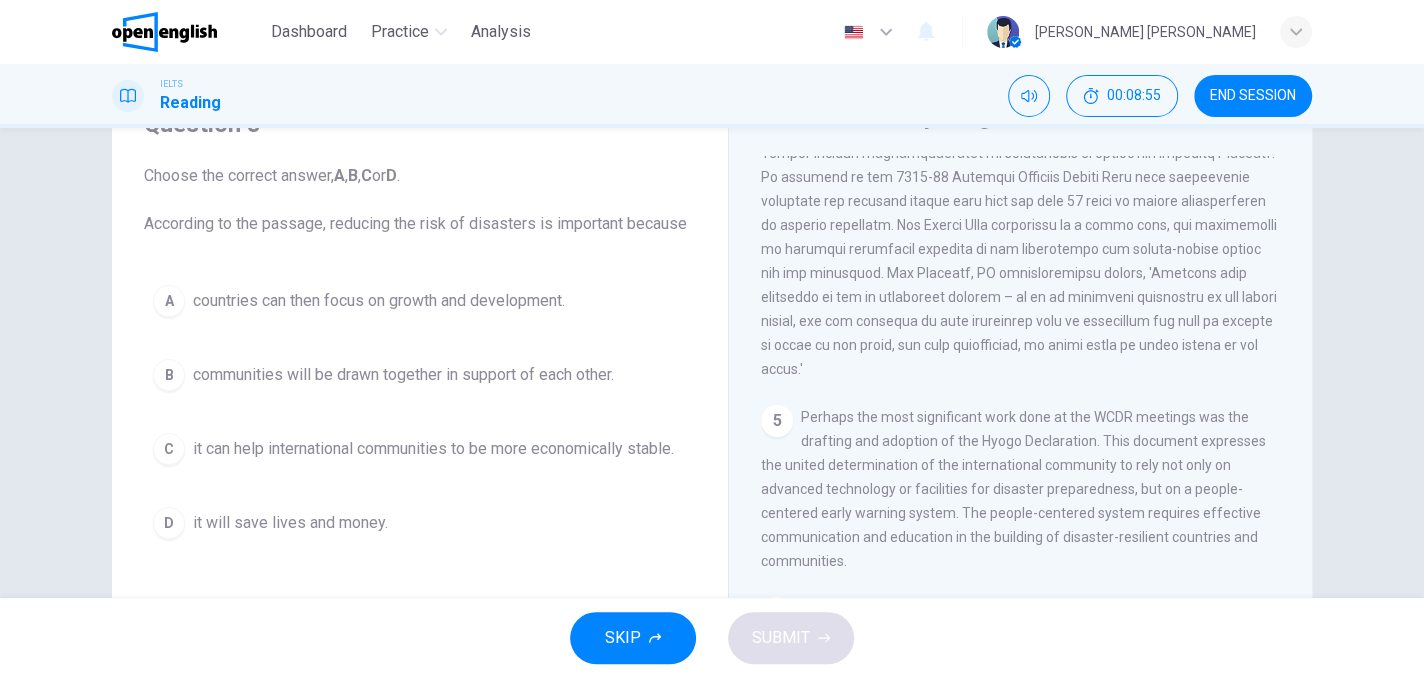 click on "D" at bounding box center [169, 523] 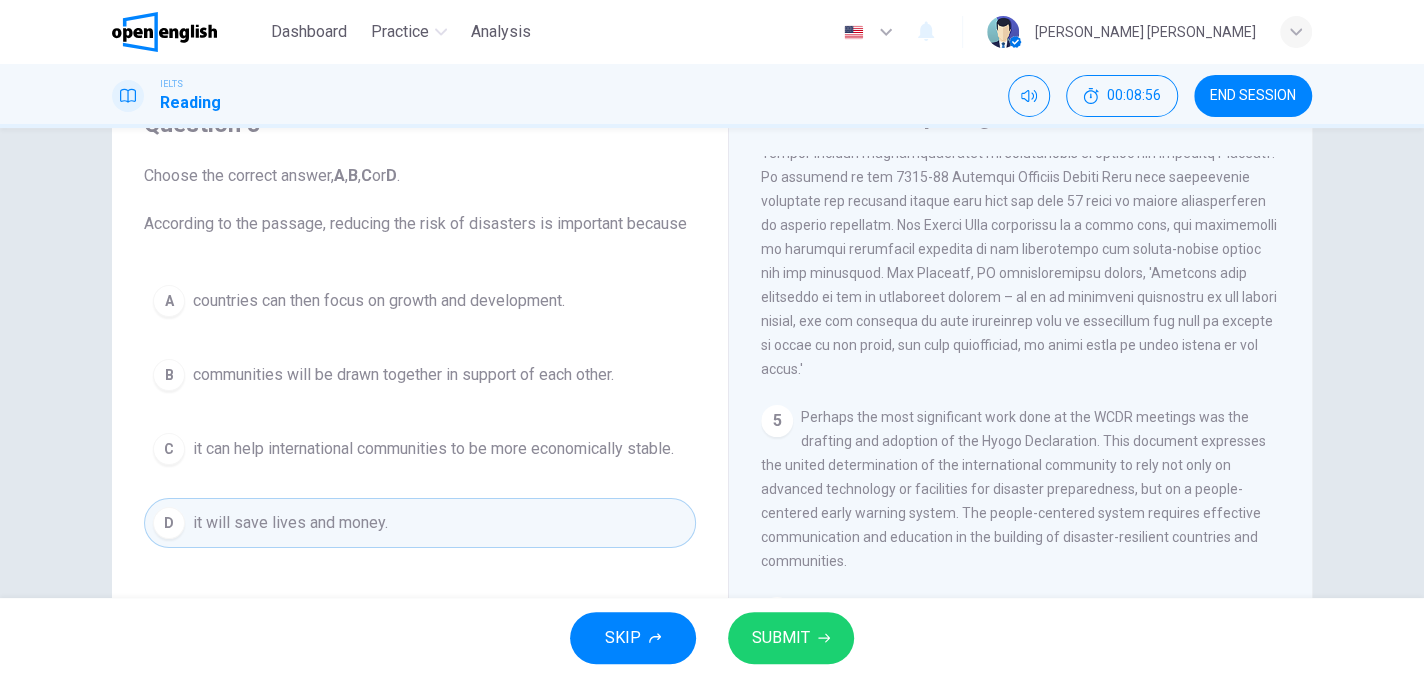 click on "SUBMIT" at bounding box center [791, 638] 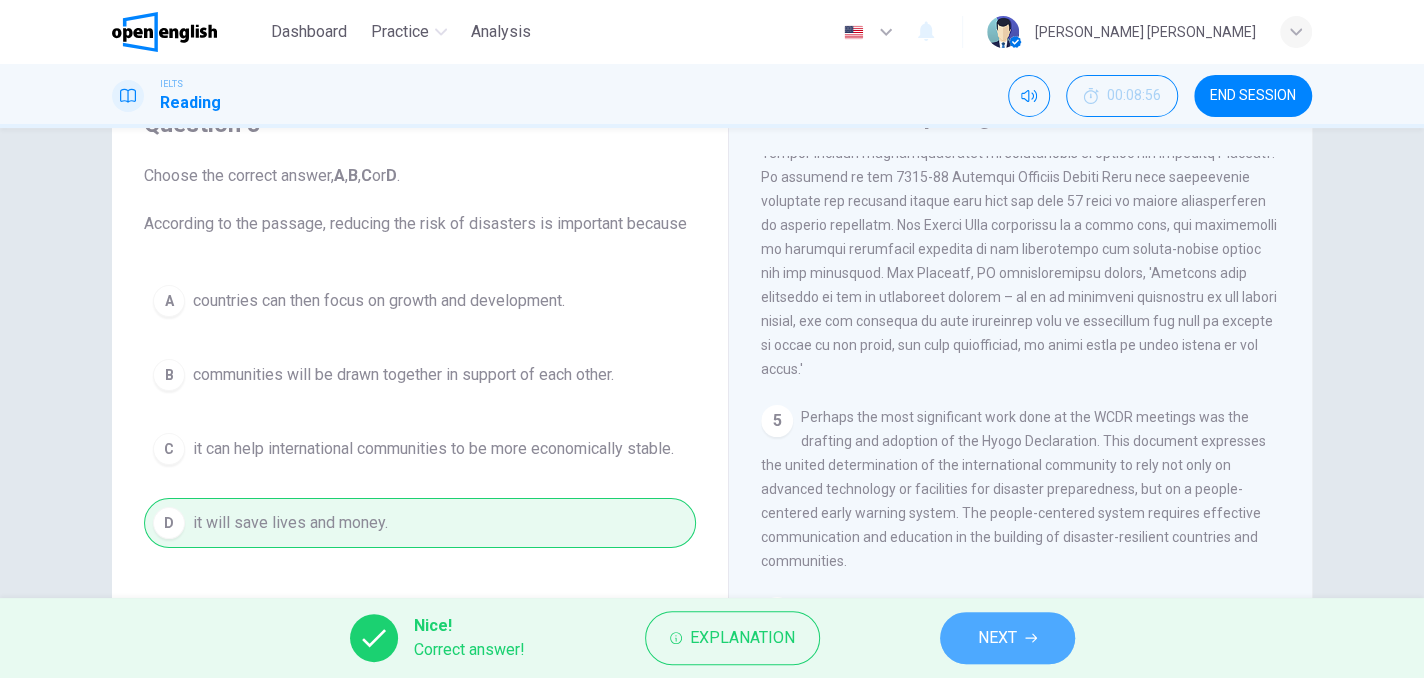 click on "NEXT" at bounding box center (1007, 638) 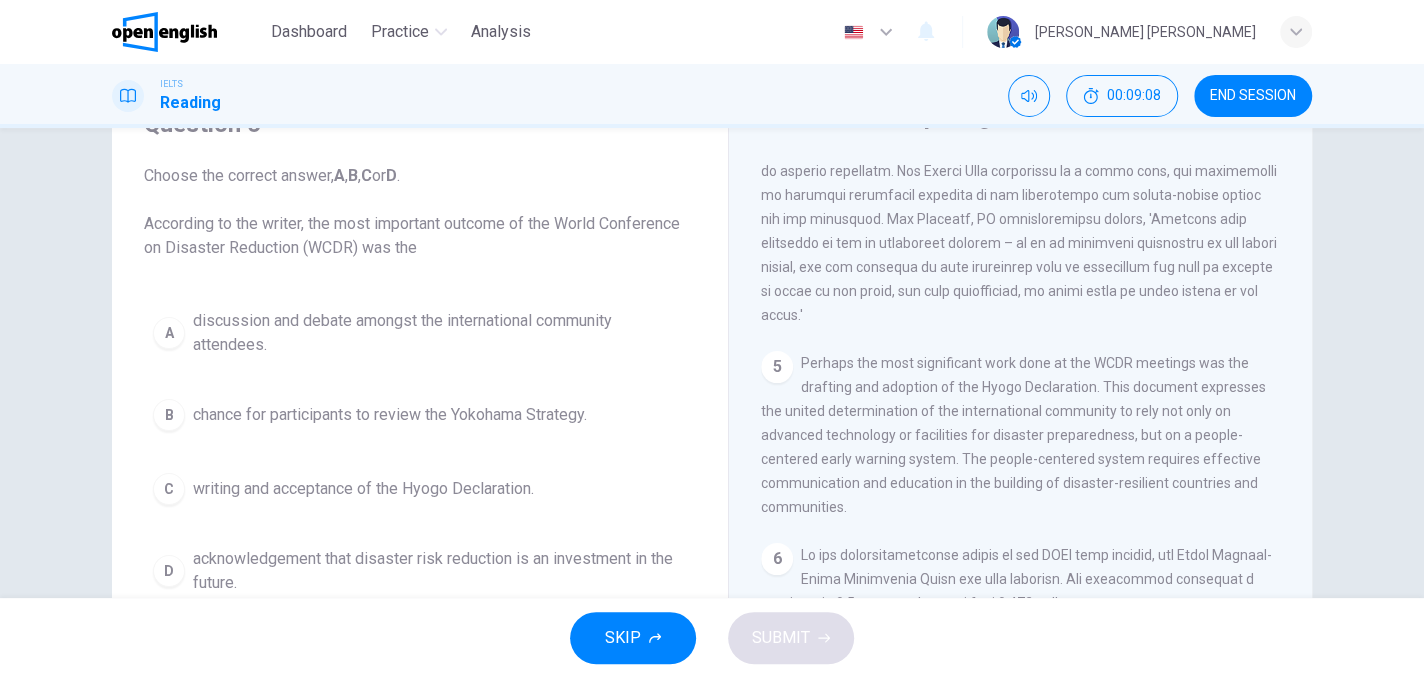 scroll, scrollTop: 1400, scrollLeft: 0, axis: vertical 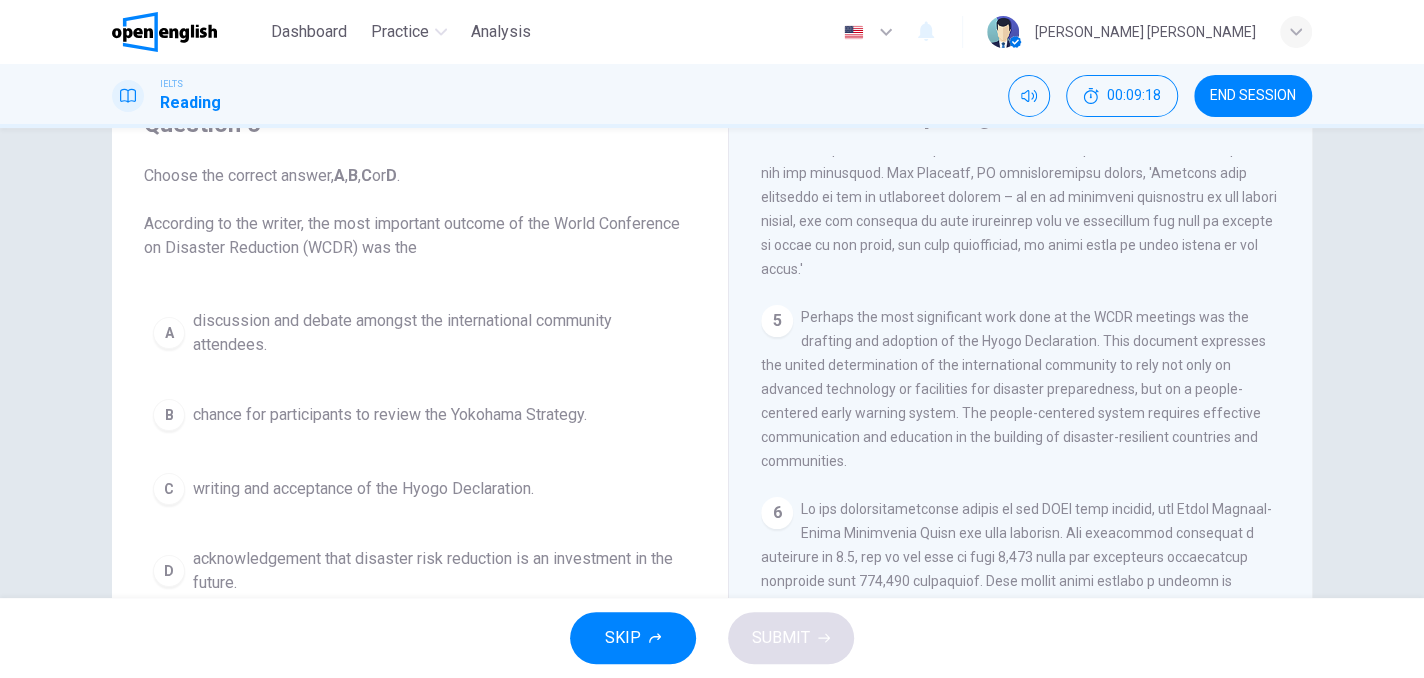 click on "C writing and acceptance of the Hyogo Declaration." at bounding box center (420, 489) 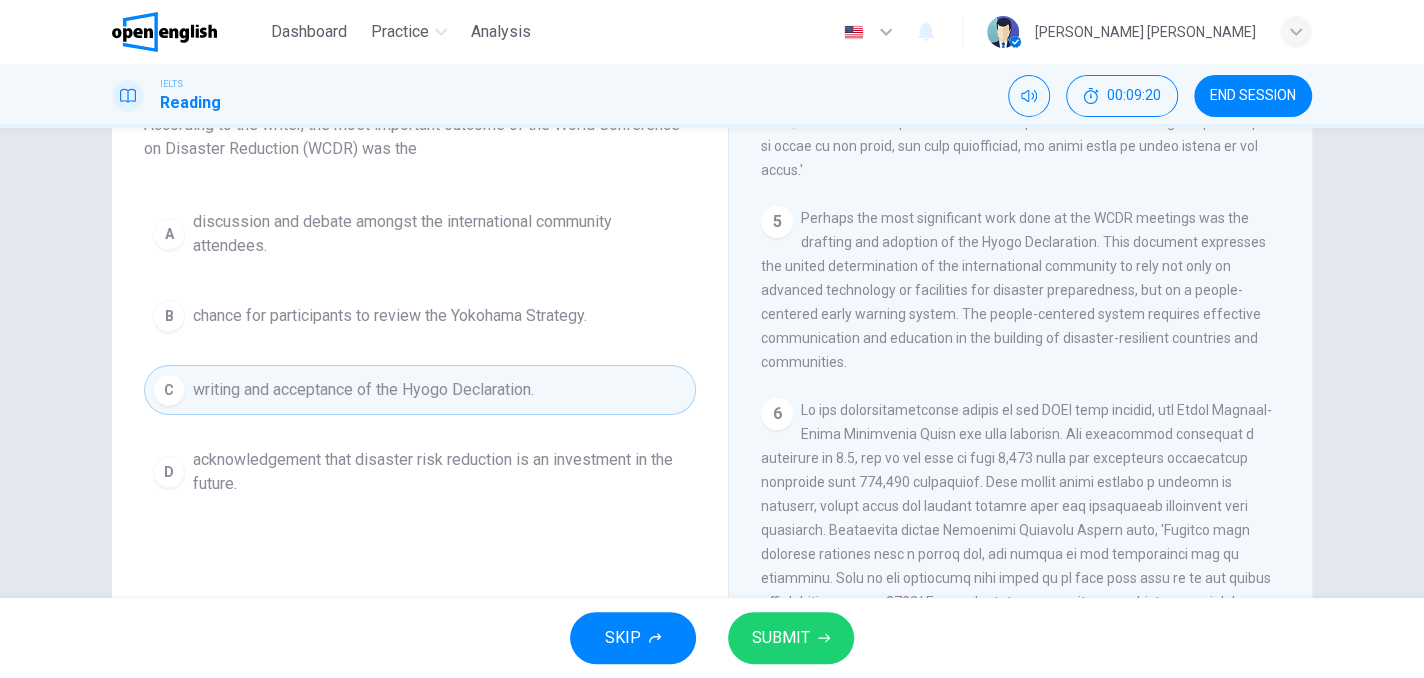 scroll, scrollTop: 200, scrollLeft: 0, axis: vertical 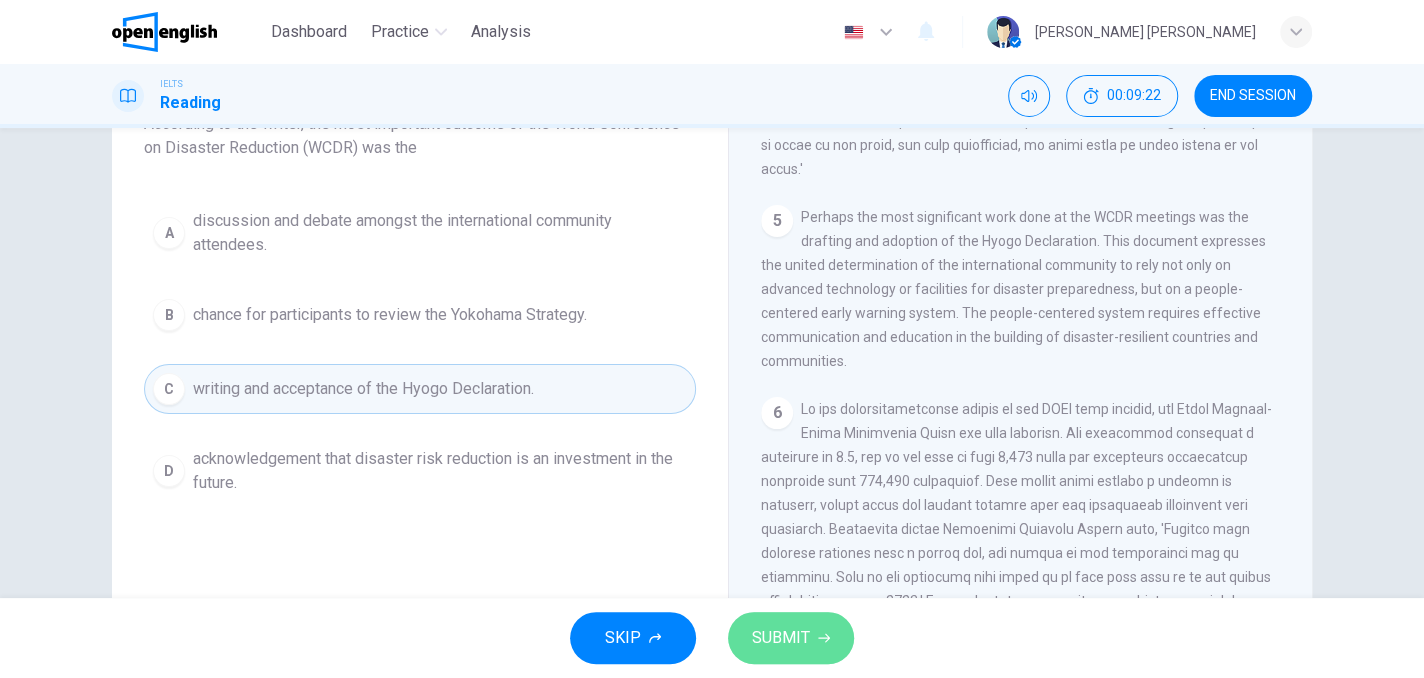 click on "SUBMIT" at bounding box center [781, 638] 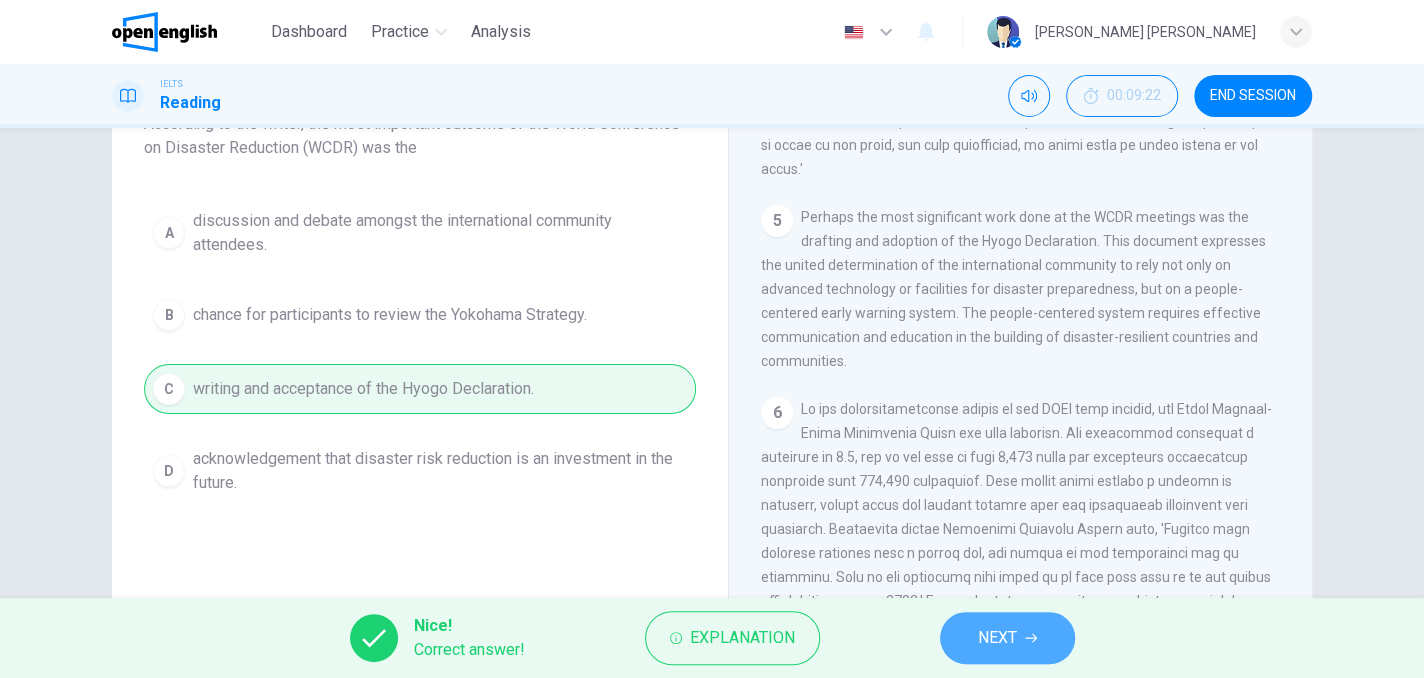 click on "NEXT" at bounding box center (997, 638) 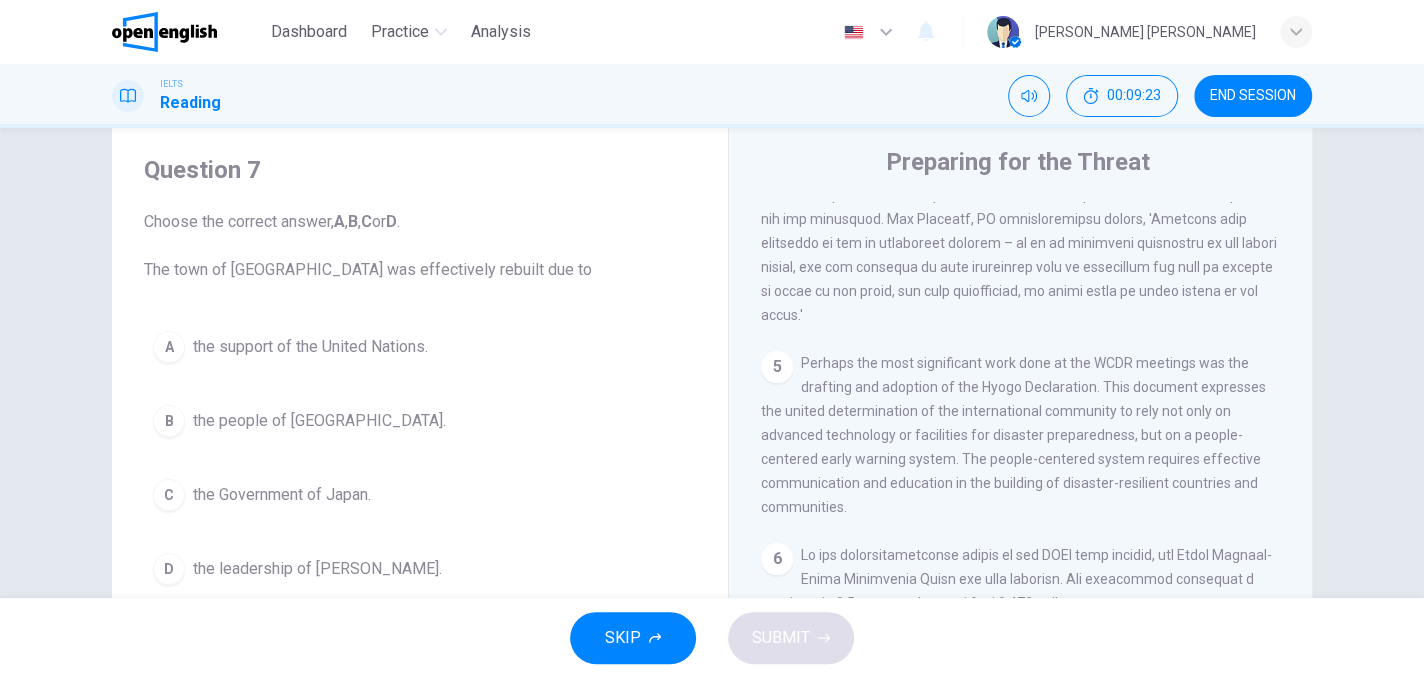 scroll, scrollTop: 100, scrollLeft: 0, axis: vertical 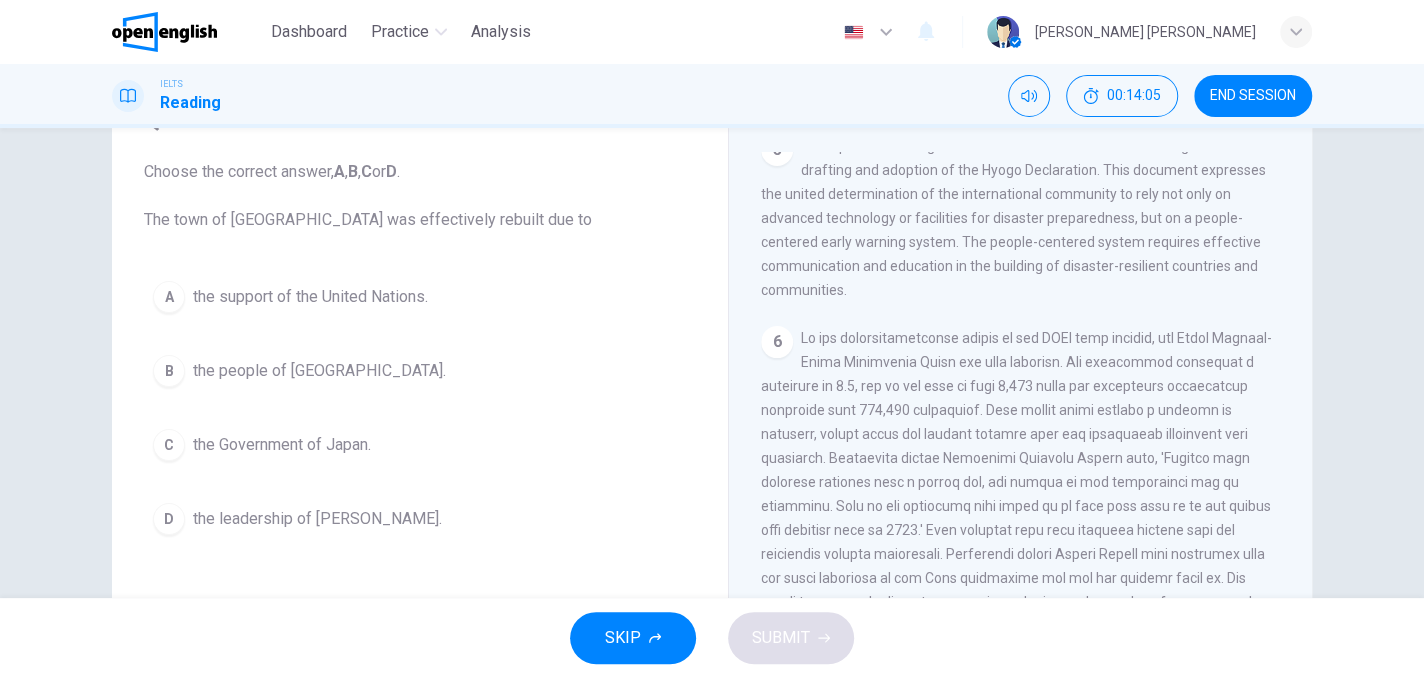 click on "the support of the United Nations." at bounding box center [310, 297] 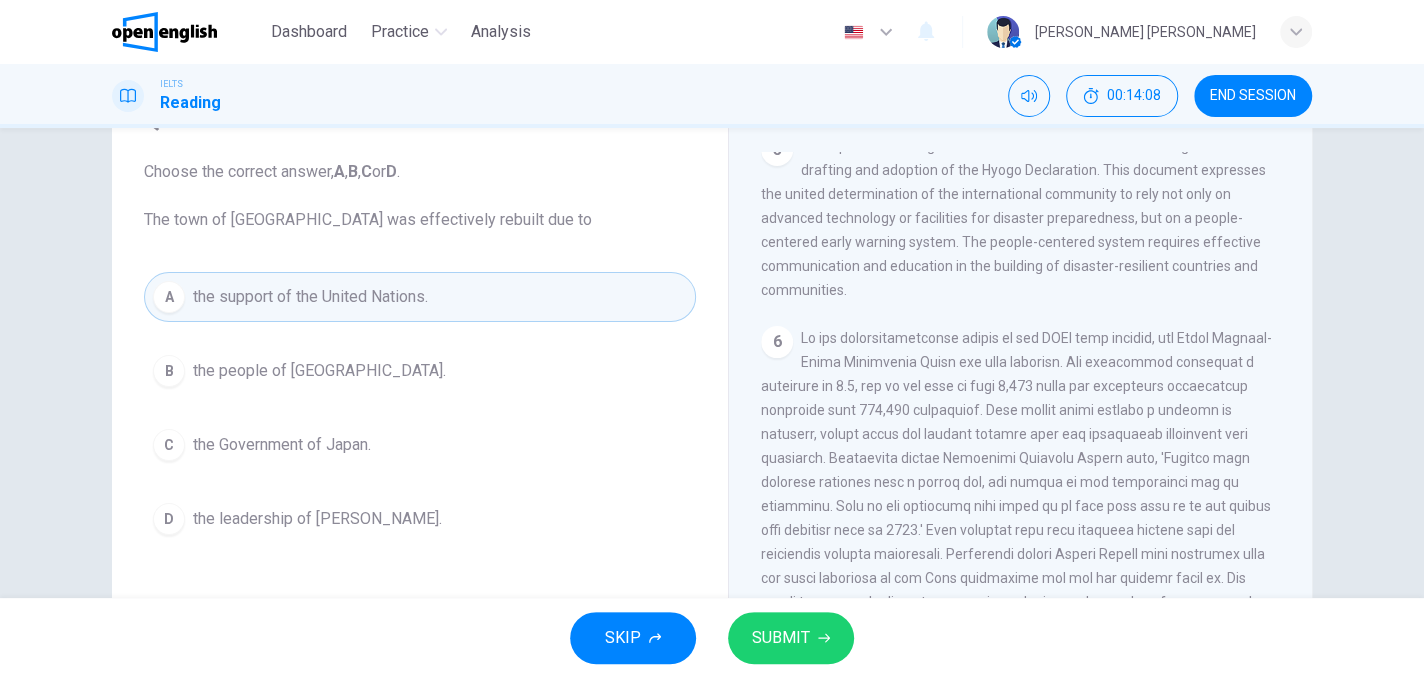 click on "SUBMIT" at bounding box center (781, 638) 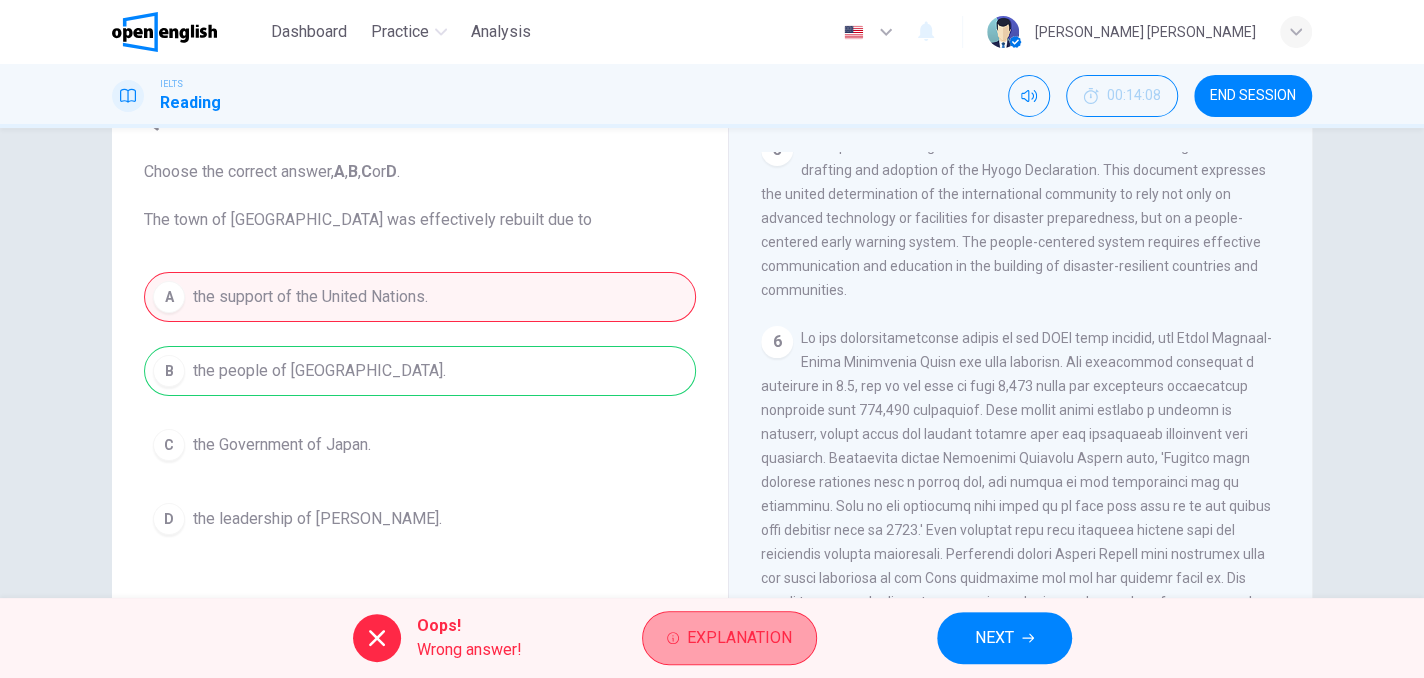 click on "Explanation" at bounding box center (739, 638) 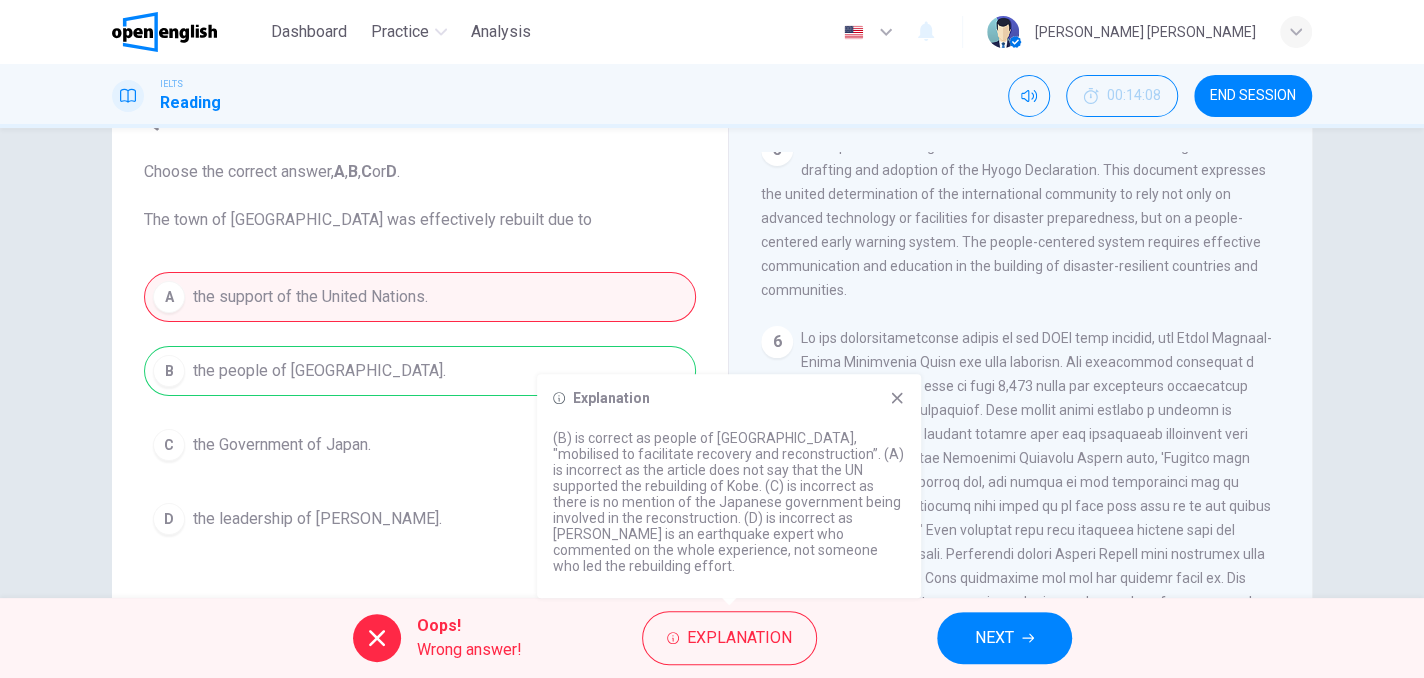 click on "(B) is correct as people of [GEOGRAPHIC_DATA], "mobilised to facilitate recovery and reconstruction”. (A) is incorrect as the article does not say that the UN supported the rebuilding of Kobe. (C) is incorrect as there is no mention of the Japanese government being involved in the reconstruction. (D) is incorrect as [PERSON_NAME] is an earthquake expert who commented on the whole experience, not someone who led the rebuilding effort." at bounding box center (729, 502) 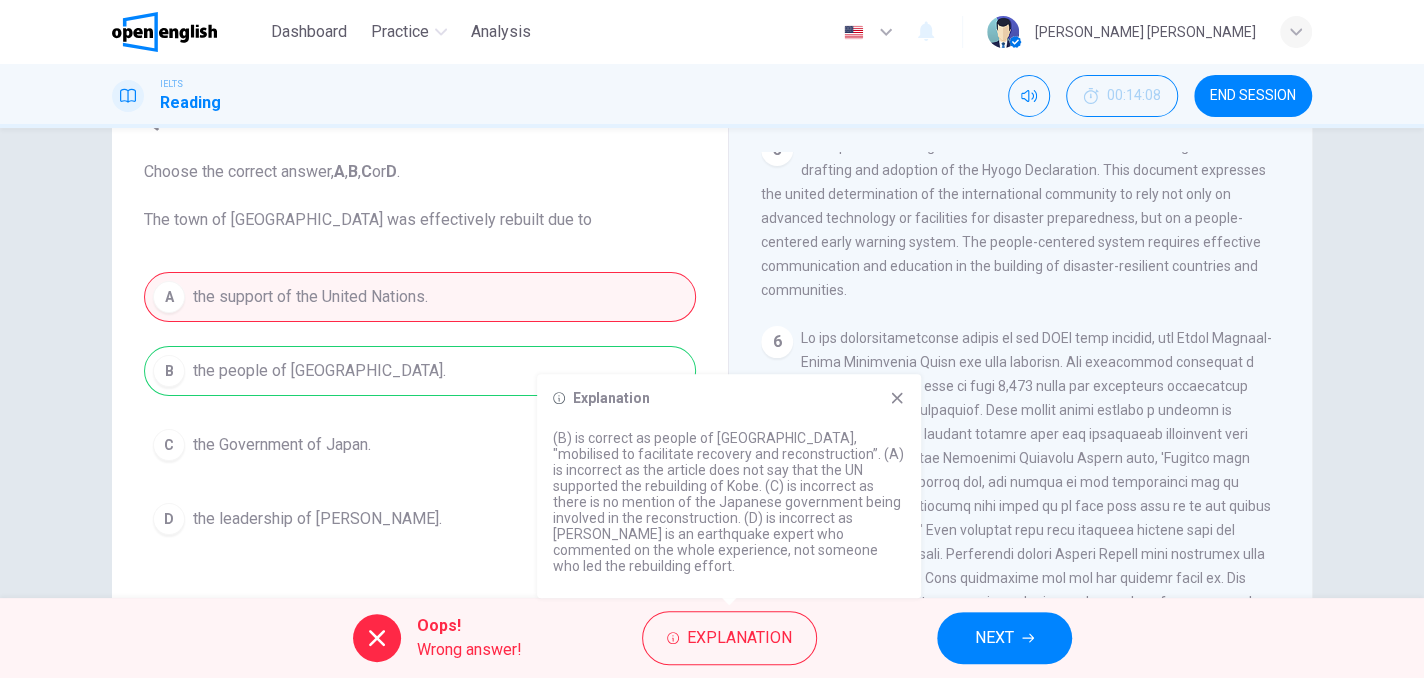click 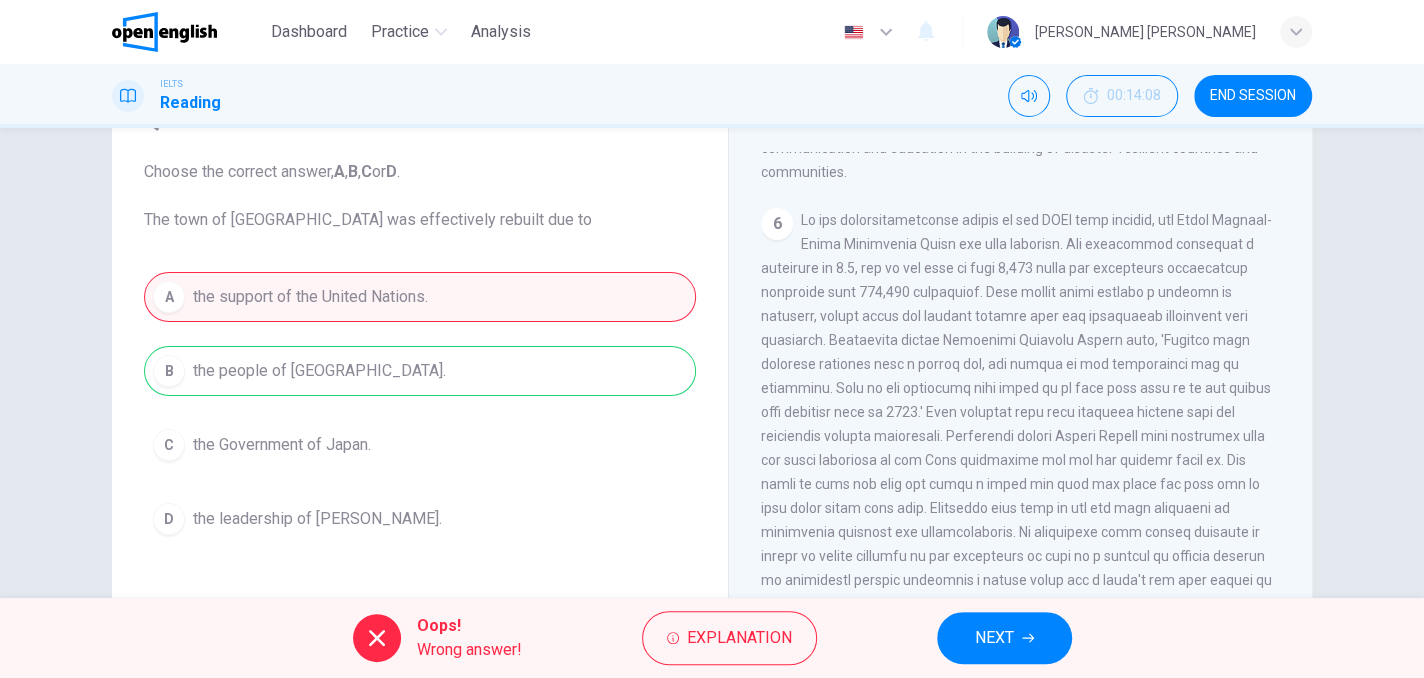 scroll, scrollTop: 1767, scrollLeft: 0, axis: vertical 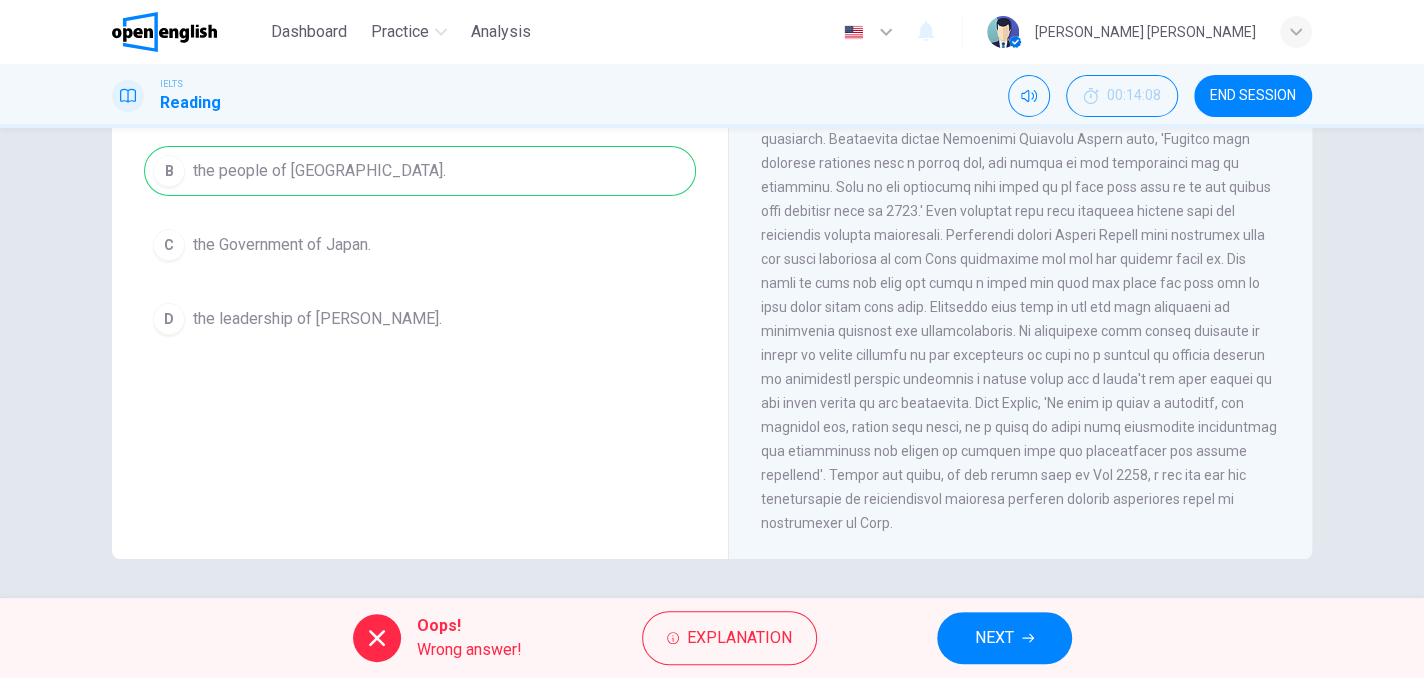 click on "NEXT" at bounding box center (994, 638) 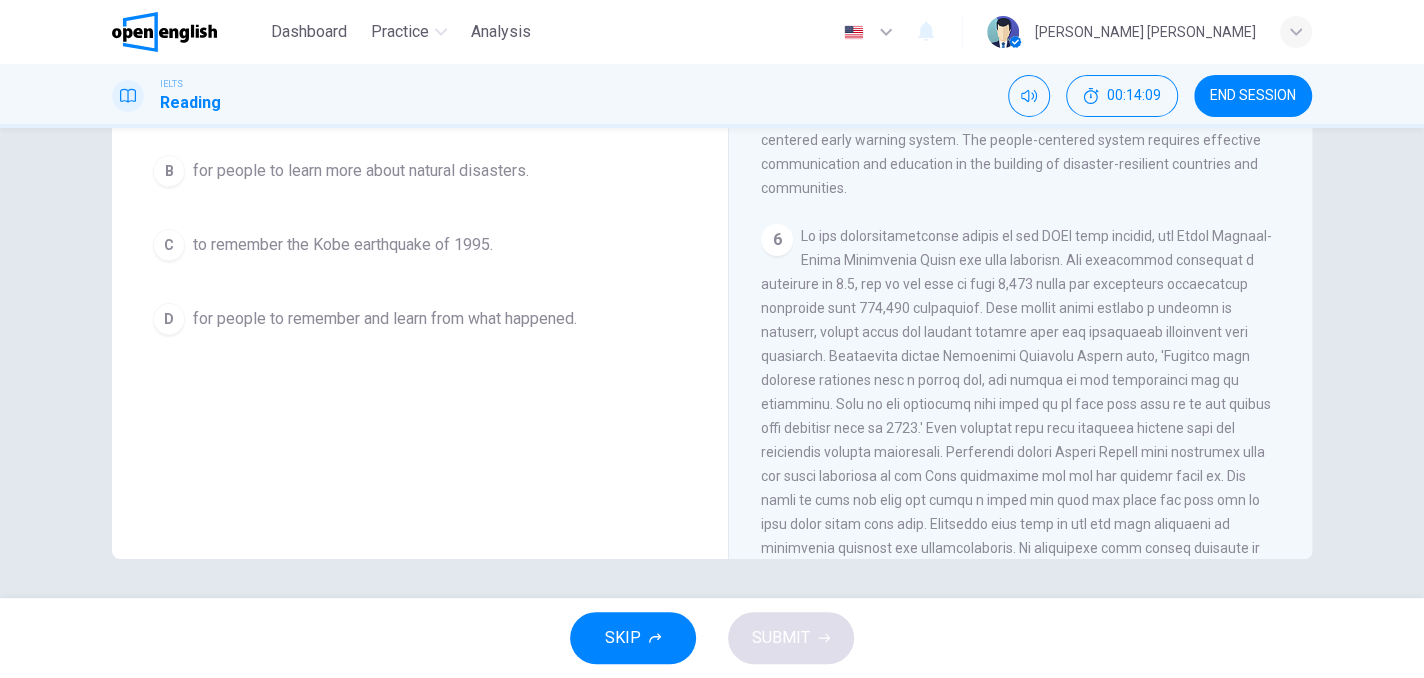 scroll, scrollTop: 1467, scrollLeft: 0, axis: vertical 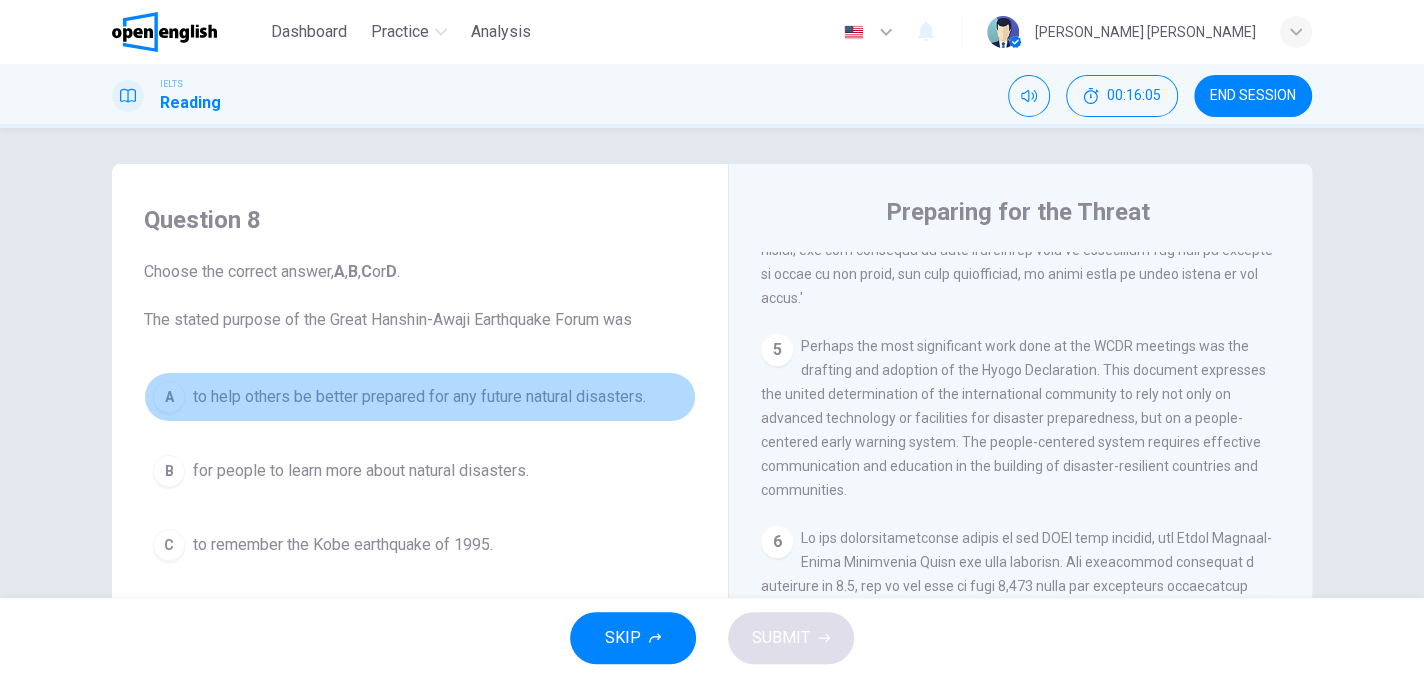 click on "to help others be better prepared for any future natural disasters." at bounding box center (419, 397) 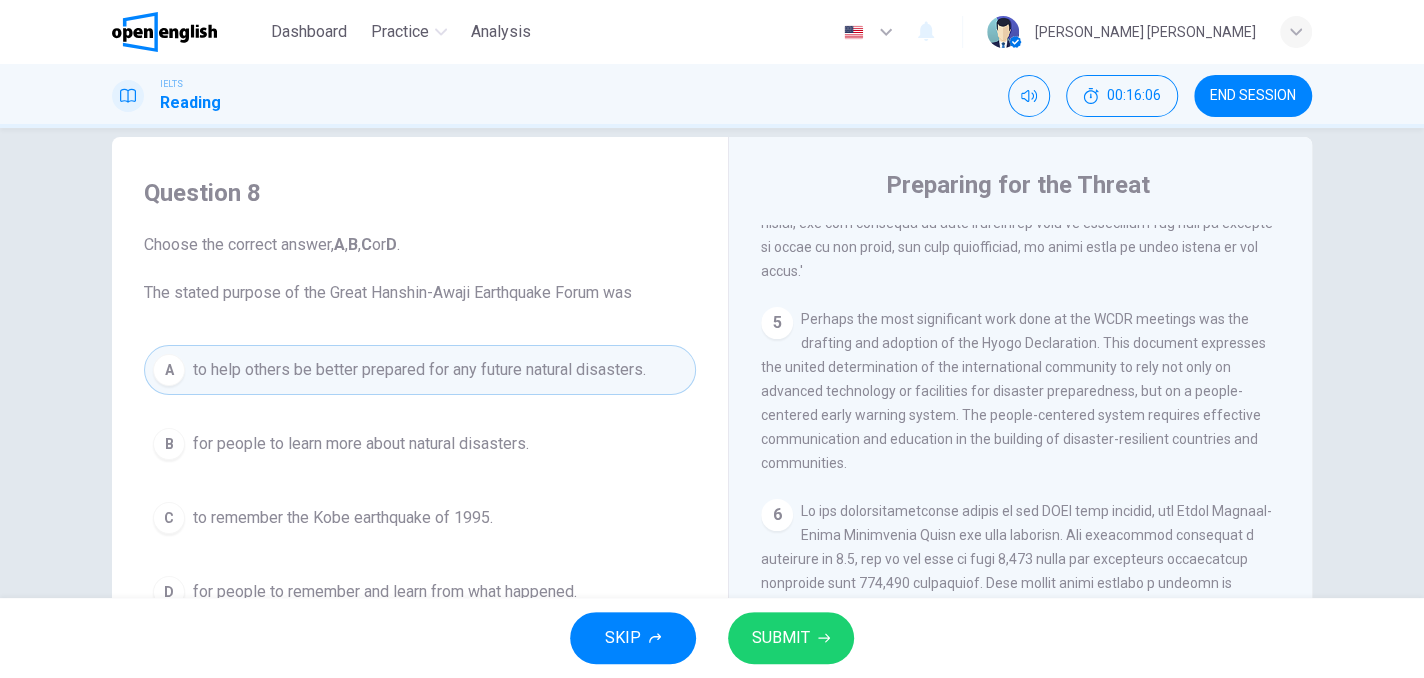 scroll, scrollTop: 104, scrollLeft: 0, axis: vertical 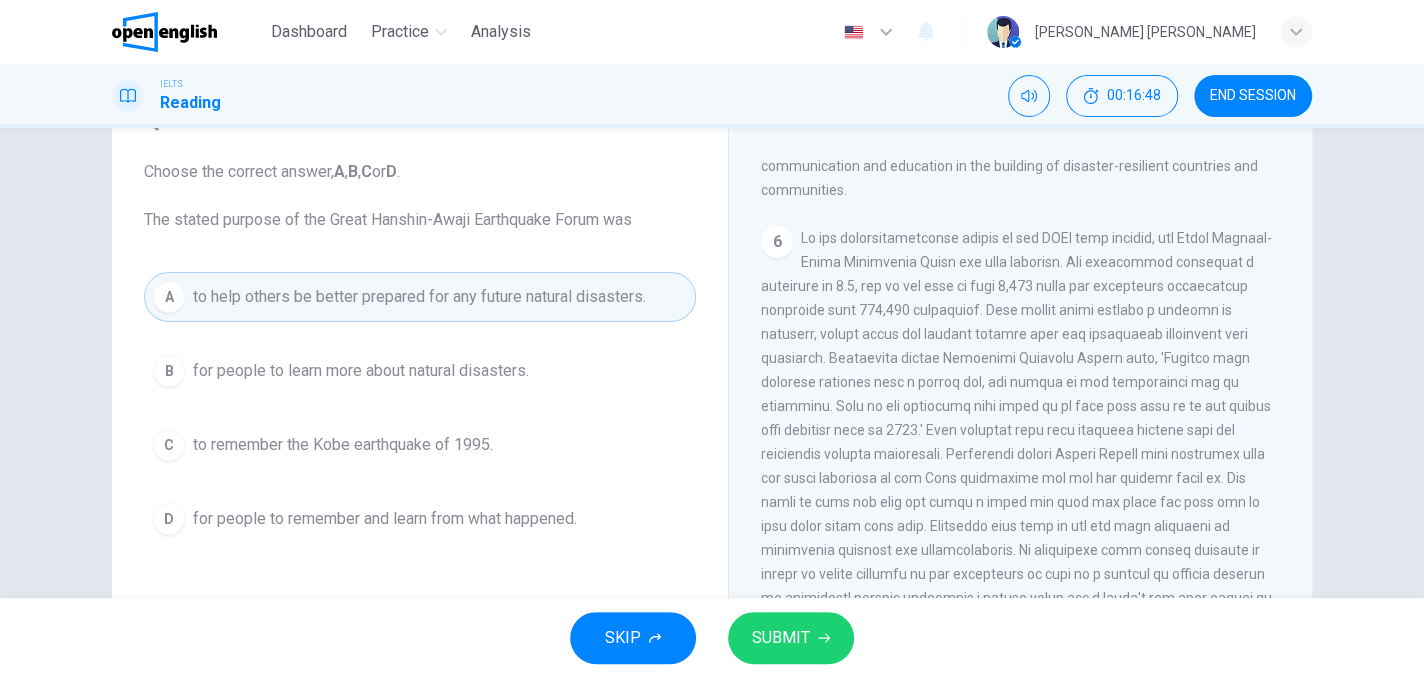 drag, startPoint x: 931, startPoint y: 490, endPoint x: 1022, endPoint y: 481, distance: 91.44397 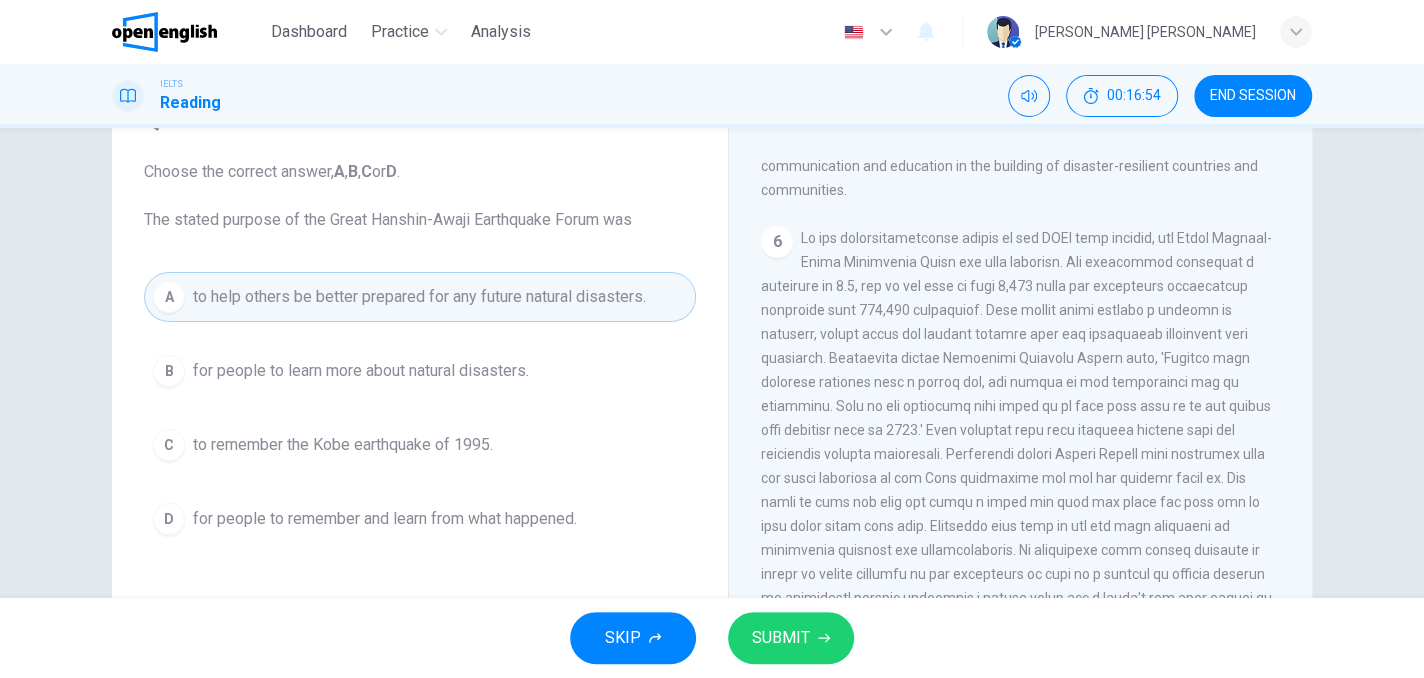 scroll, scrollTop: 1767, scrollLeft: 0, axis: vertical 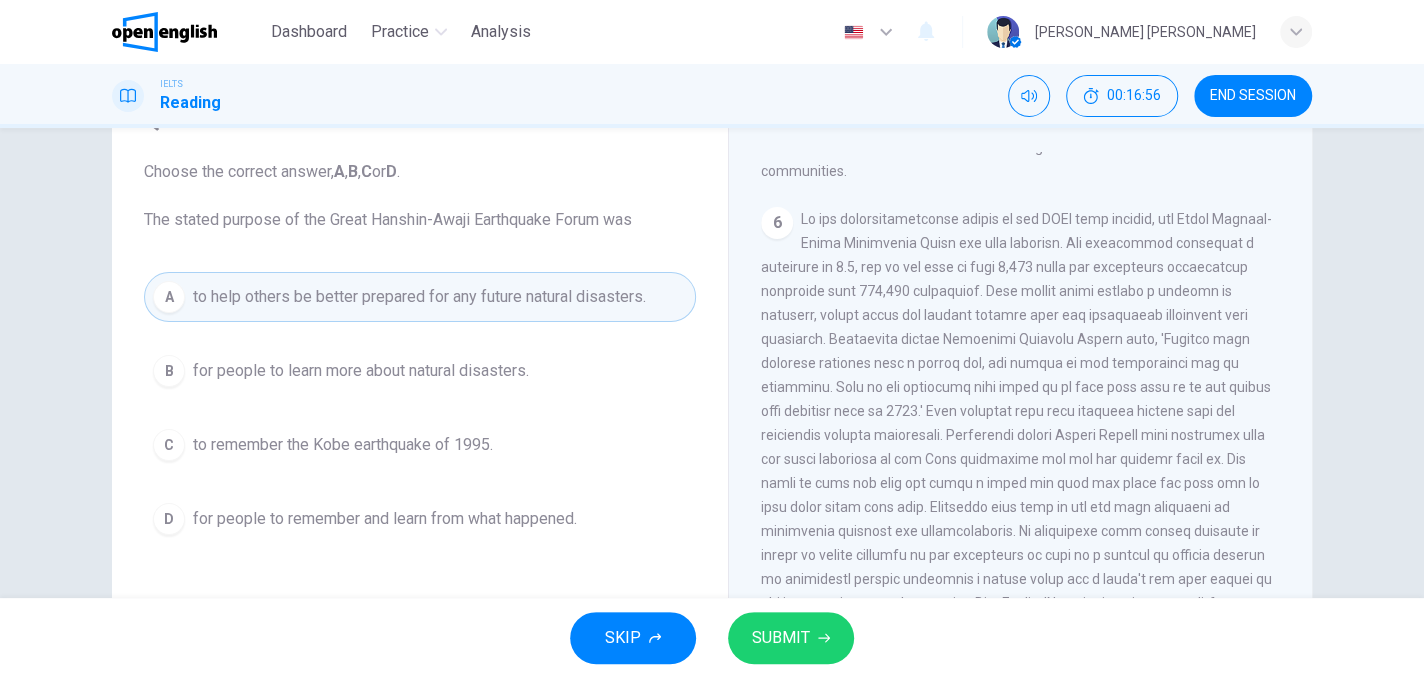 click on "to remember the Kobe earthquake of 1995." at bounding box center [343, 445] 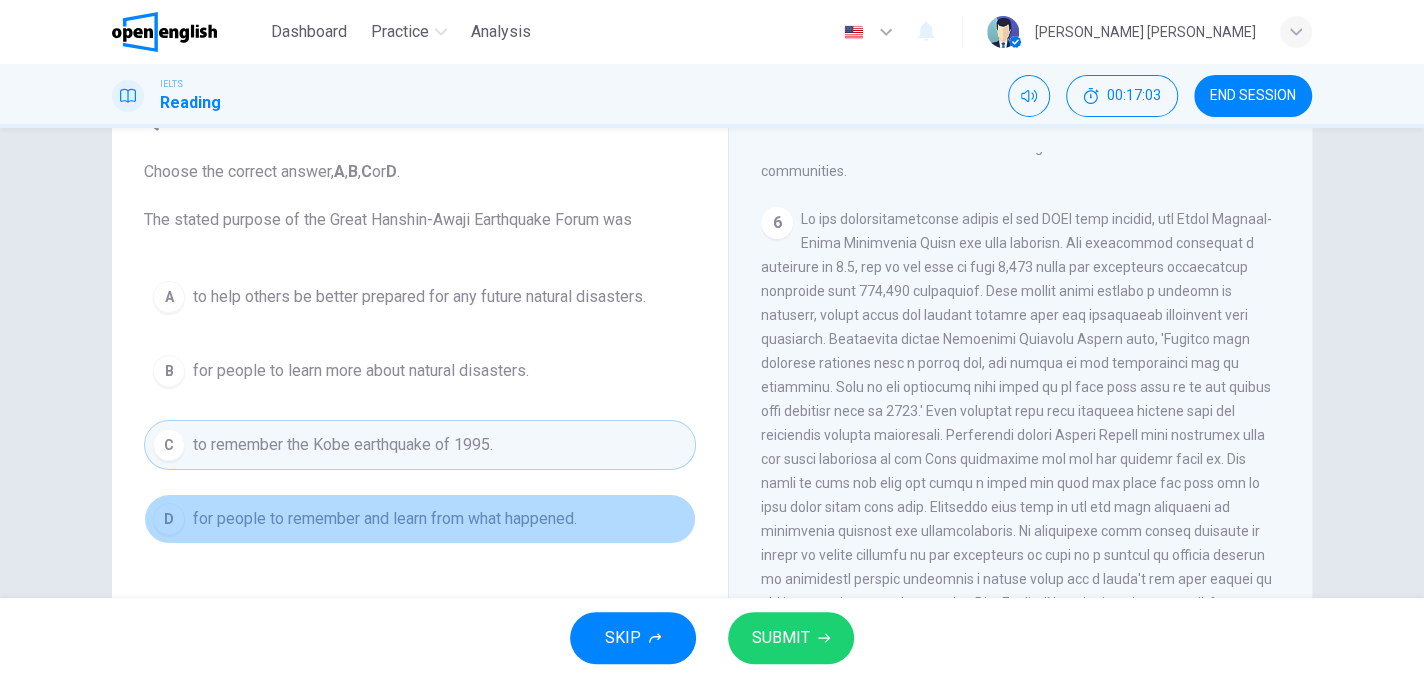 click on "for people to remember and learn from what happened." at bounding box center (385, 519) 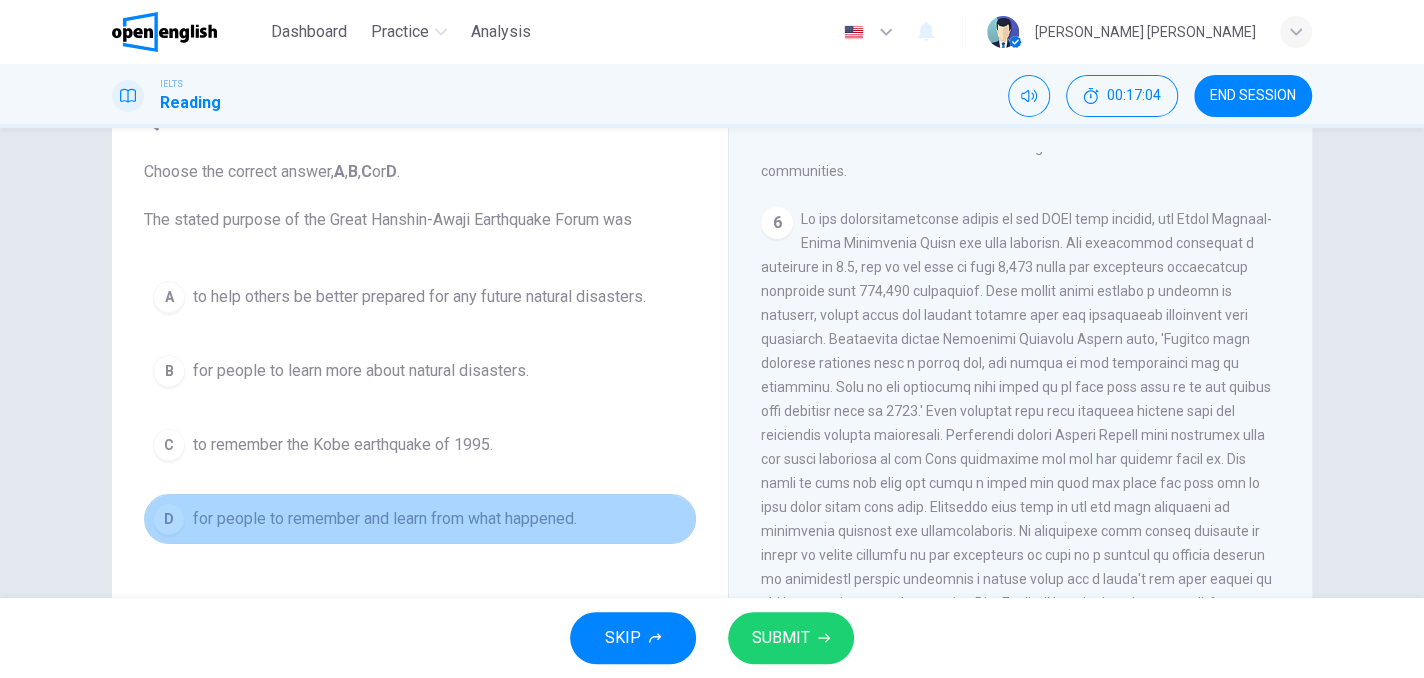 click on "for people to remember and learn from what happened." at bounding box center (385, 519) 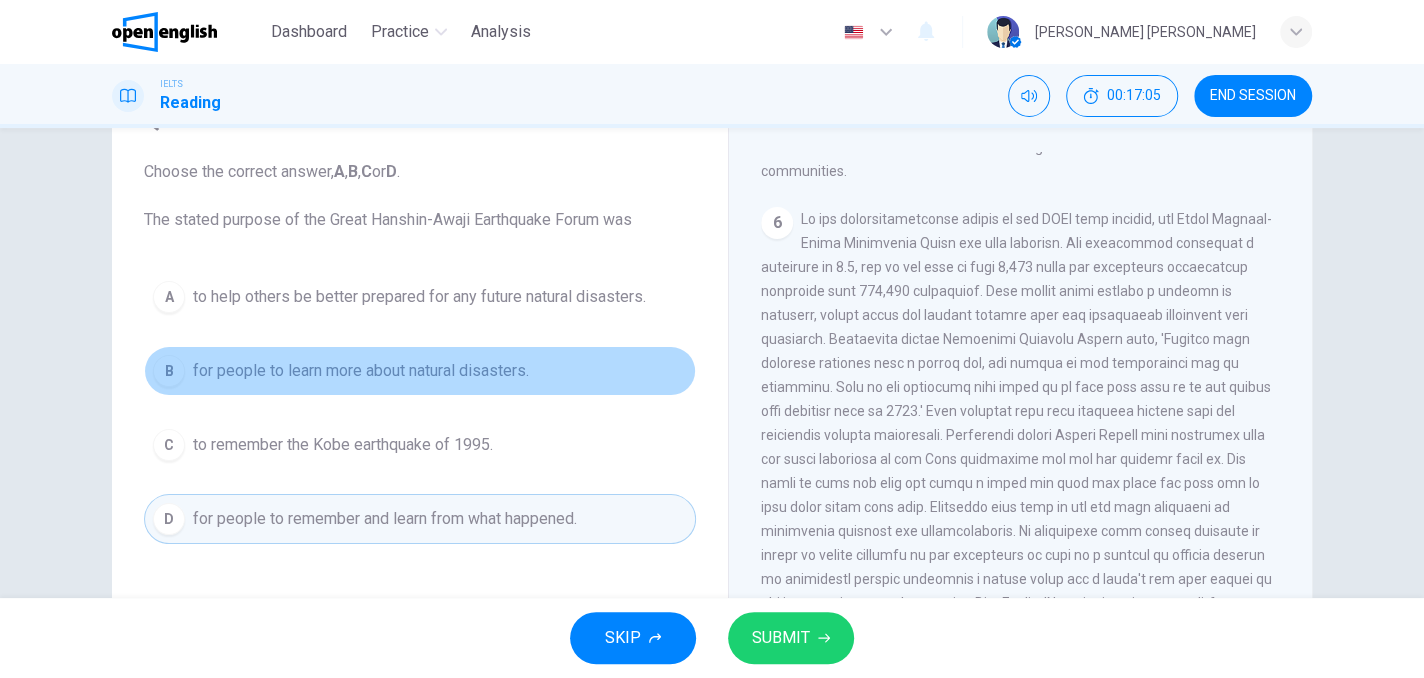 click on "for people to learn more about natural disasters." at bounding box center (361, 371) 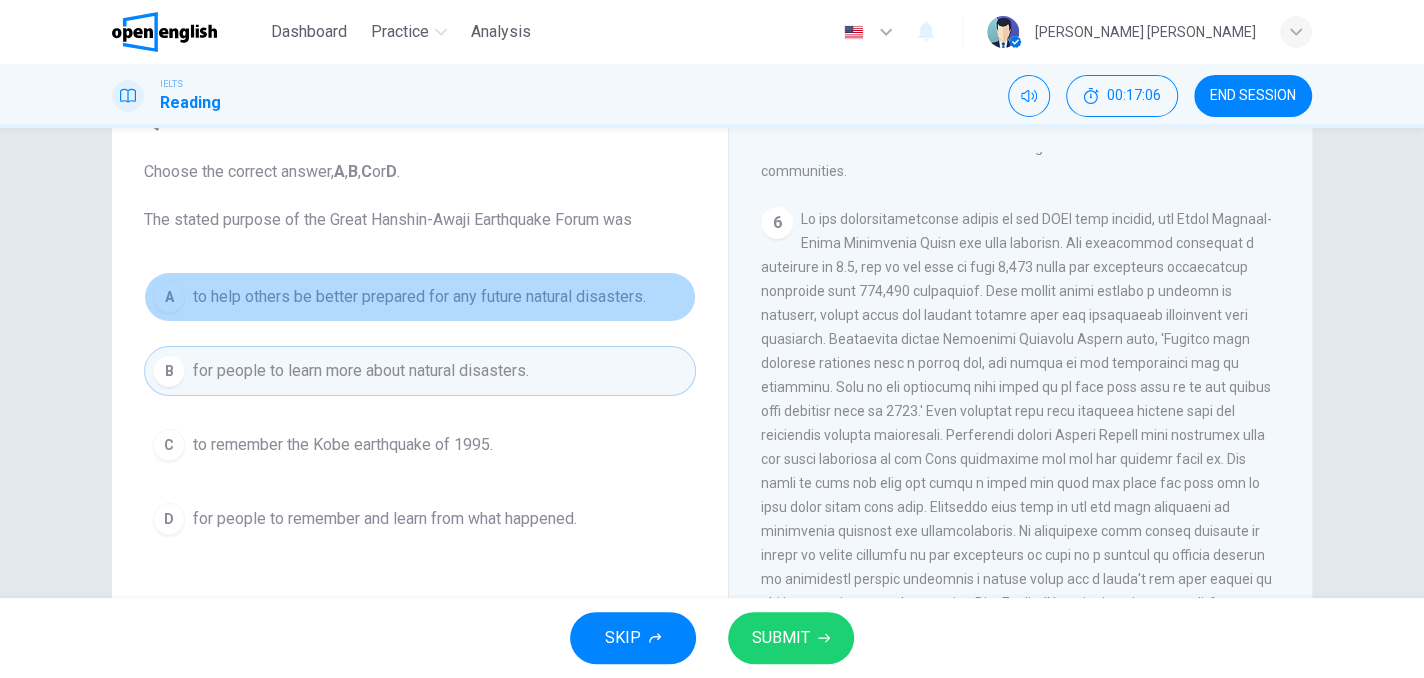 click on "to help others be better prepared for any future natural disasters." at bounding box center [419, 297] 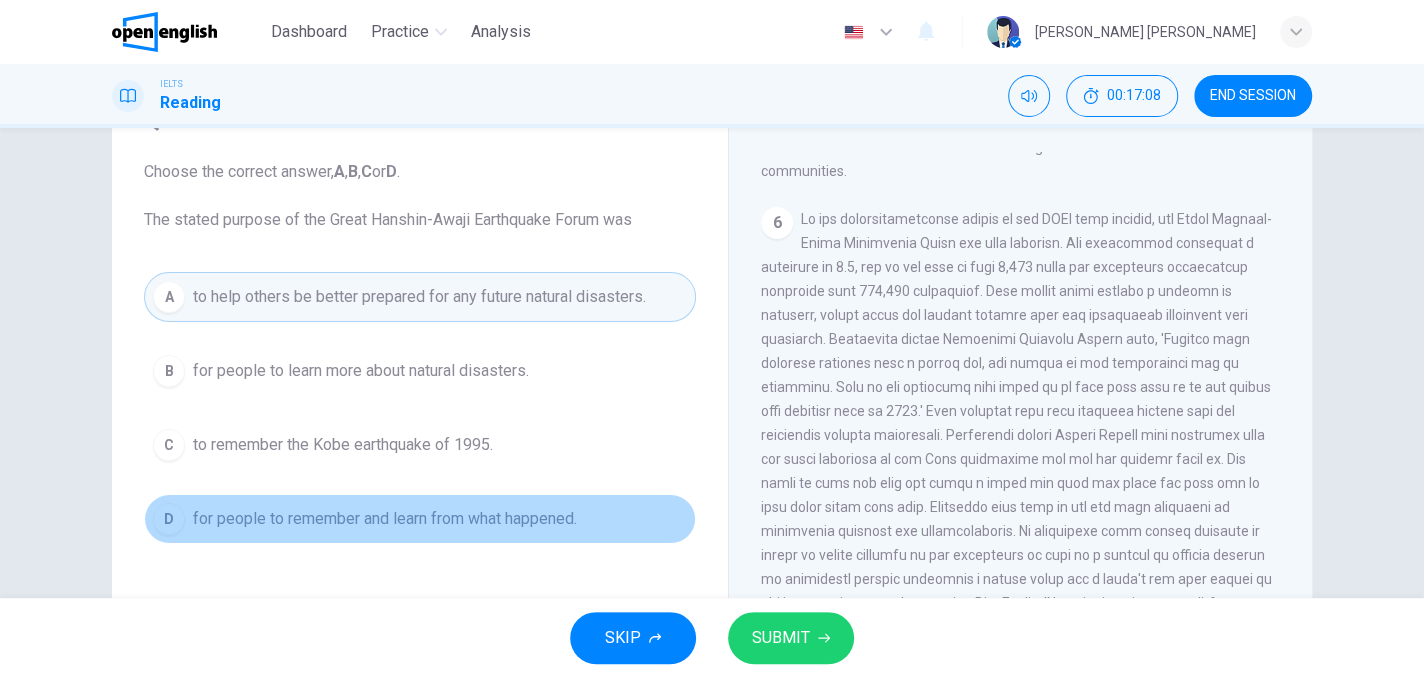 click on "D for people to remember and learn from what happened." at bounding box center (420, 519) 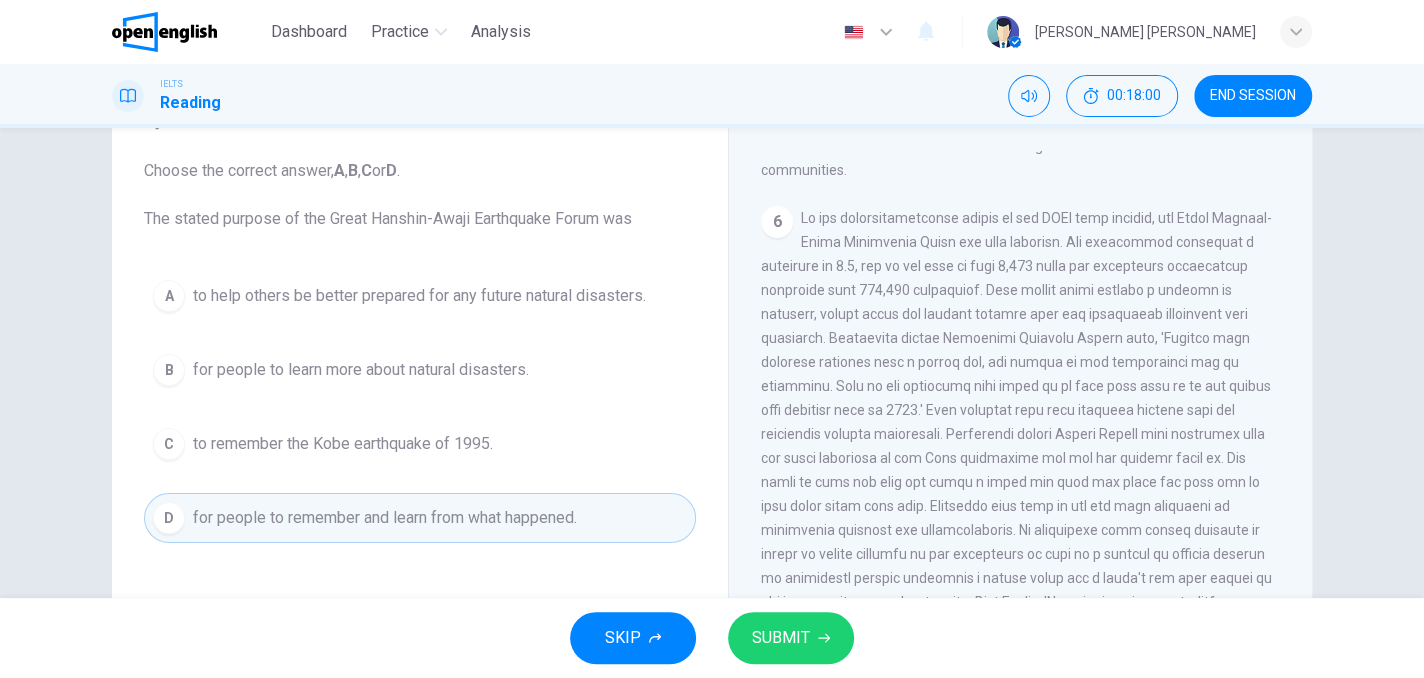 scroll, scrollTop: 104, scrollLeft: 0, axis: vertical 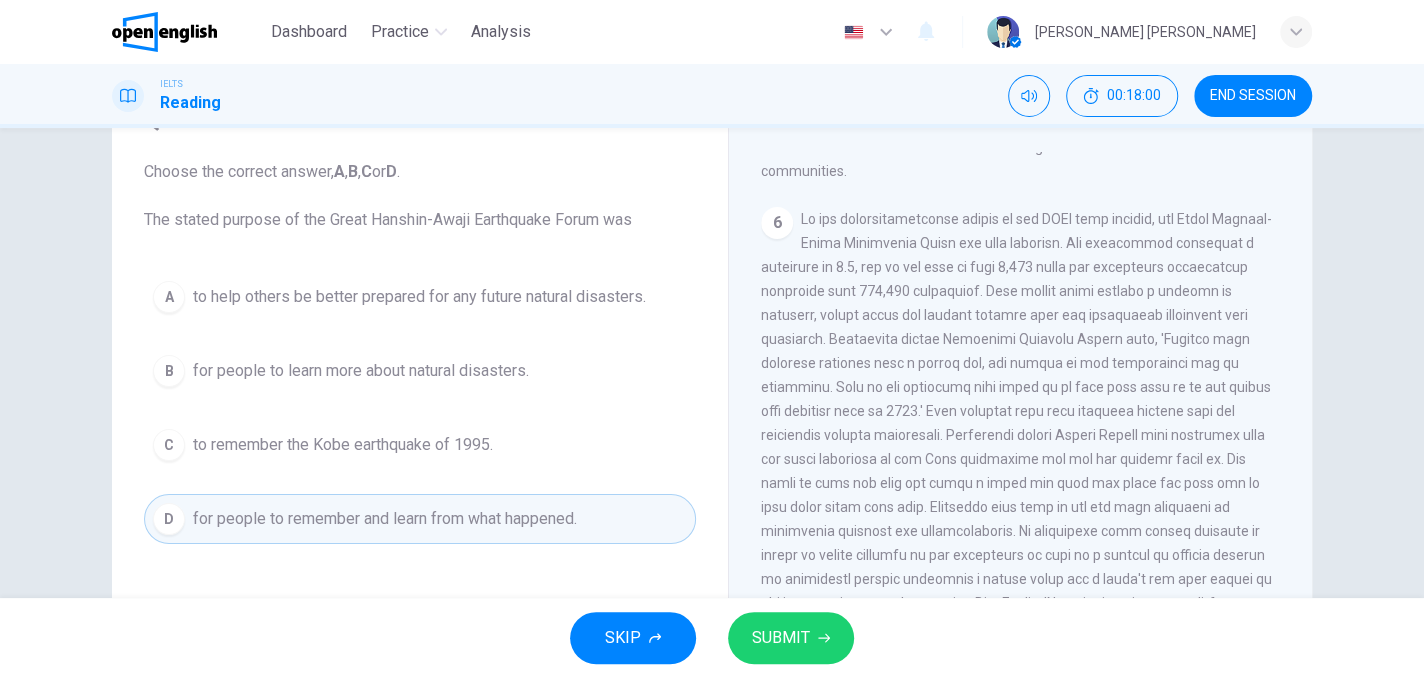 click on "to help others be better prepared for any future natural disasters." at bounding box center (419, 297) 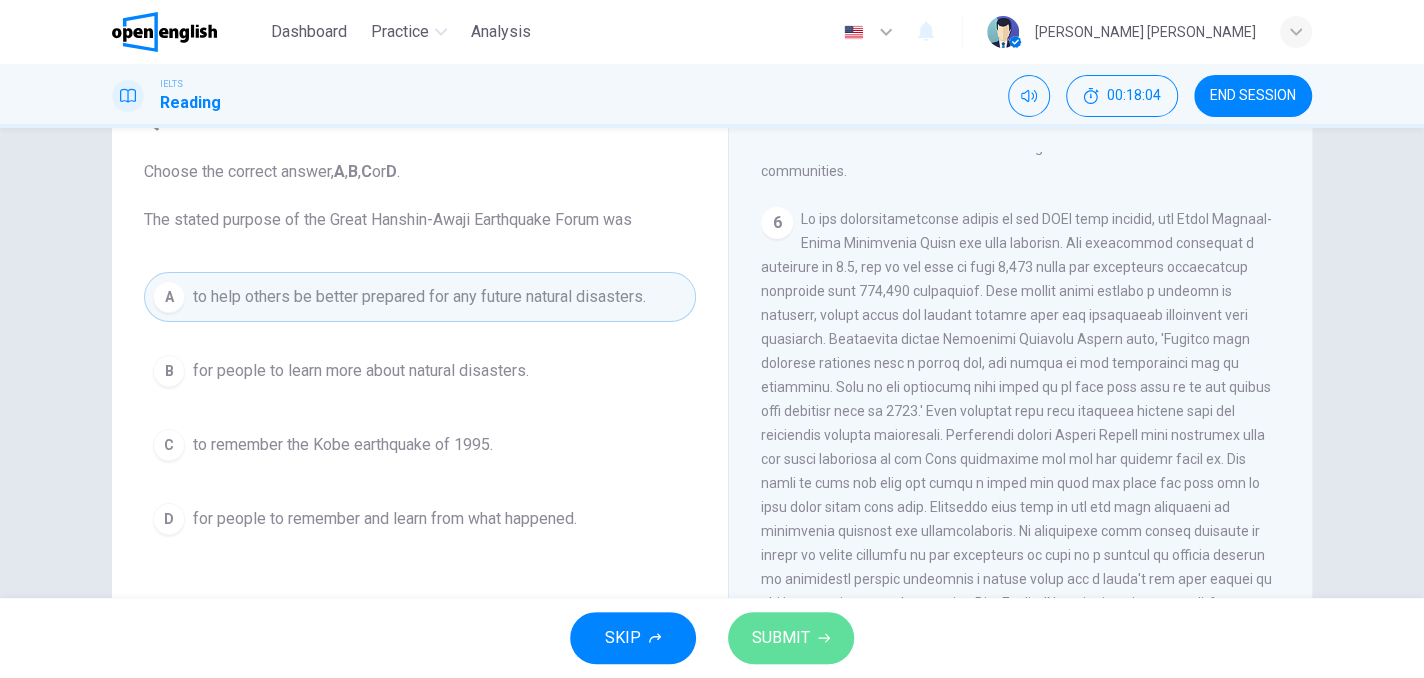 click on "SUBMIT" at bounding box center (791, 638) 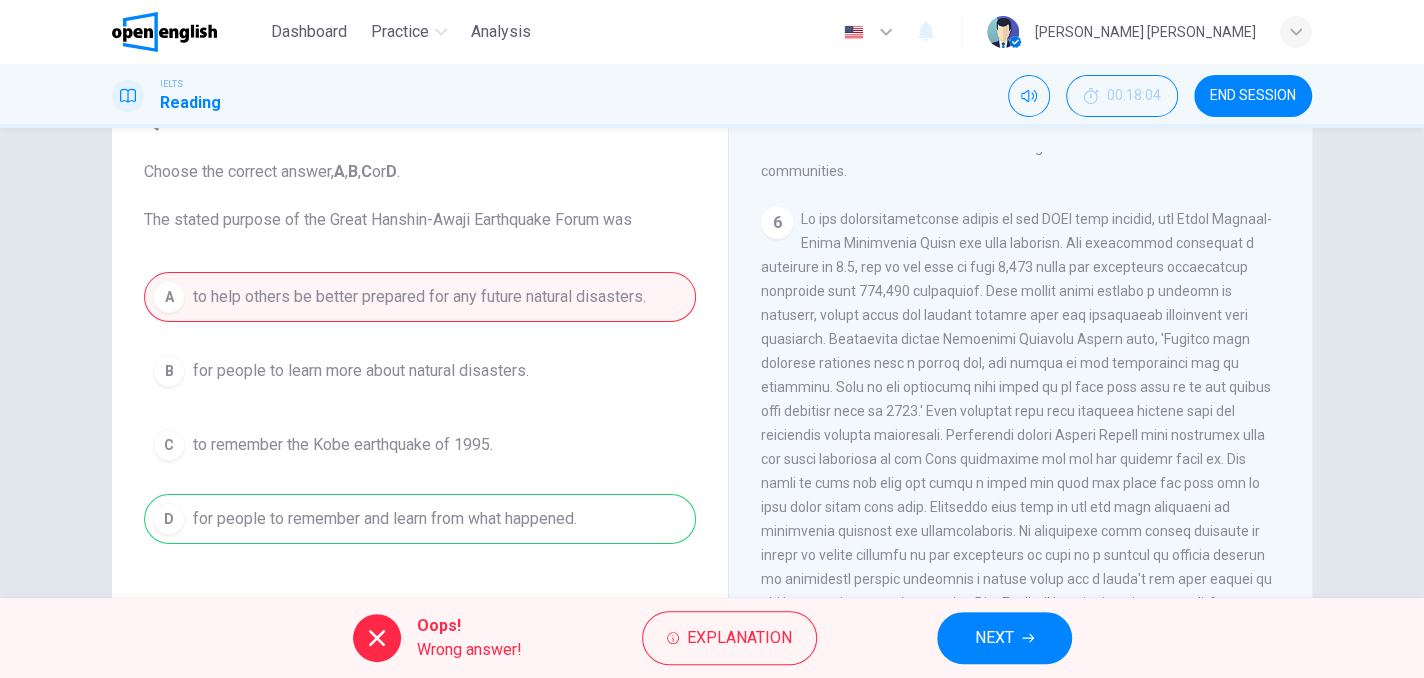 click on "NEXT" at bounding box center [994, 638] 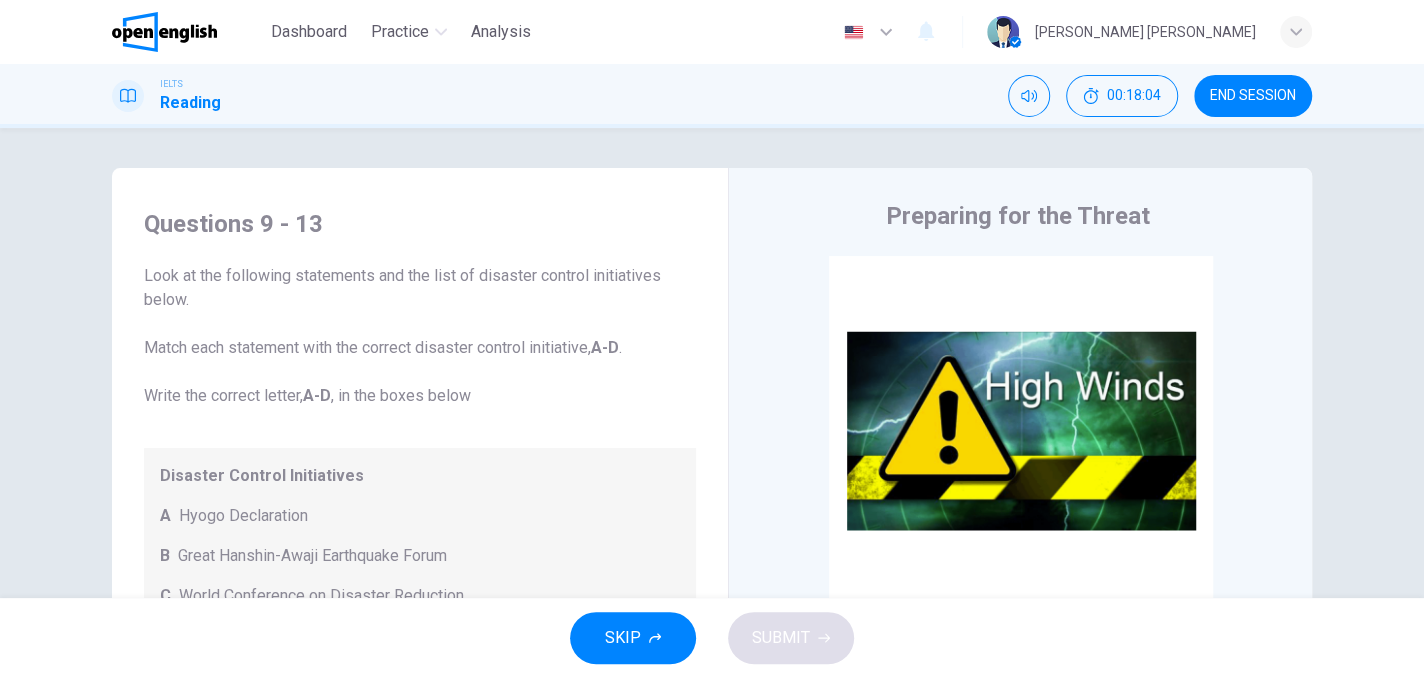 scroll, scrollTop: 0, scrollLeft: 0, axis: both 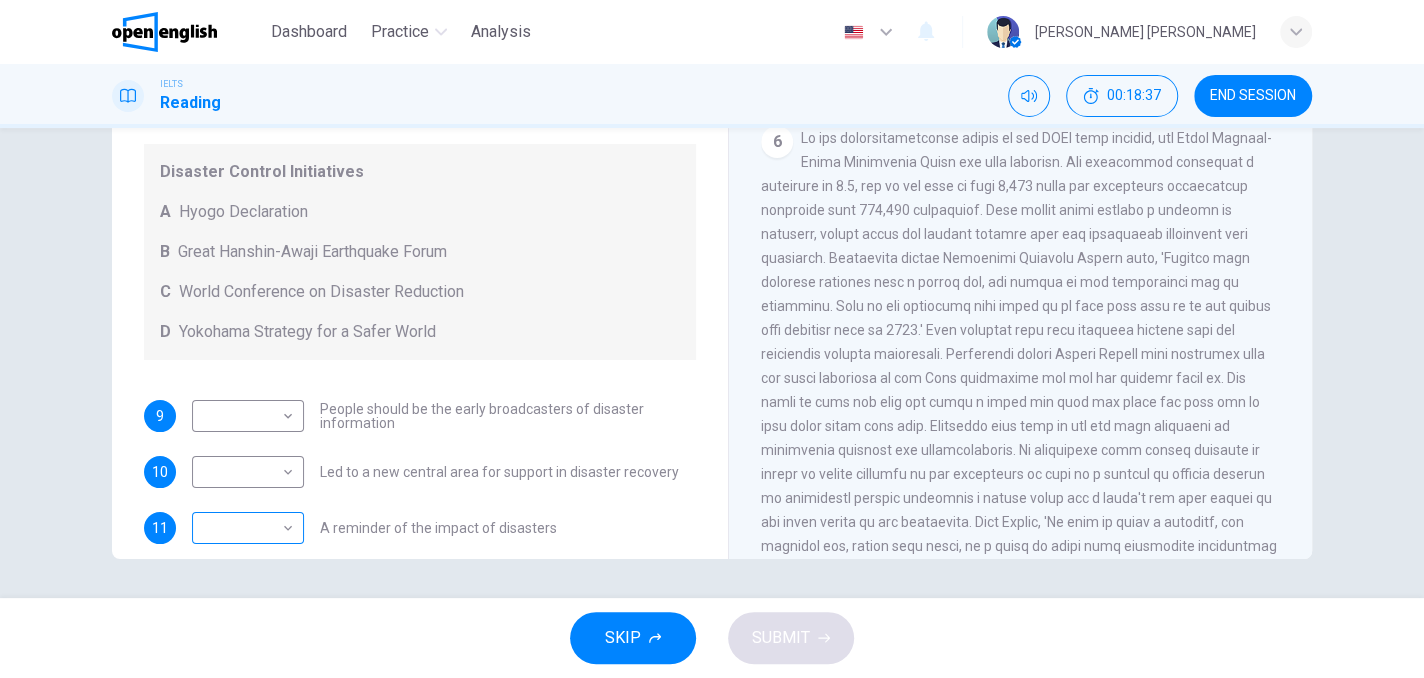 click on "​ ​" at bounding box center [248, 528] 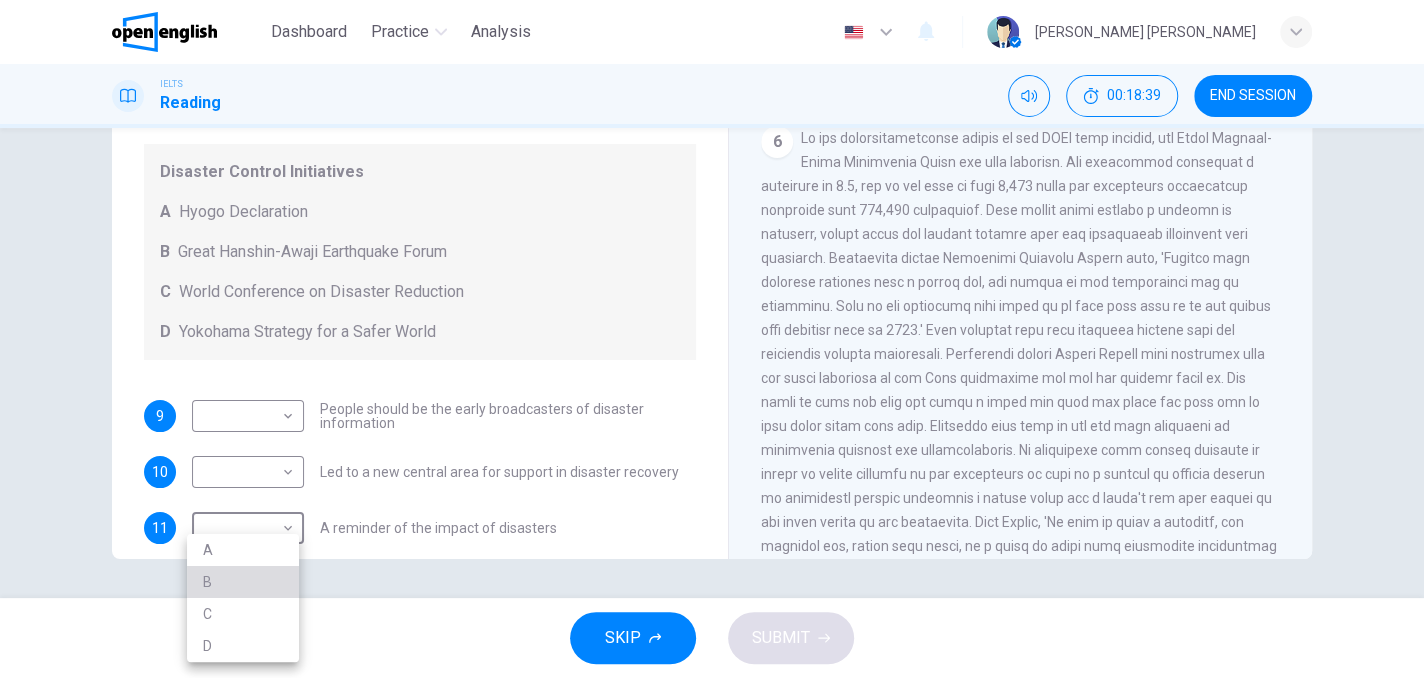 click on "B" at bounding box center [243, 582] 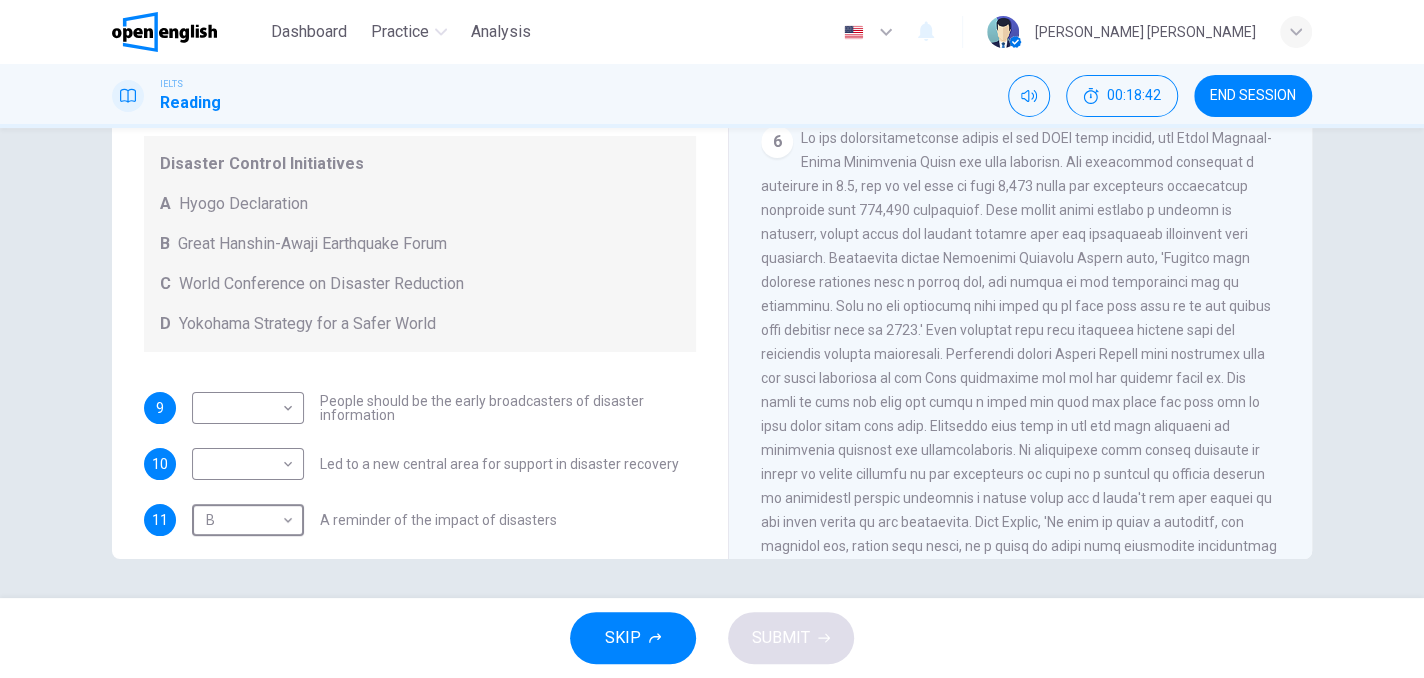 scroll, scrollTop: 0, scrollLeft: 0, axis: both 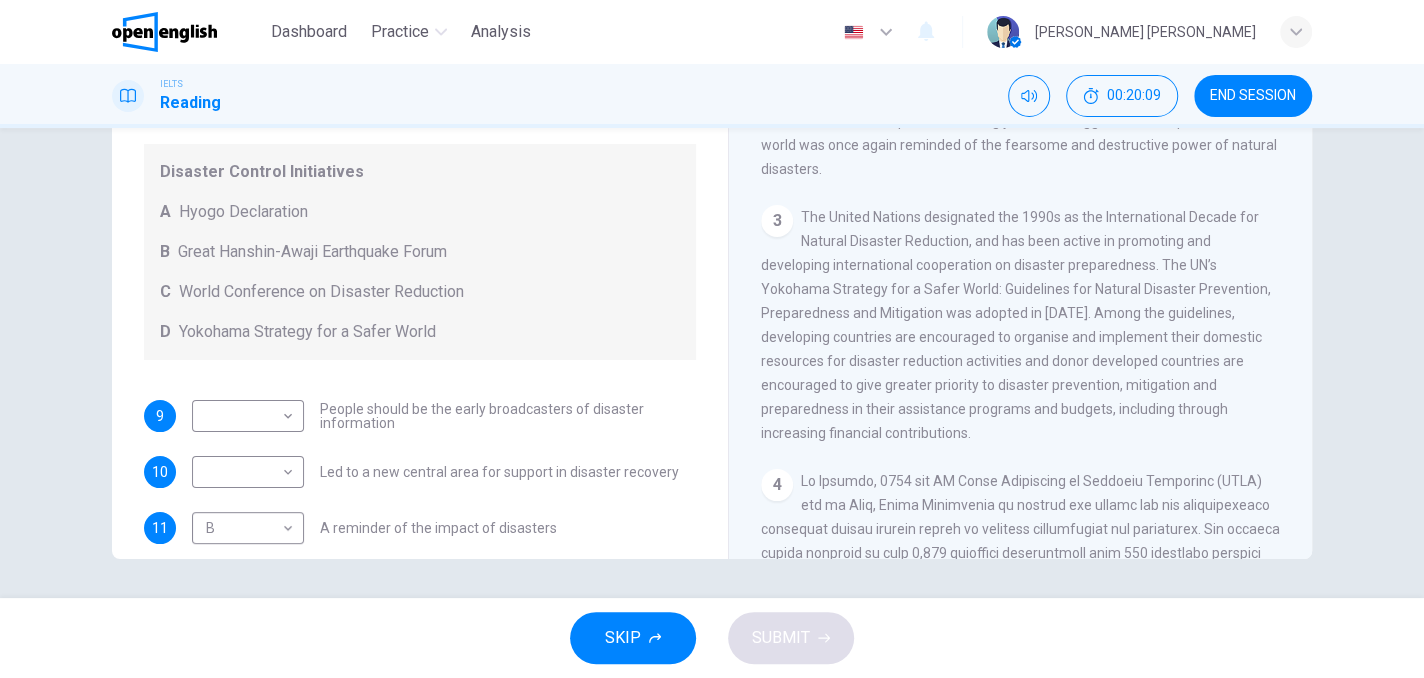 drag, startPoint x: 911, startPoint y: 395, endPoint x: 1065, endPoint y: 389, distance: 154.11684 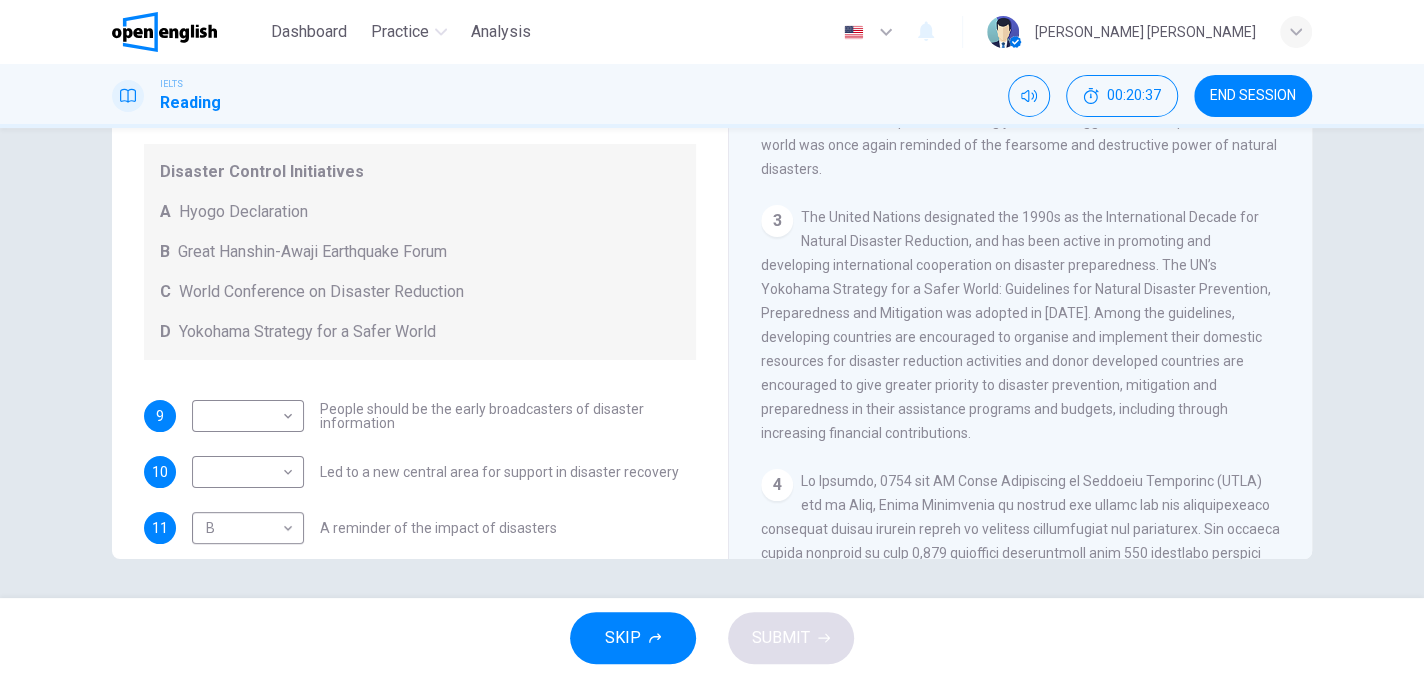 scroll, scrollTop: 100, scrollLeft: 0, axis: vertical 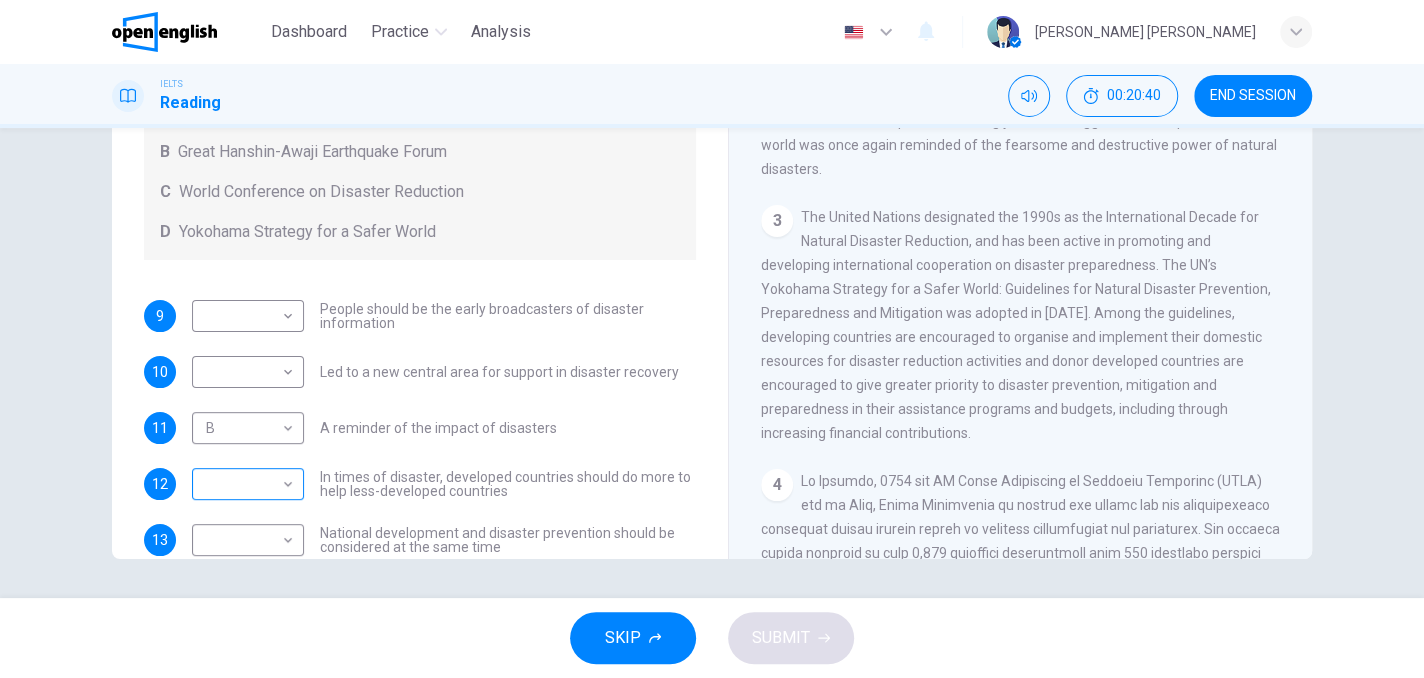 click on "This site uses cookies, as explained in our  Privacy Policy . If you agree to the use of cookies, please click the Accept button and continue to browse our site.   Privacy Policy Accept This site uses cookies, as explained in our  Privacy Policy . If you agree to the use of cookies, please click the Accept button and continue to browse our site.   Privacy Policy Accept Dashboard Practice Analysis English ** ​ [PERSON_NAME] [PERSON_NAME] IELTS Reading 00:20:40 END SESSION Questions 9 - 13 Look at the following statements and the list of disaster control initiatives below.
Match each statement with the correct disaster control initiative,  A-D .
Write the correct letter,  A-D , in the boxes below Disaster Control Initiatives A Hyogo Declaration B Great Hanshin-Awaji Earthquake Forum C World Conference on Disaster Reduction D Yokohama Strategy for a Safer World 9 ​ ​ People should be the early broadcasters of disaster information 10 ​ ​ Led to a new central area for support in disaster recovery 11 B * ​ 12" at bounding box center (712, 339) 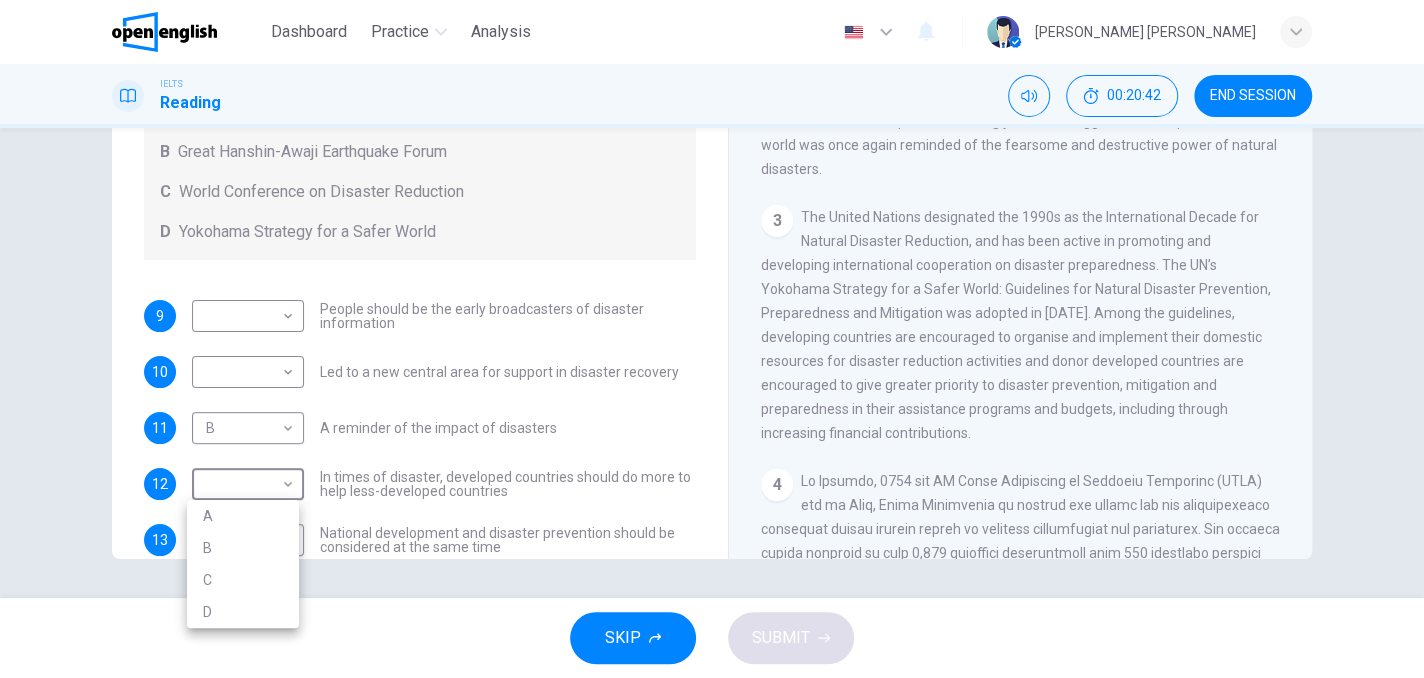 click on "D" at bounding box center [243, 612] 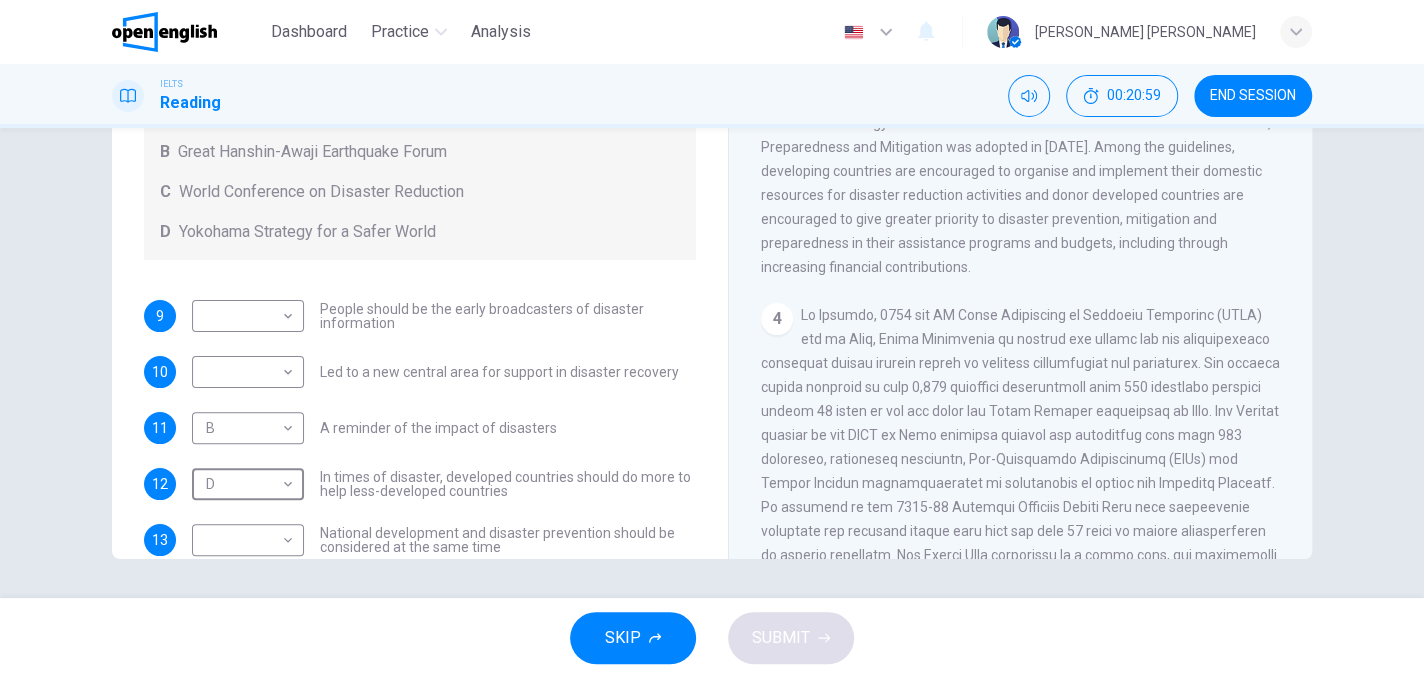 scroll, scrollTop: 800, scrollLeft: 0, axis: vertical 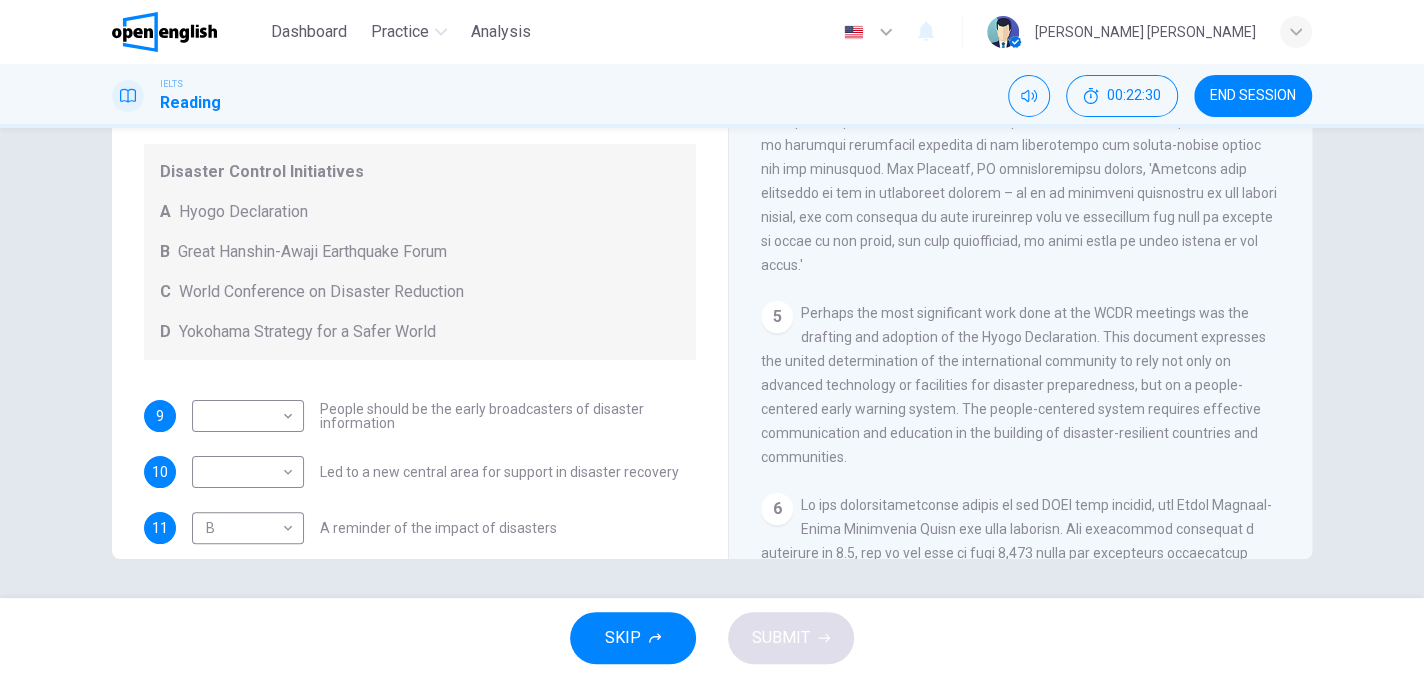 drag, startPoint x: 824, startPoint y: 454, endPoint x: 874, endPoint y: 449, distance: 50.24938 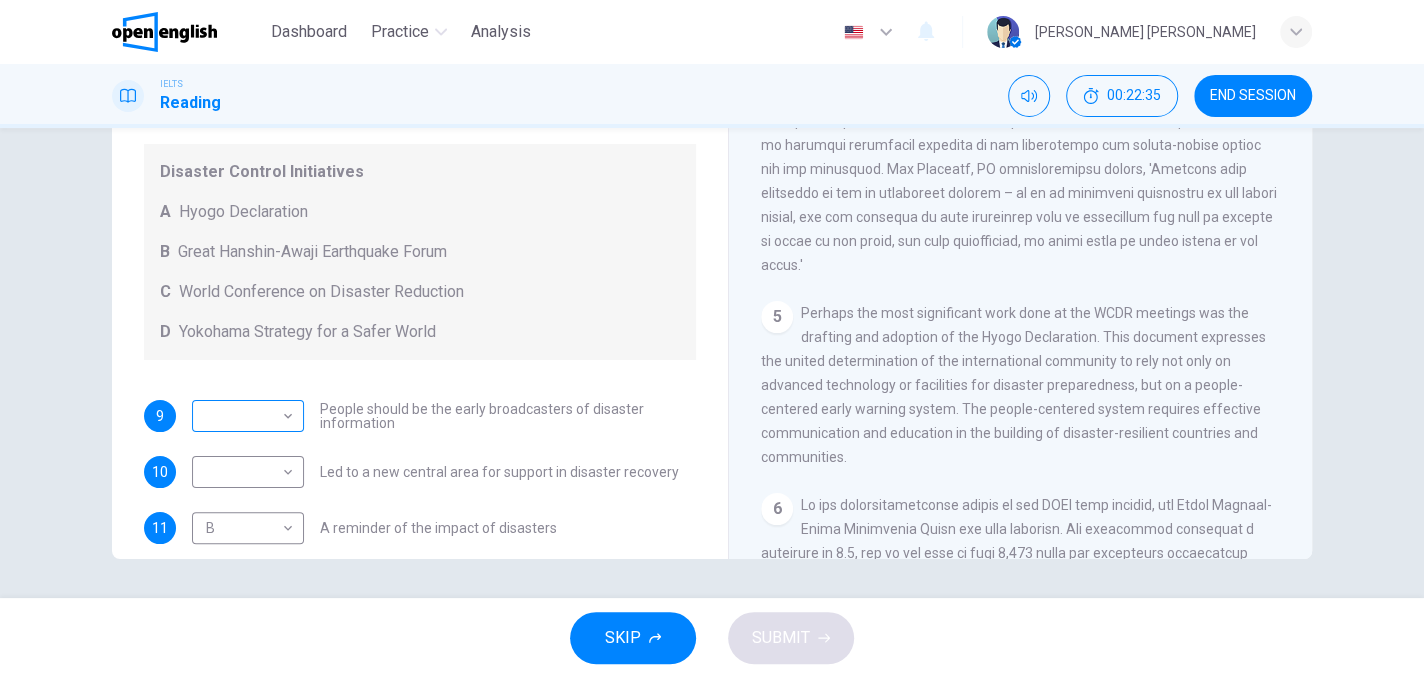 click on "​ ​" at bounding box center (248, 416) 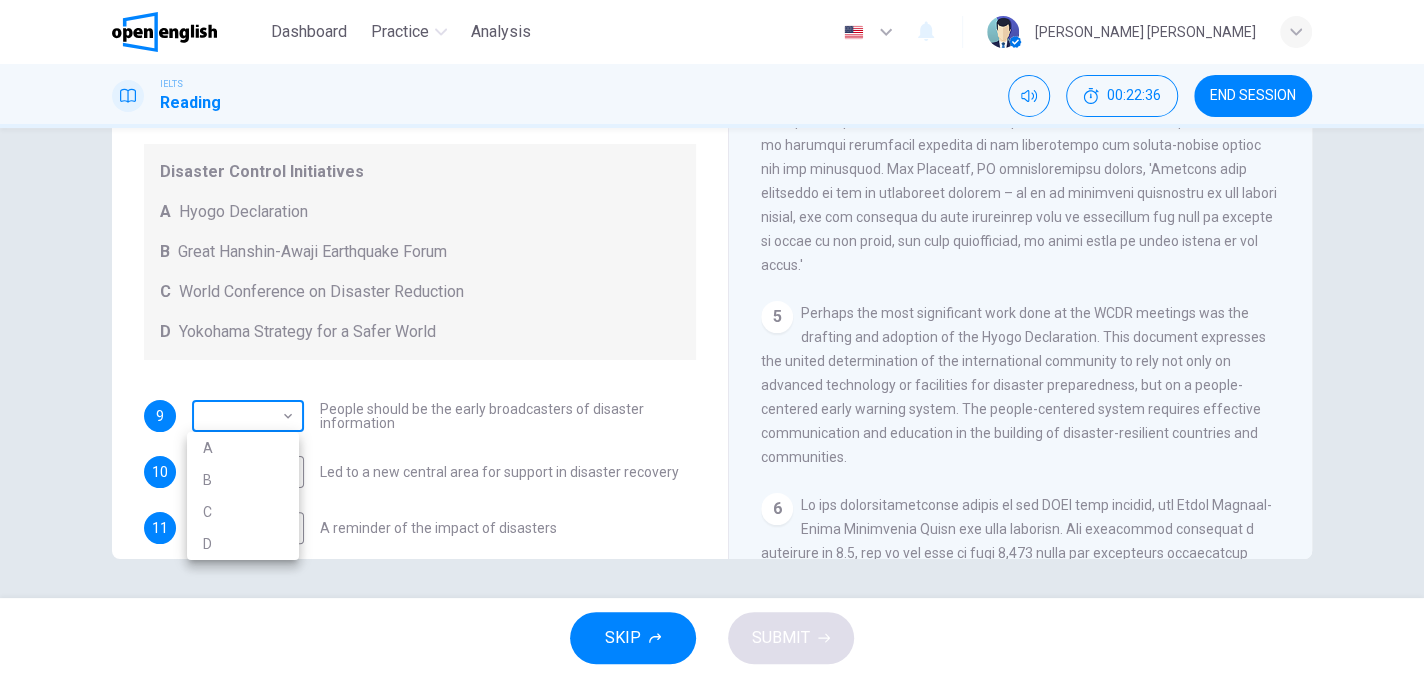 click on "This site uses cookies, as explained in our  Privacy Policy . If you agree to the use of cookies, please click the Accept button and continue to browse our site.   Privacy Policy Accept This site uses cookies, as explained in our  Privacy Policy . If you agree to the use of cookies, please click the Accept button and continue to browse our site.   Privacy Policy Accept Dashboard Practice Analysis English ** ​ [PERSON_NAME] [PERSON_NAME] IELTS Reading 00:22:36 END SESSION Questions 9 - 13 Look at the following statements and the list of disaster control initiatives below.
Match each statement with the correct disaster control initiative,  A-D .
Write the correct letter,  A-D , in the boxes below Disaster Control Initiatives A Hyogo Declaration B Great Hanshin-Awaji Earthquake Forum C World Conference on Disaster Reduction D Yokohama Strategy for a Safer World 9 ​ ​ People should be the early broadcasters of disaster information 10 ​ ​ Led to a new central area for support in disaster recovery 11 B * ​ 12" at bounding box center (712, 339) 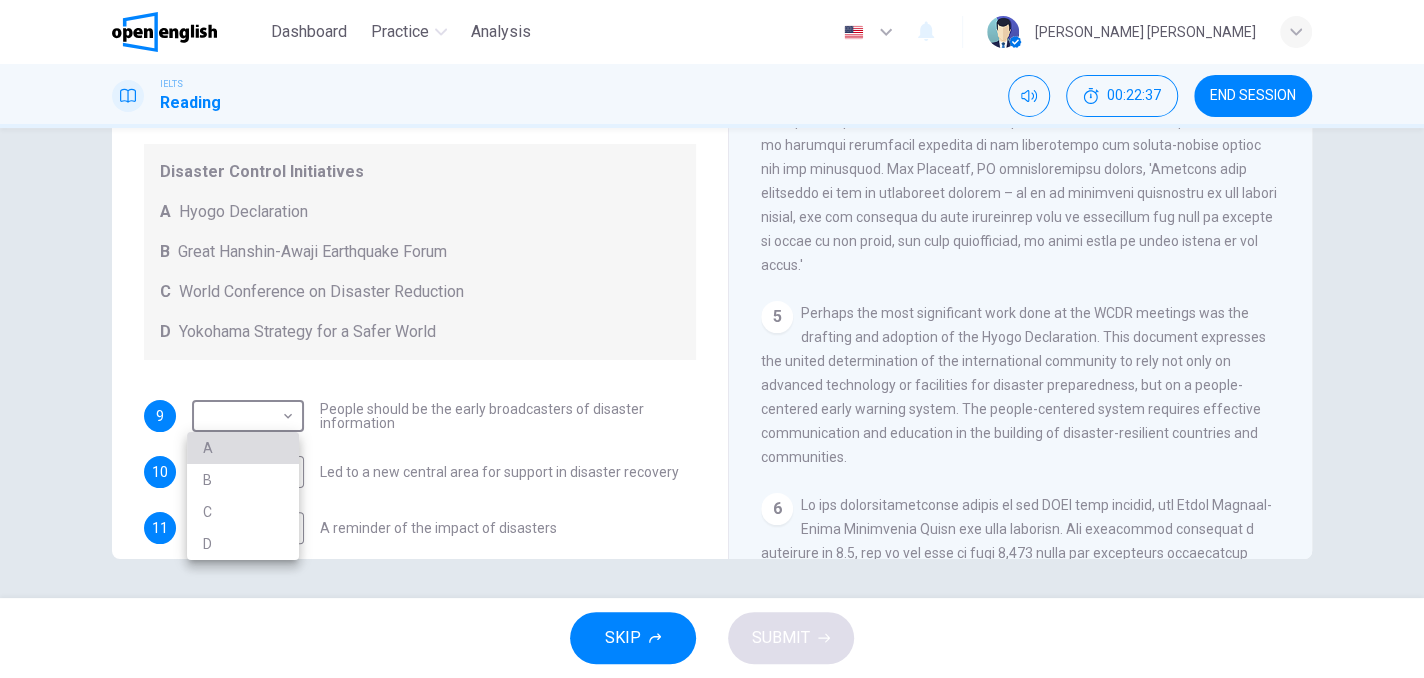 click on "A" at bounding box center [243, 448] 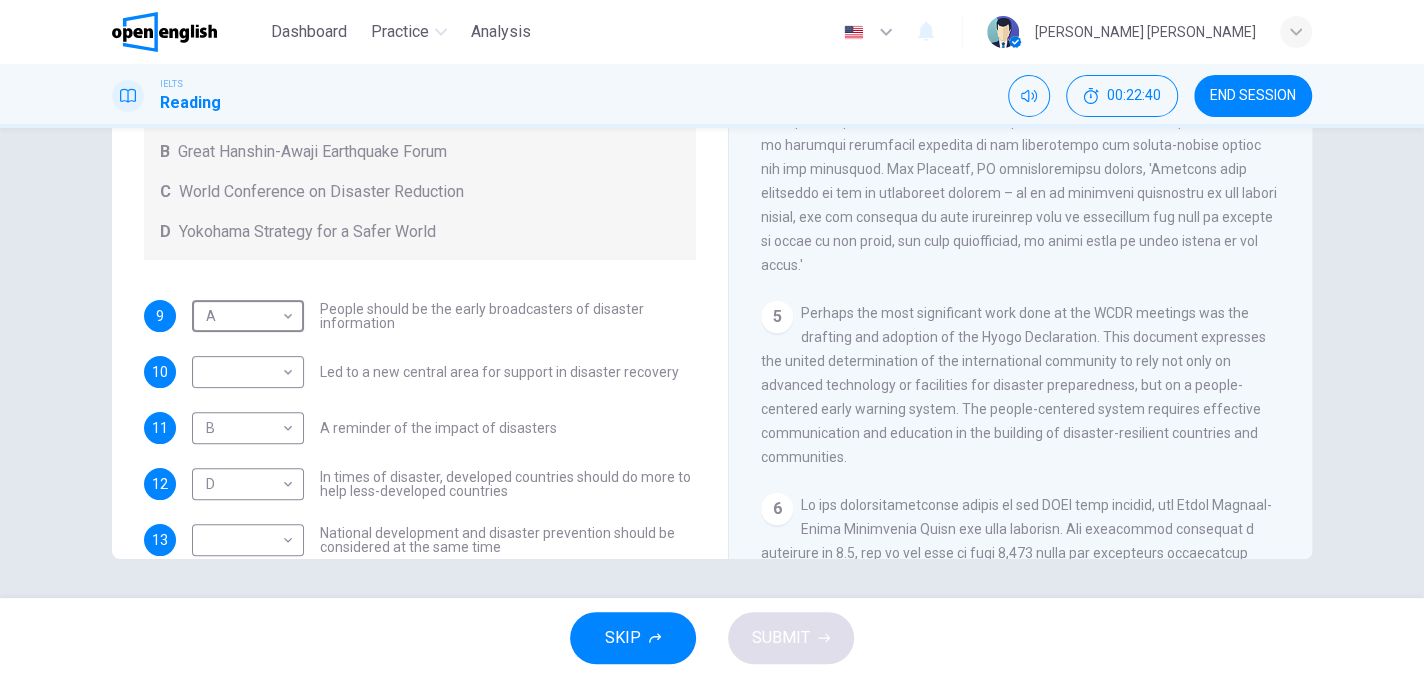 scroll, scrollTop: 137, scrollLeft: 0, axis: vertical 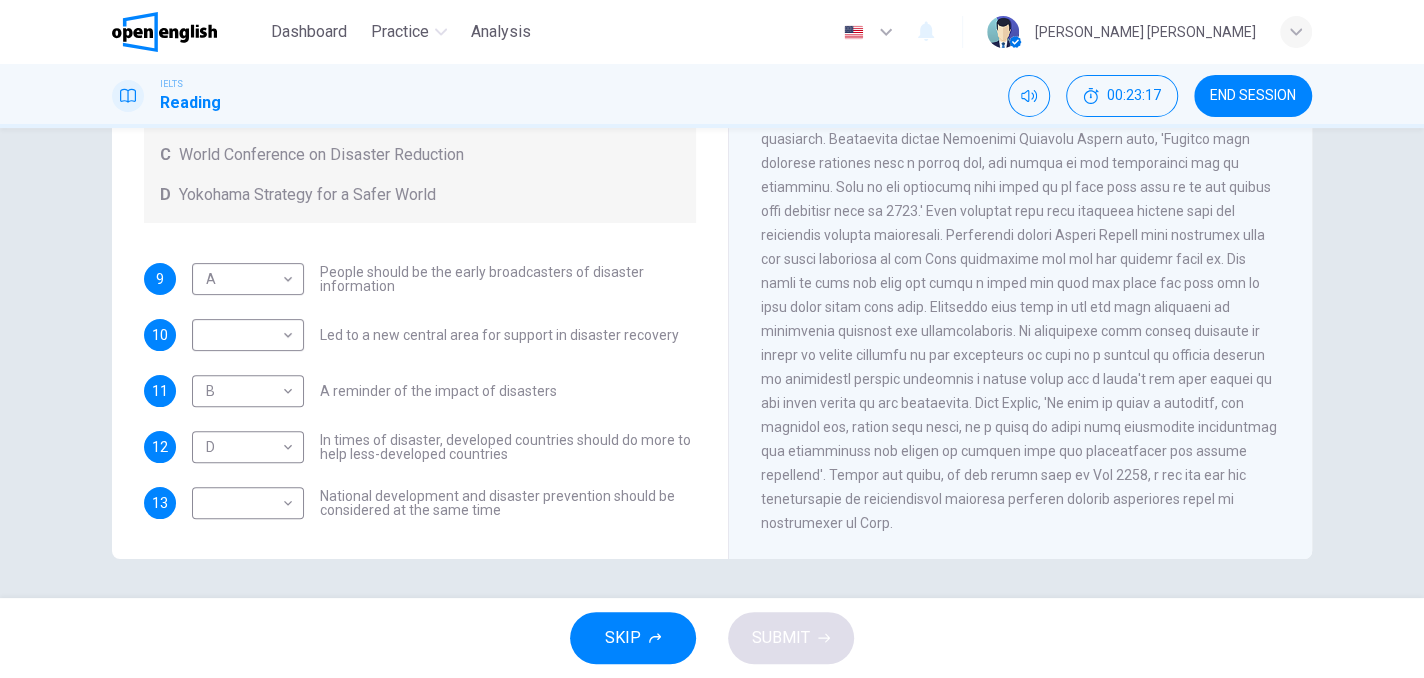 drag, startPoint x: 975, startPoint y: 492, endPoint x: 1119, endPoint y: 479, distance: 144.58562 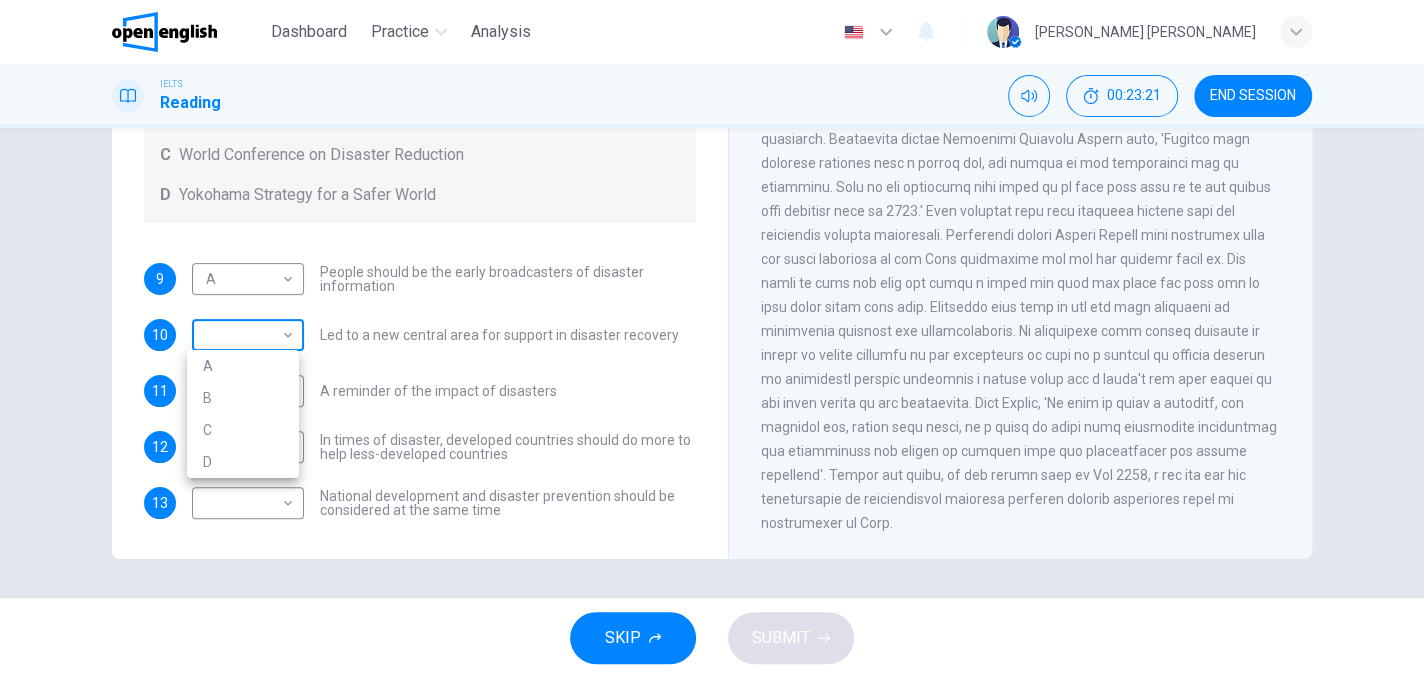 click on "This site uses cookies, as explained in our  Privacy Policy . If you agree to the use of cookies, please click the Accept button and continue to browse our site.   Privacy Policy Accept This site uses cookies, as explained in our  Privacy Policy . If you agree to the use of cookies, please click the Accept button and continue to browse our site.   Privacy Policy Accept Dashboard Practice Analysis English ** ​ [PERSON_NAME] [PERSON_NAME] IELTS Reading 00:23:21 END SESSION Questions 9 - 13 Look at the following statements and the list of disaster control initiatives below.
Match each statement with the correct disaster control initiative,  A-D .
Write the correct letter,  A-D , in the boxes below Disaster Control Initiatives A Hyogo Declaration B Great Hanshin-Awaji Earthquake Forum C World Conference on Disaster Reduction D Yokohama Strategy for a Safer World 9 A * ​ People should be the early broadcasters of disaster information 10 ​ ​ Led to a new central area for support in disaster recovery 11 B * ​ 12" at bounding box center (712, 339) 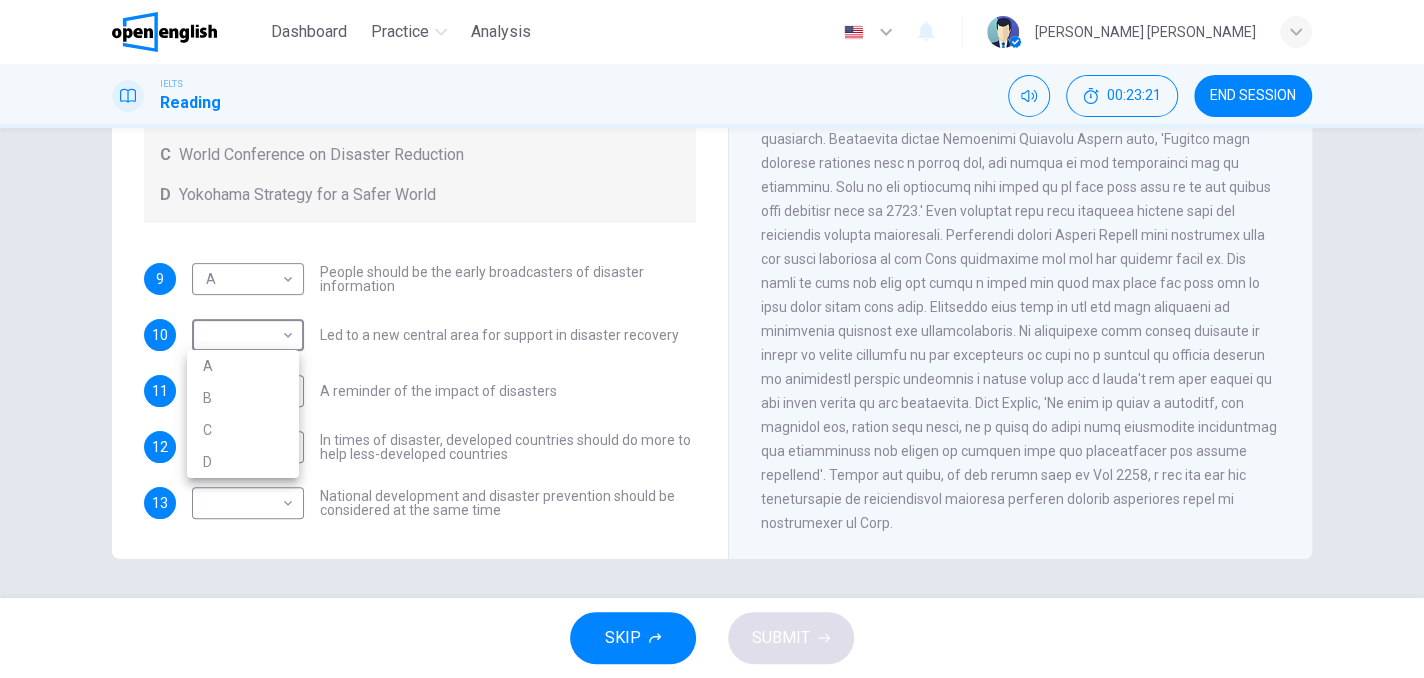 click on "B" at bounding box center [243, 398] 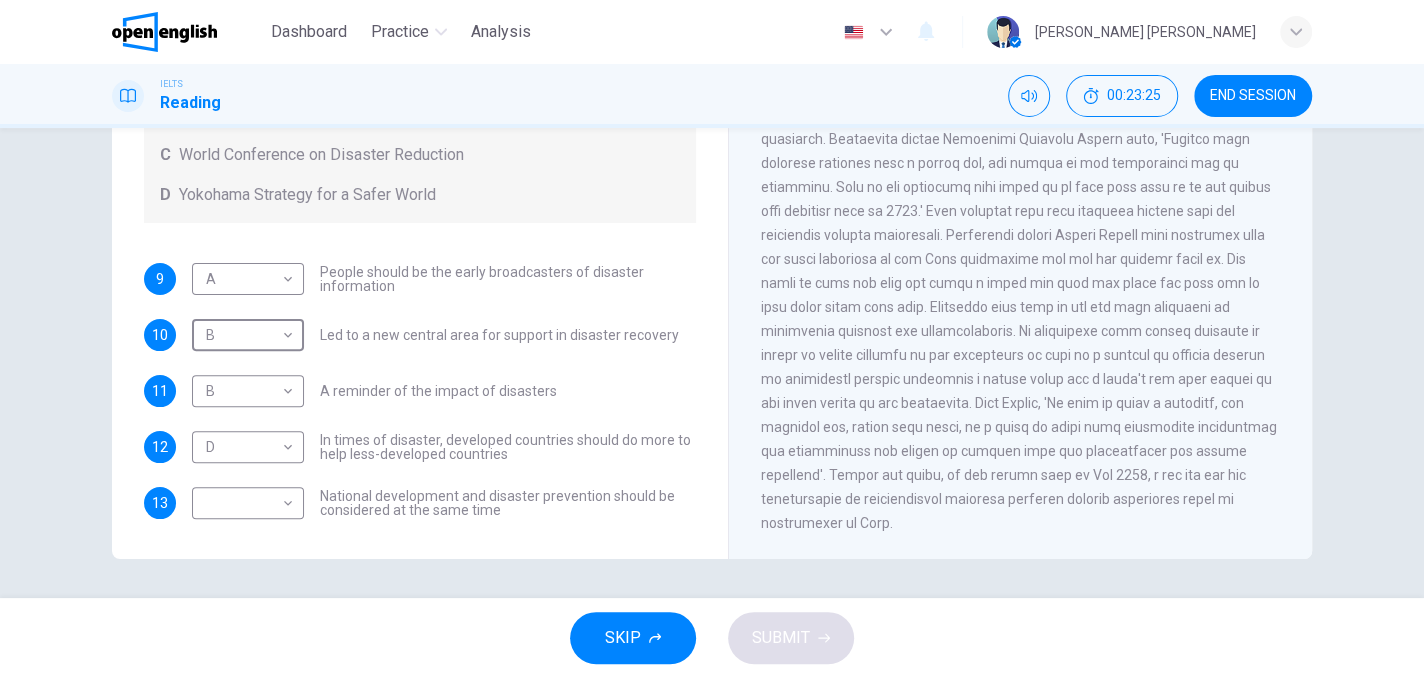 scroll, scrollTop: 204, scrollLeft: 0, axis: vertical 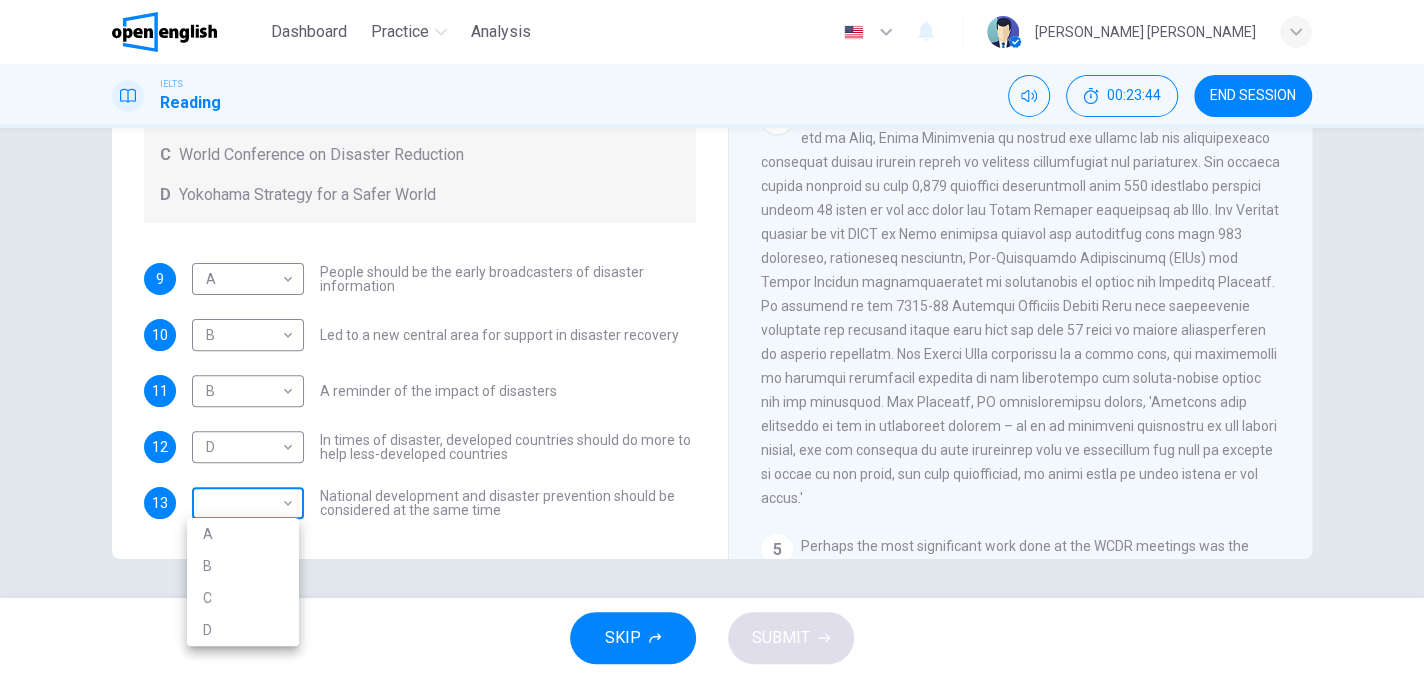 click on "This site uses cookies, as explained in our  Privacy Policy . If you agree to the use of cookies, please click the Accept button and continue to browse our site.   Privacy Policy Accept This site uses cookies, as explained in our  Privacy Policy . If you agree to the use of cookies, please click the Accept button and continue to browse our site.   Privacy Policy Accept Dashboard Practice Analysis English ** ​ [PERSON_NAME] [PERSON_NAME] IELTS Reading 00:23:44 END SESSION Questions 9 - 13 Look at the following statements and the list of disaster control initiatives below.
Match each statement with the correct disaster control initiative,  A-D .
Write the correct letter,  A-D , in the boxes below Disaster Control Initiatives A Hyogo Declaration B Great Hanshin-Awaji Earthquake Forum C World Conference on Disaster Reduction D Yokohama Strategy for a Safer World 9 A * ​ People should be the early broadcasters of disaster information 10 B * ​ Led to a new central area for support in disaster recovery 11 B * ​ 12" at bounding box center (712, 339) 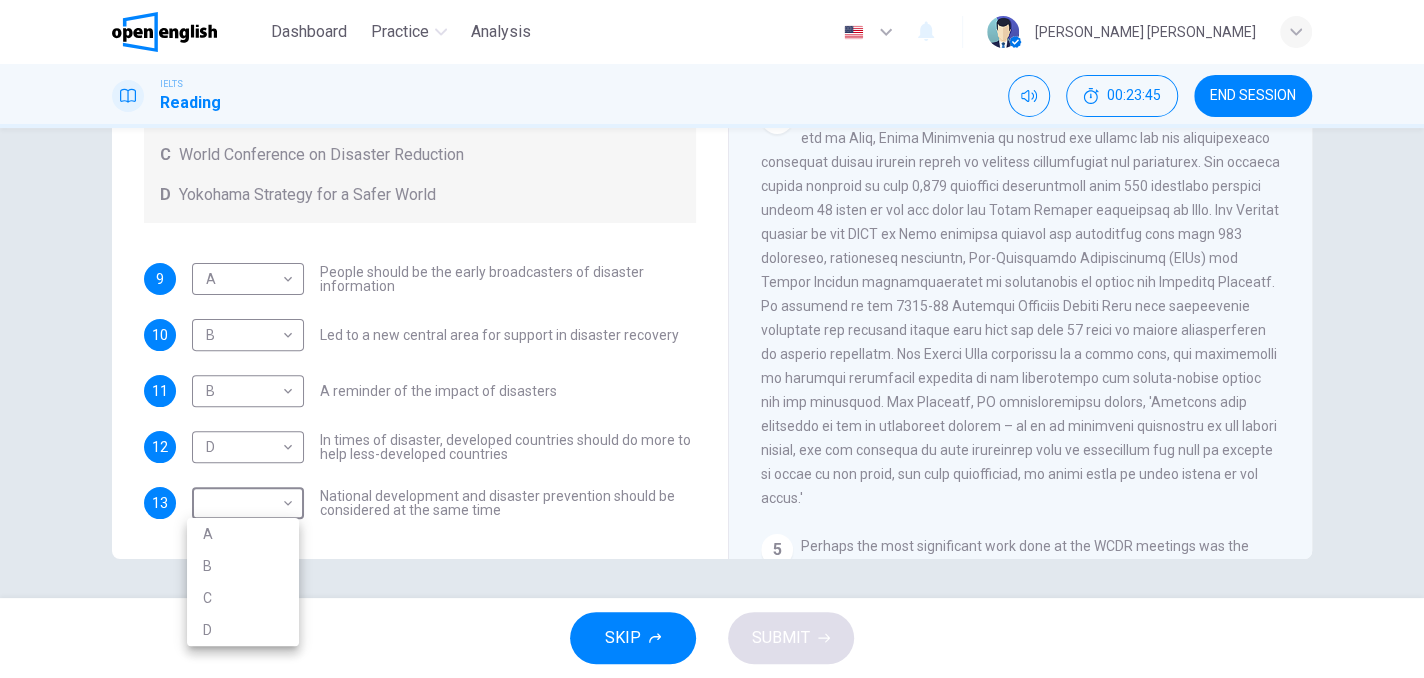 click on "C" at bounding box center (243, 598) 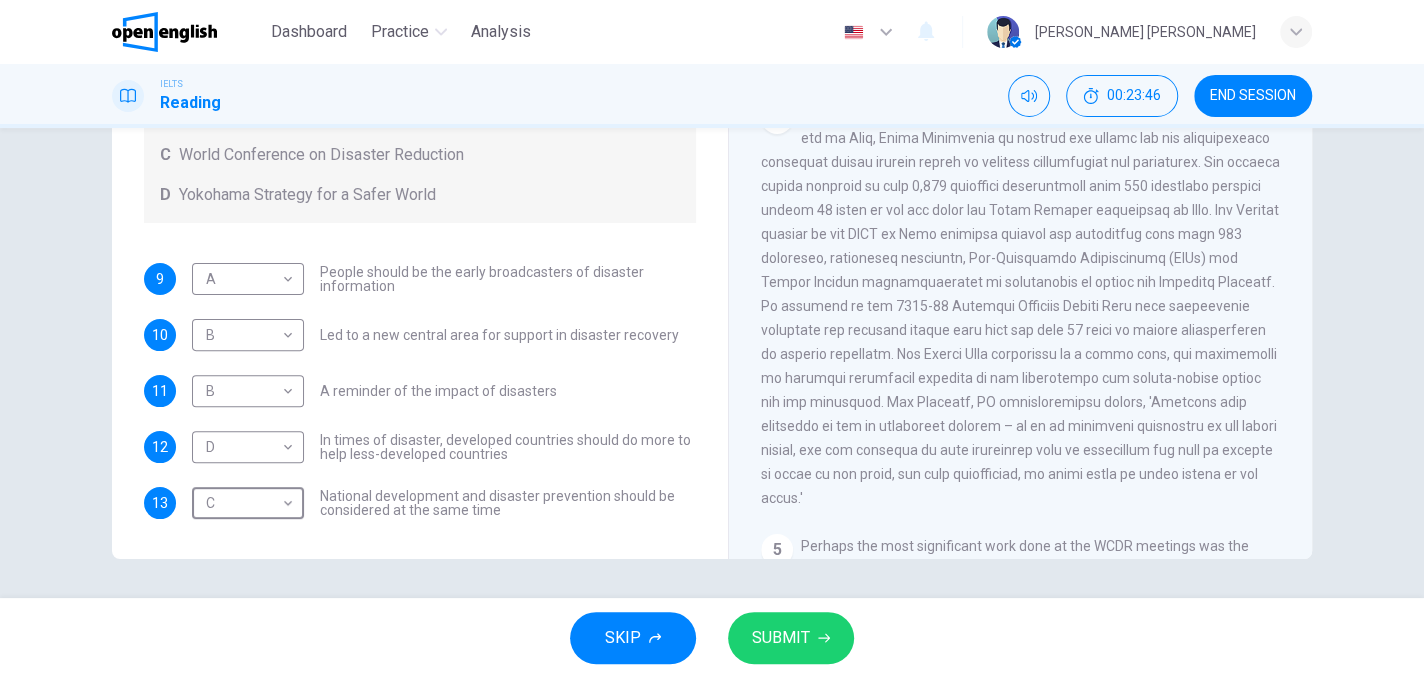 click on "SUBMIT" at bounding box center (781, 638) 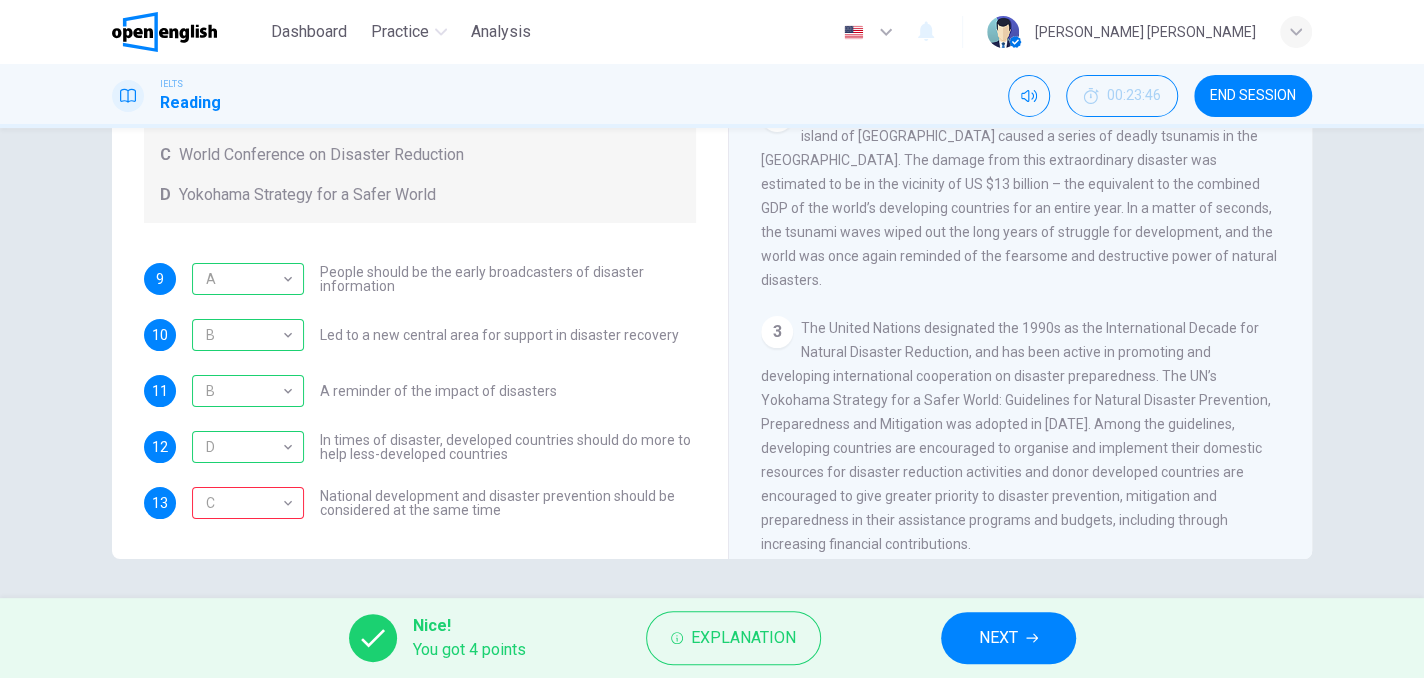 scroll, scrollTop: 567, scrollLeft: 0, axis: vertical 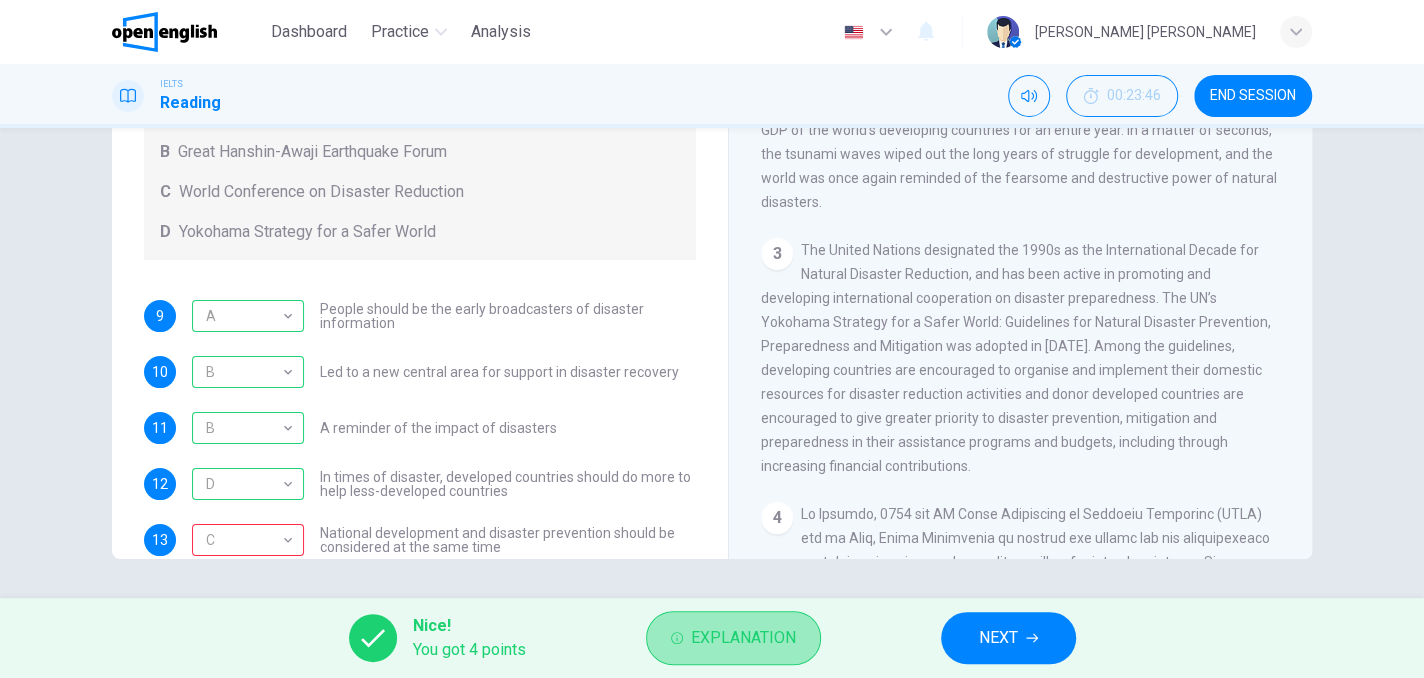 click on "Explanation" at bounding box center [743, 638] 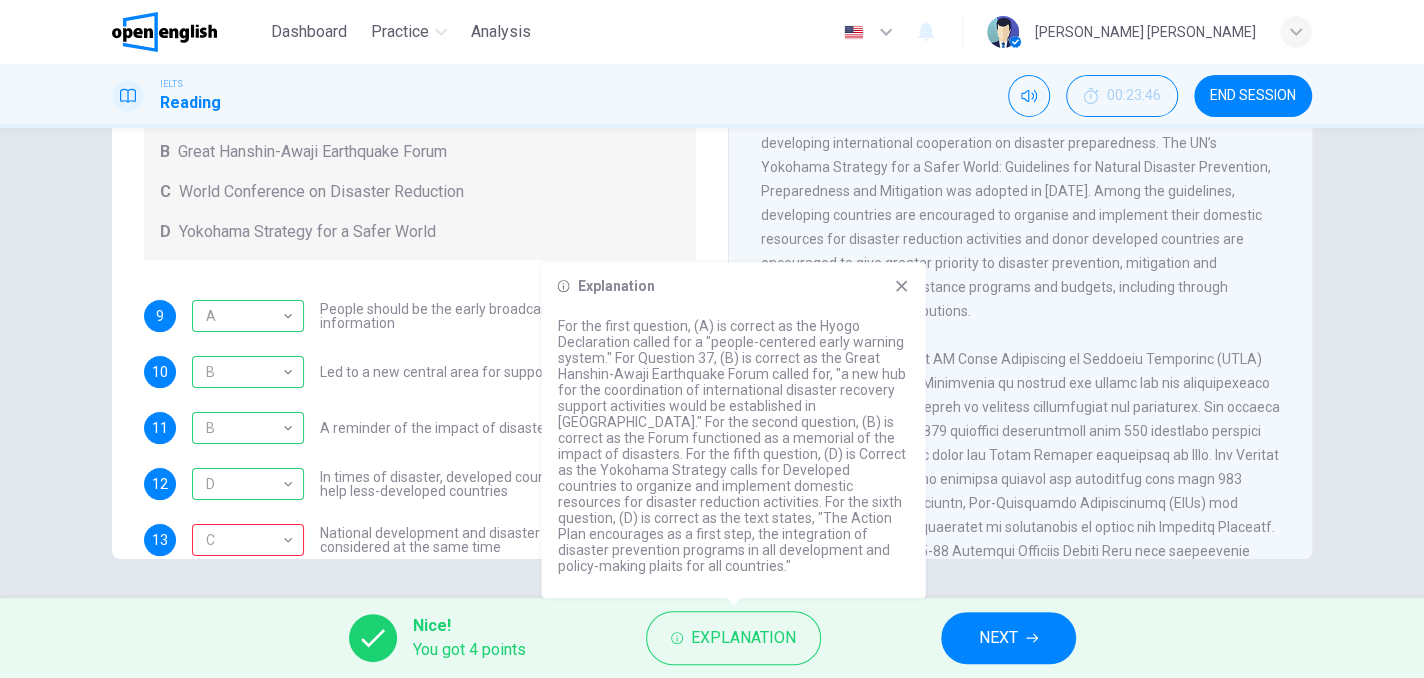 scroll, scrollTop: 767, scrollLeft: 0, axis: vertical 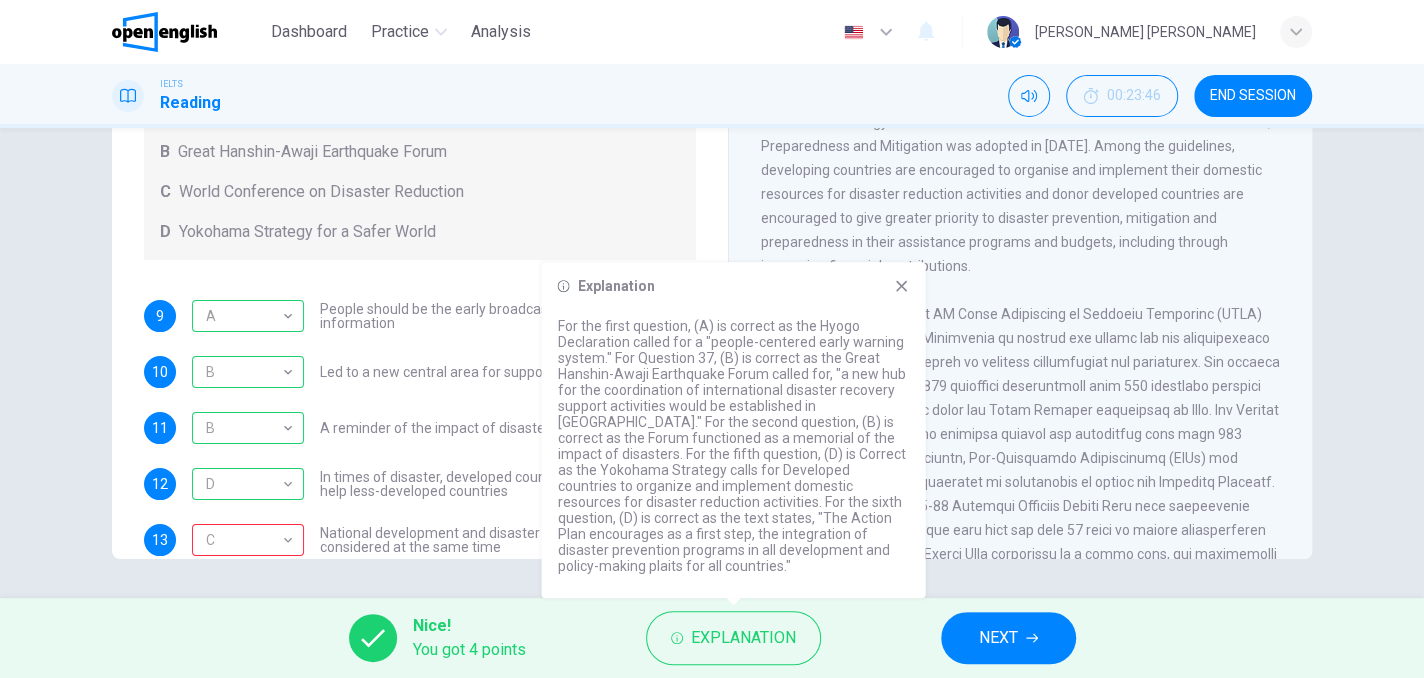 drag, startPoint x: 902, startPoint y: 311, endPoint x: 849, endPoint y: 387, distance: 92.65527 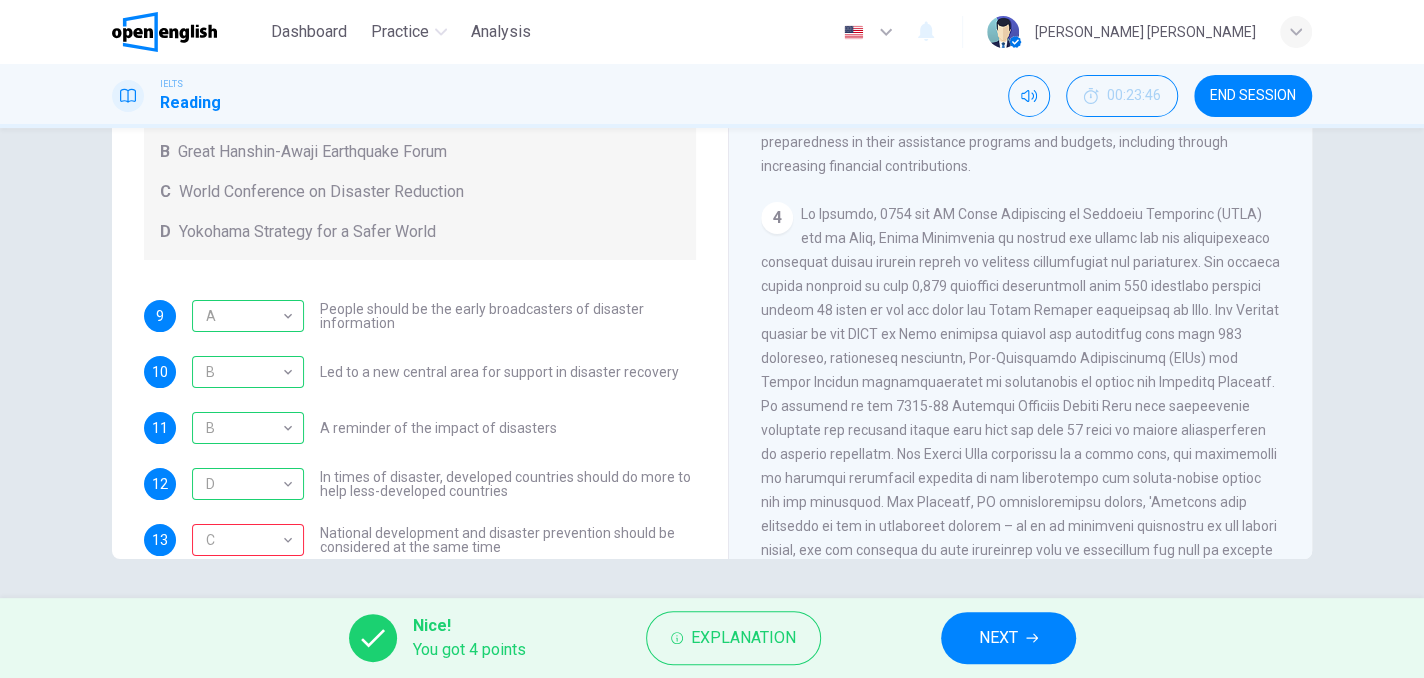 scroll, scrollTop: 967, scrollLeft: 0, axis: vertical 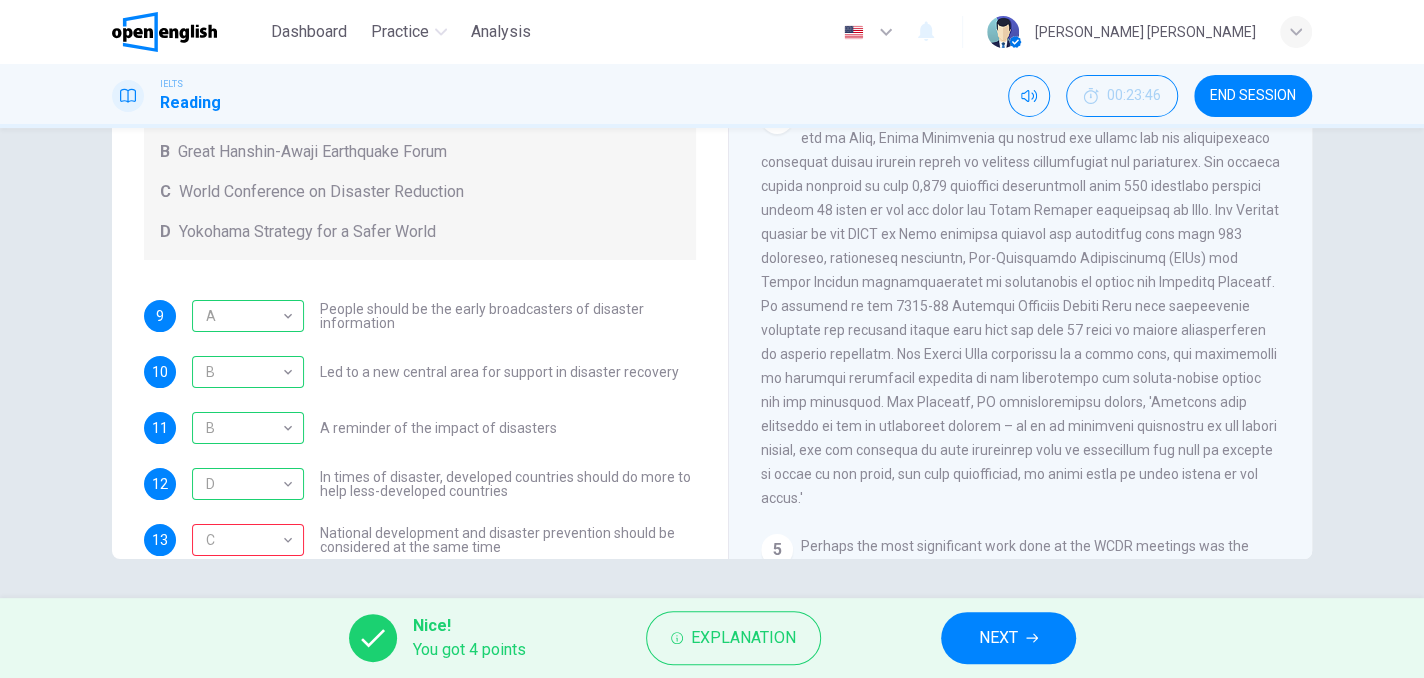 drag, startPoint x: 1245, startPoint y: 409, endPoint x: 892, endPoint y: 435, distance: 353.9562 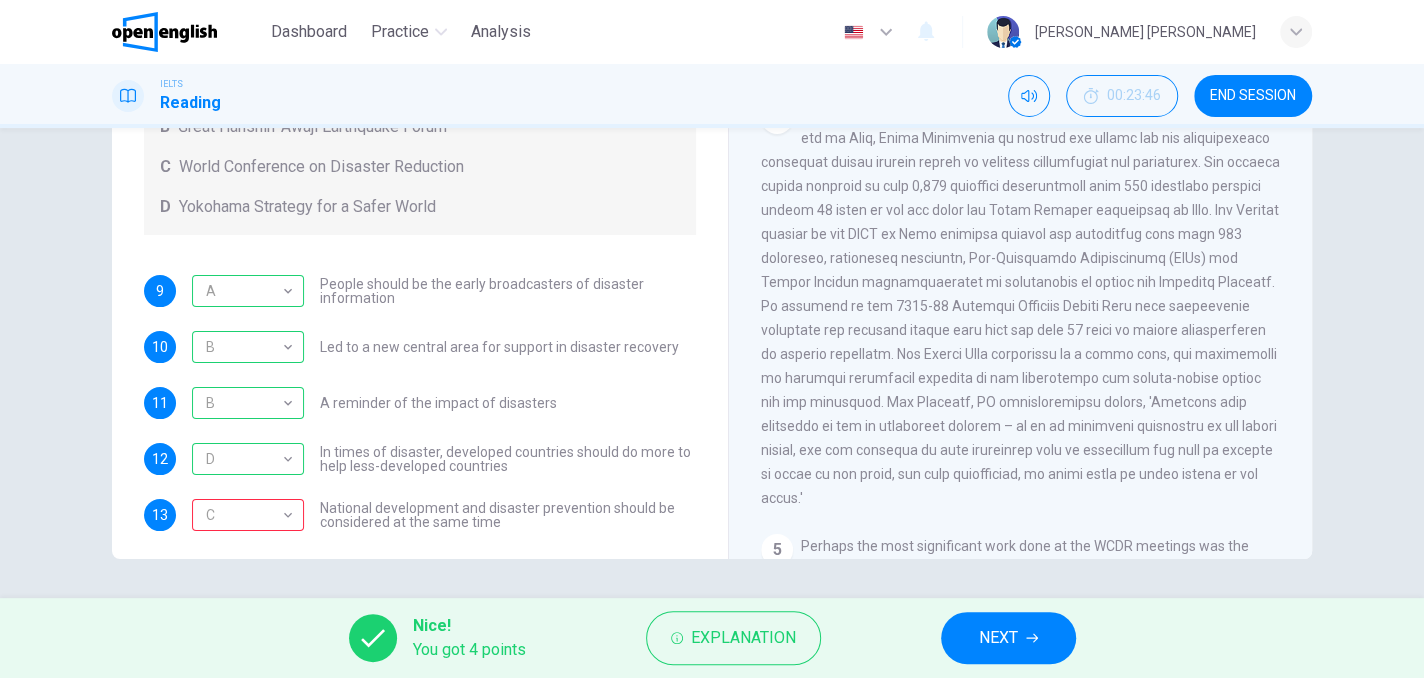 scroll, scrollTop: 137, scrollLeft: 0, axis: vertical 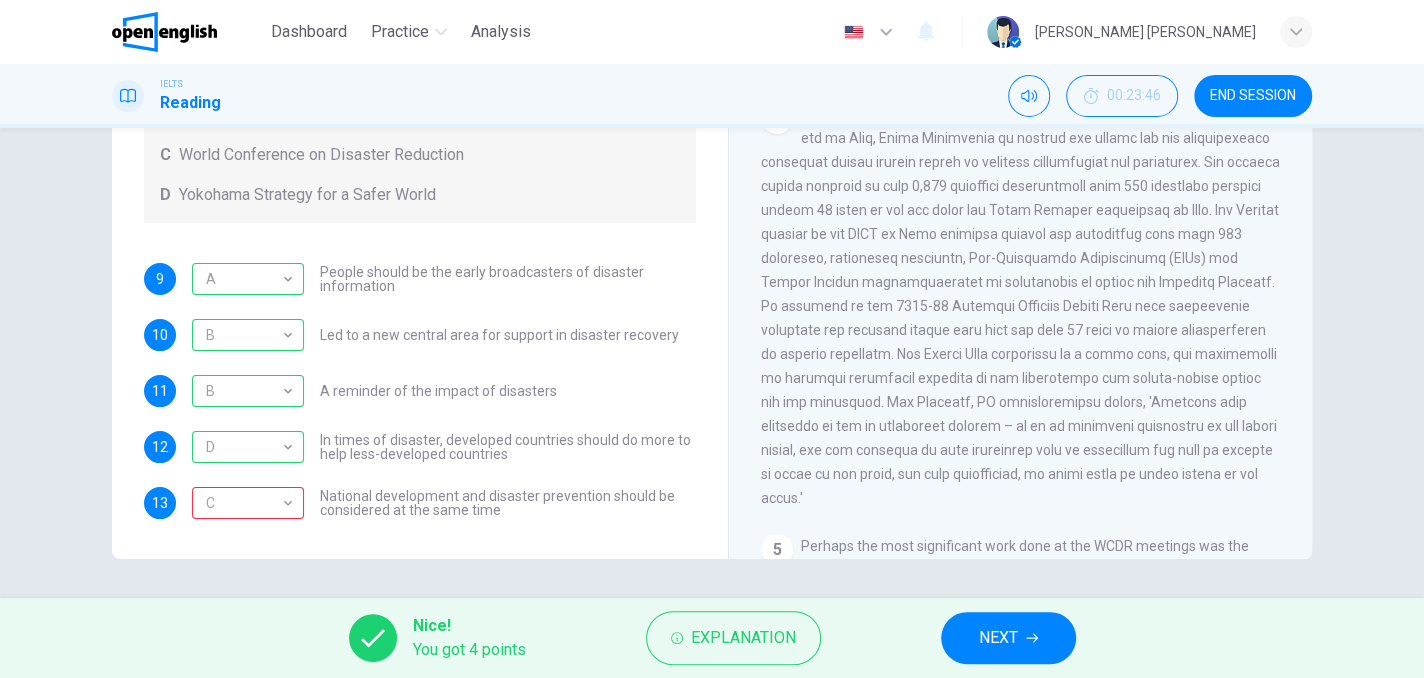 click on "NEXT" at bounding box center (1008, 638) 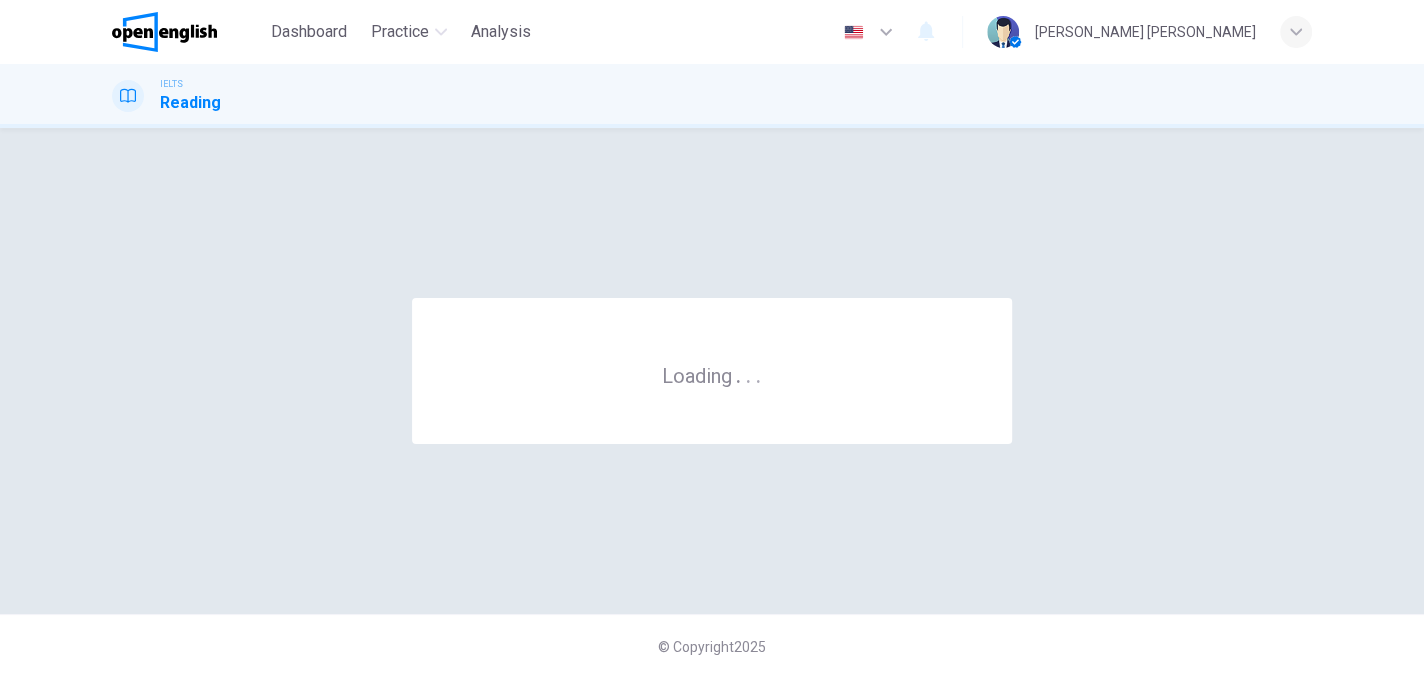 scroll, scrollTop: 0, scrollLeft: 0, axis: both 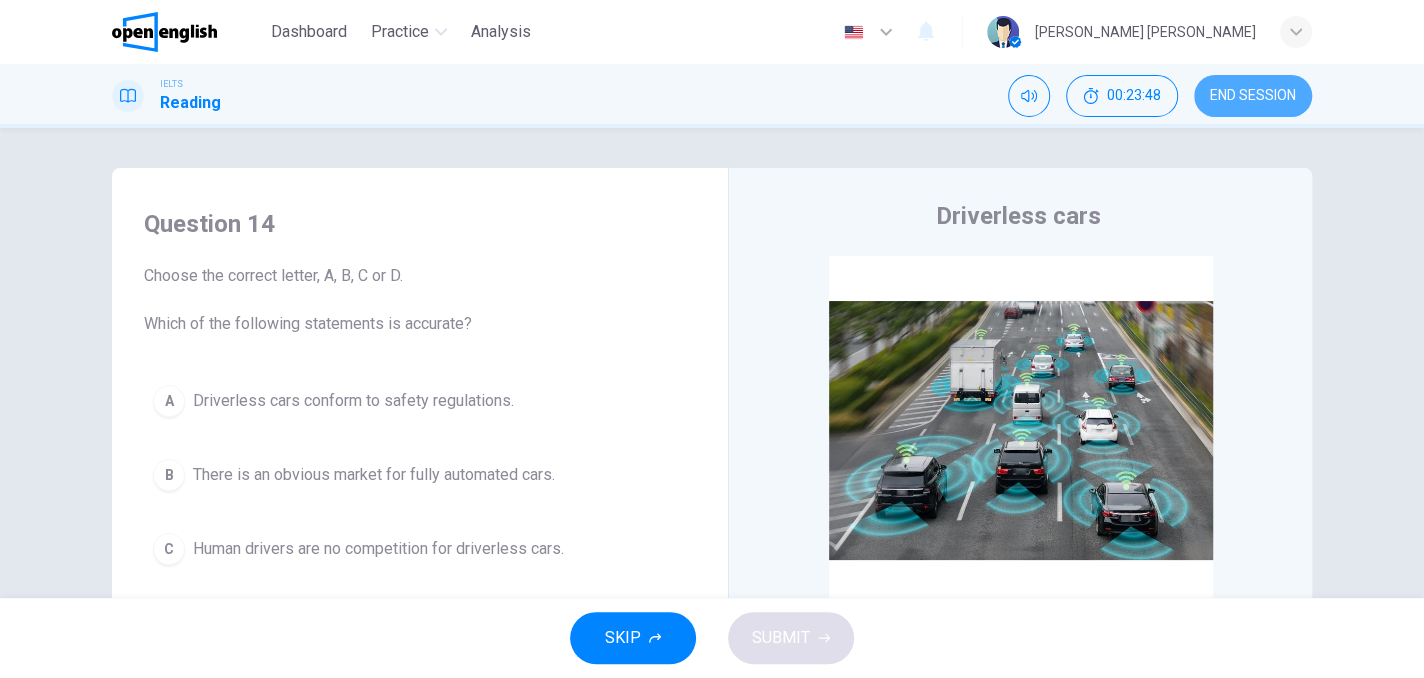 click on "END SESSION" at bounding box center (1253, 96) 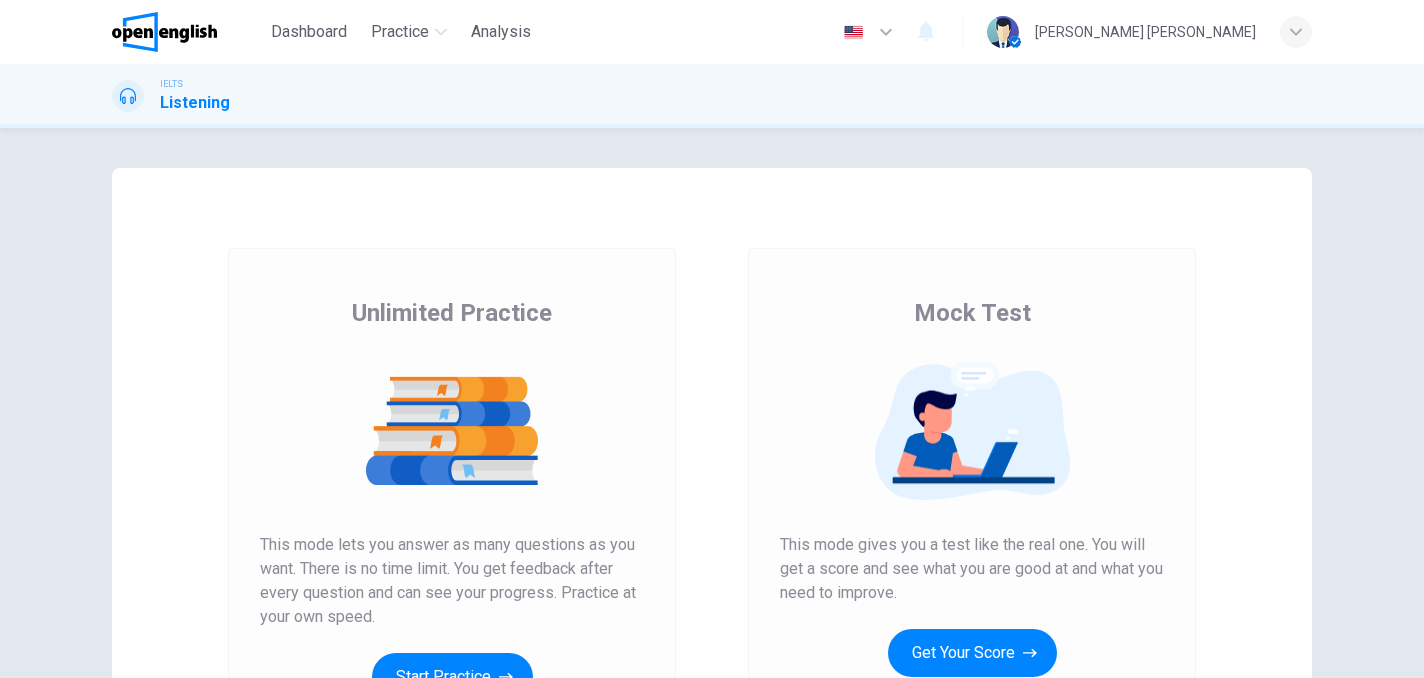 scroll, scrollTop: 0, scrollLeft: 0, axis: both 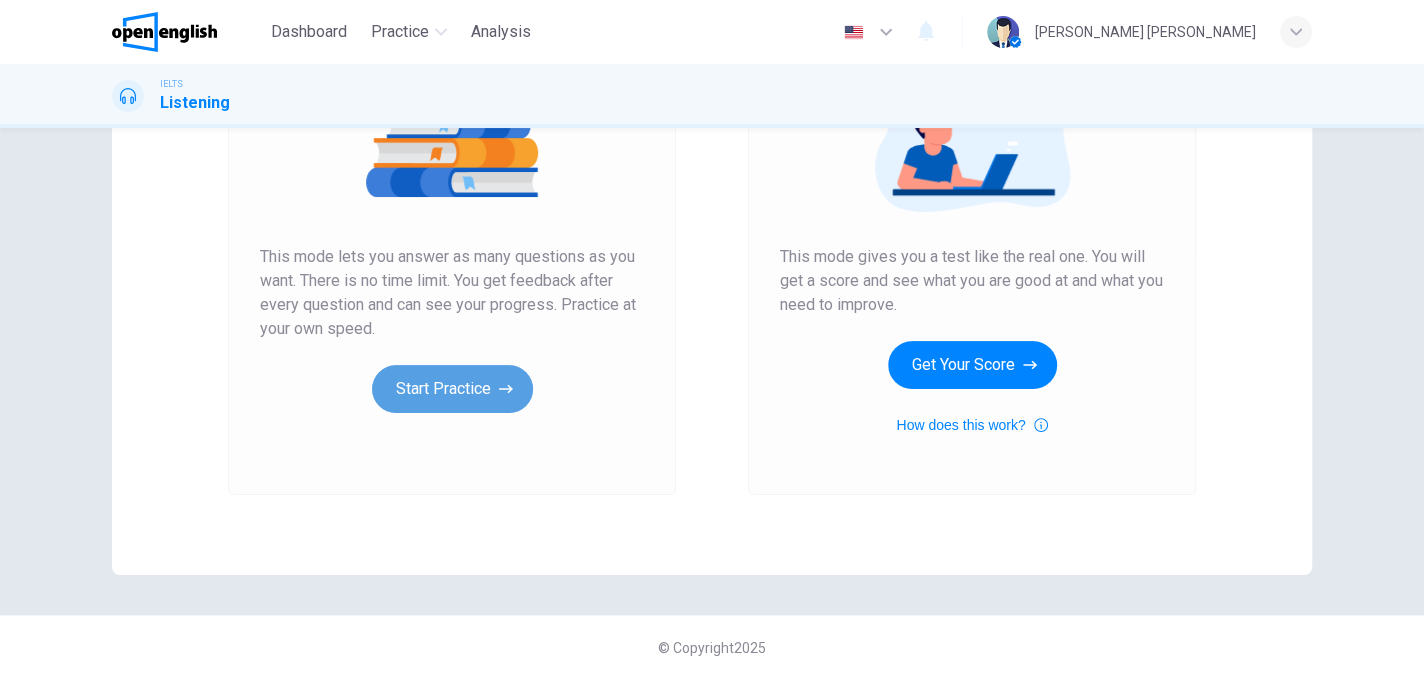 click on "Start Practice" at bounding box center (452, 389) 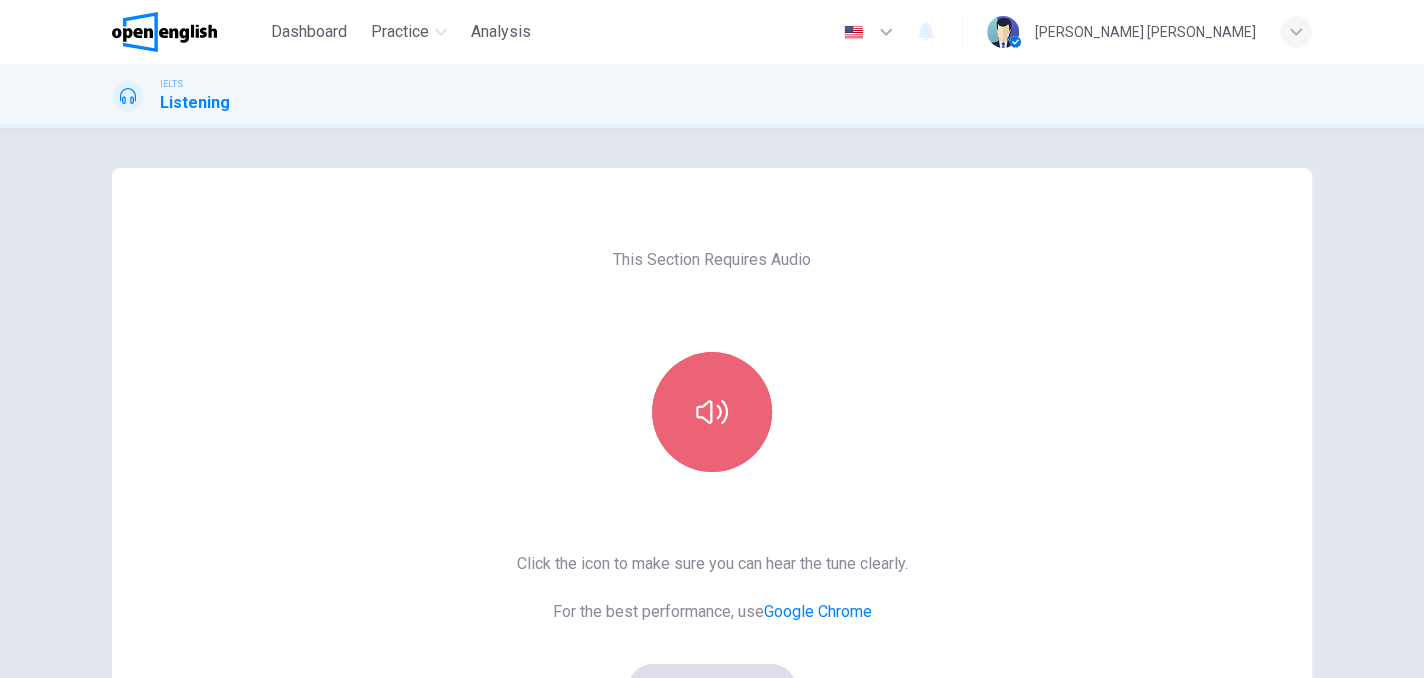 click at bounding box center (712, 412) 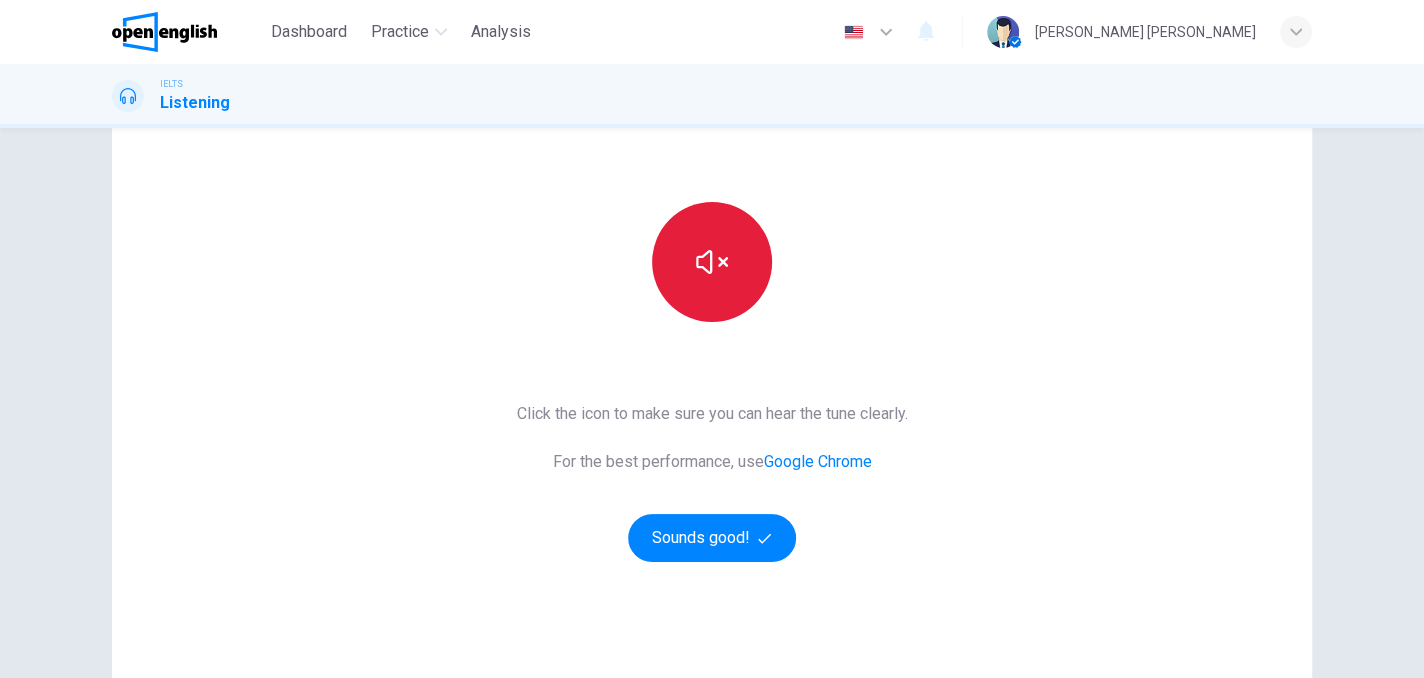 scroll, scrollTop: 288, scrollLeft: 0, axis: vertical 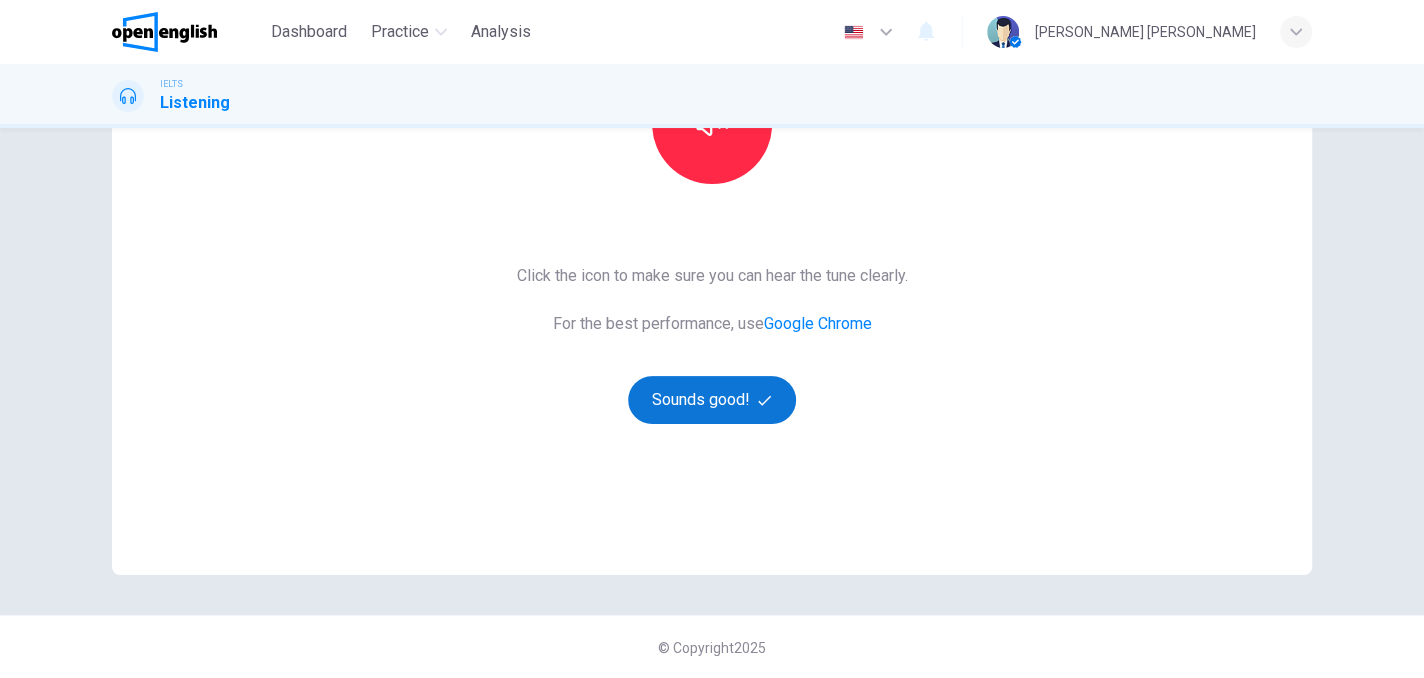 click on "Sounds good!" at bounding box center [712, 400] 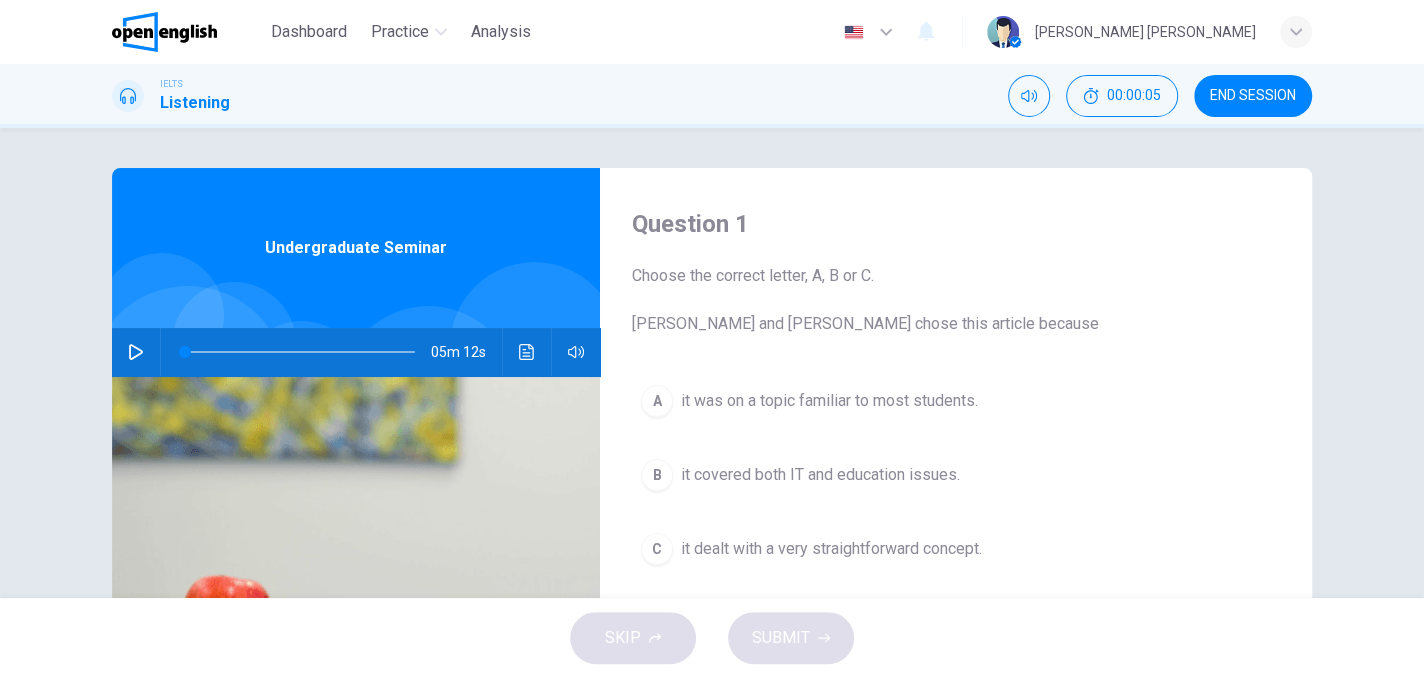 scroll, scrollTop: 100, scrollLeft: 0, axis: vertical 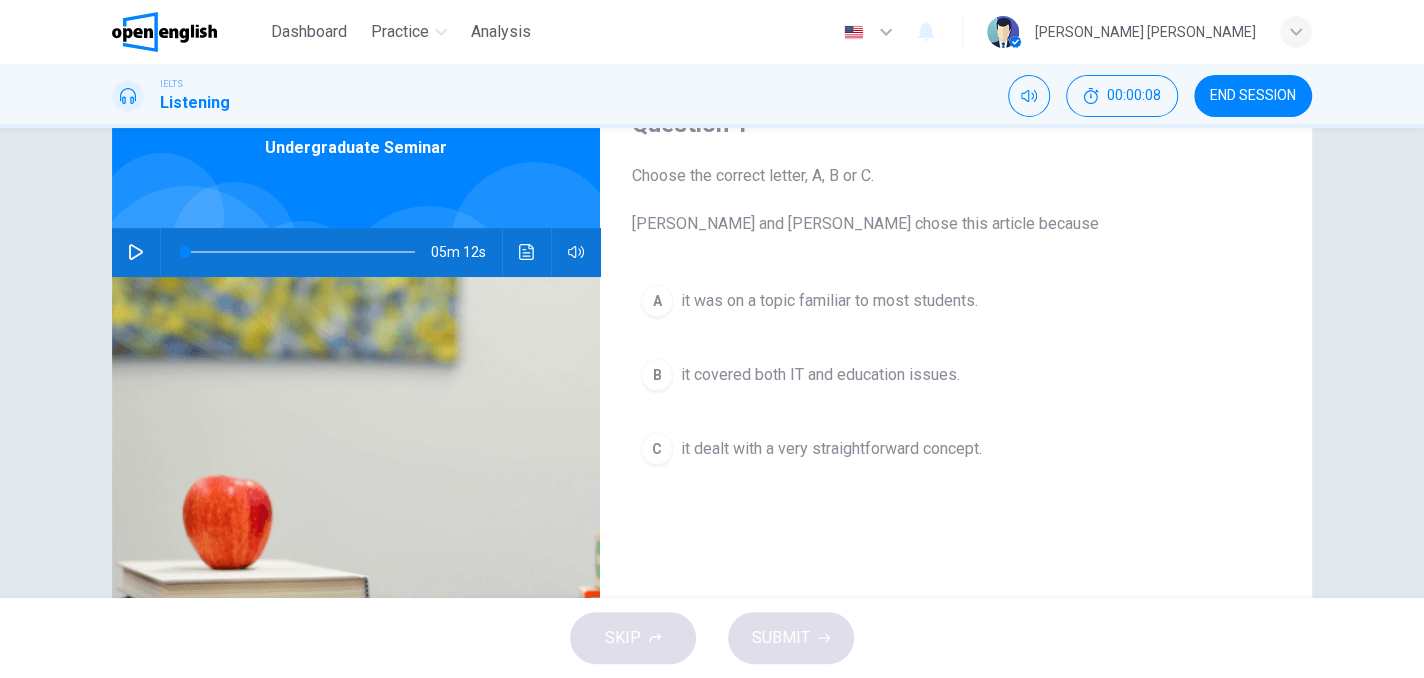 click 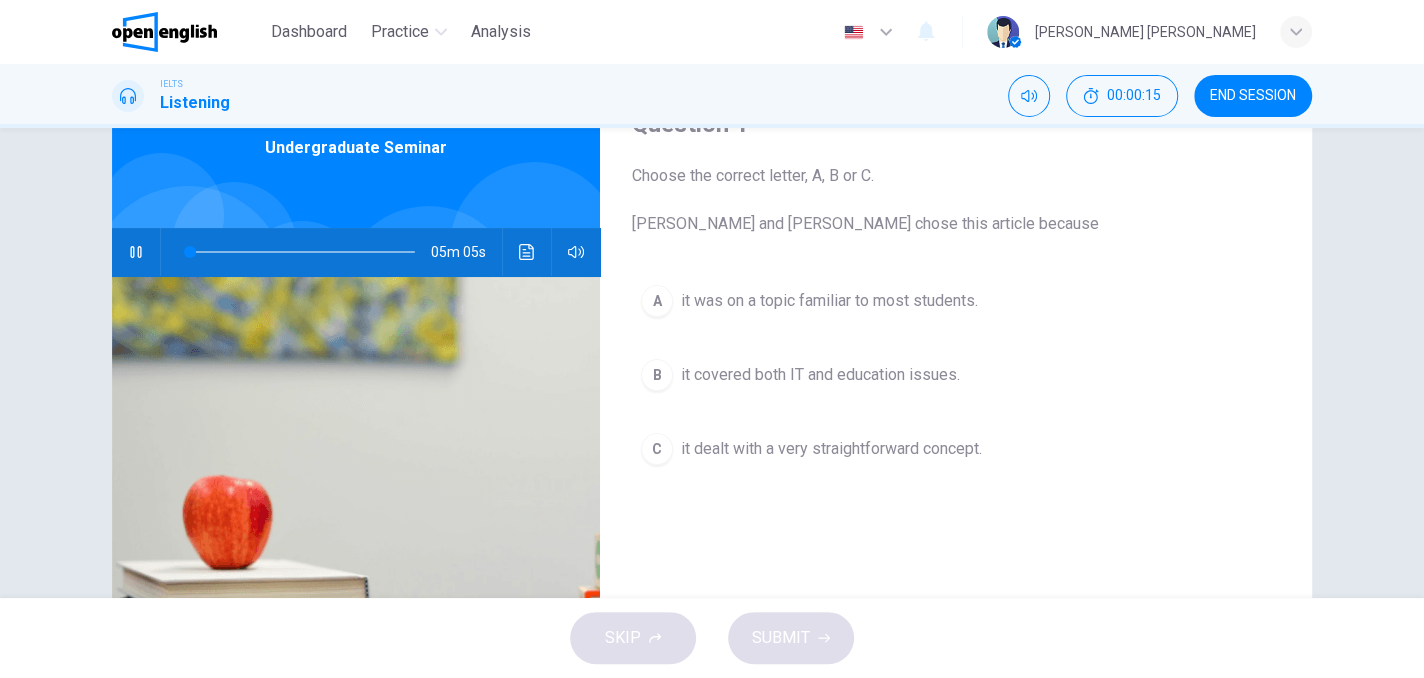 click on "Question 1 Choose the correct letter, A, B or C. Leela and Jake chose this article because
A it was on a topic familiar to most students. B it covered both IT and education issues. C it dealt with a very straightforward concept." at bounding box center [956, 415] 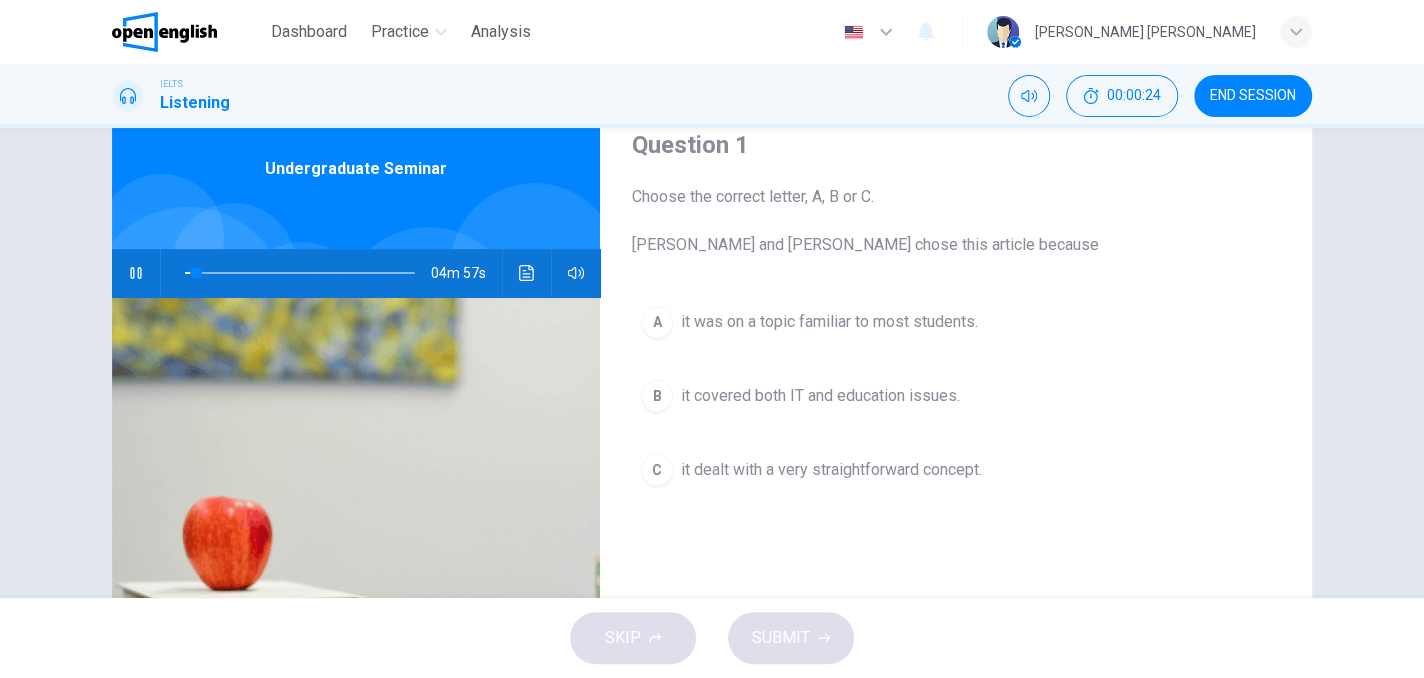 scroll, scrollTop: 77, scrollLeft: 0, axis: vertical 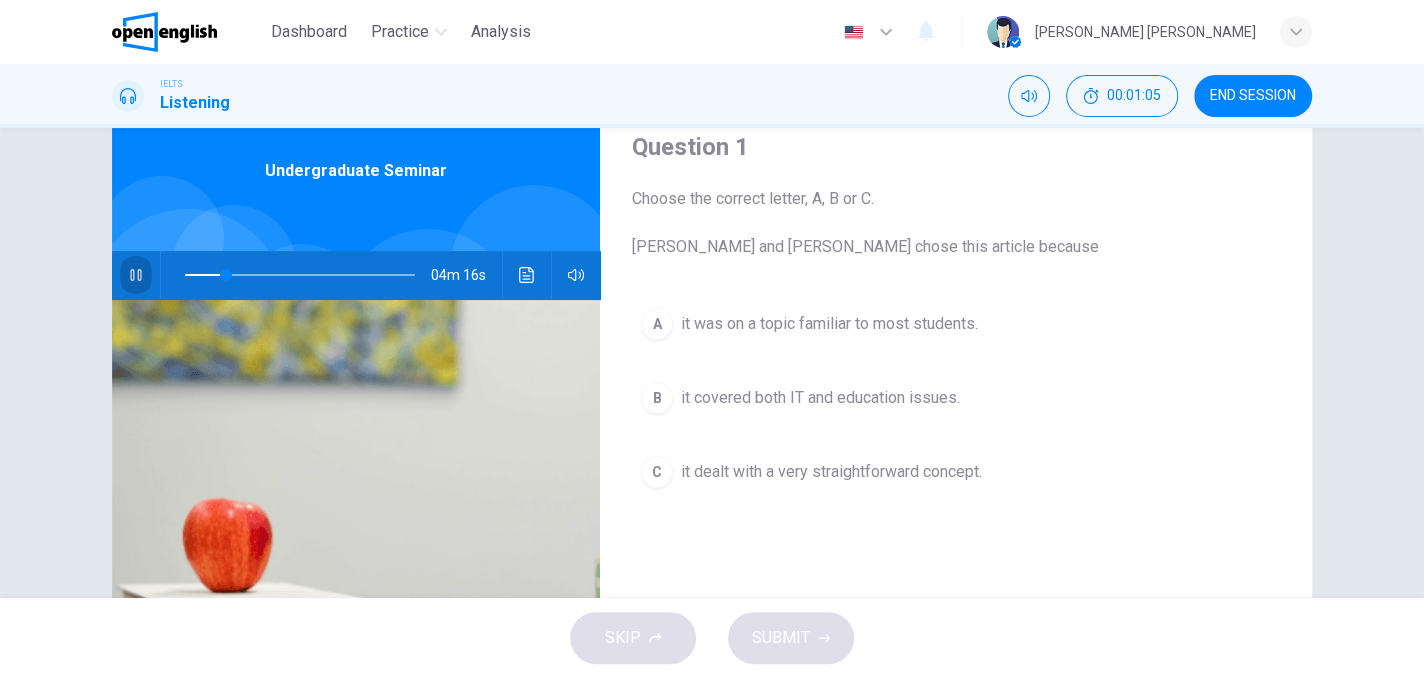 click 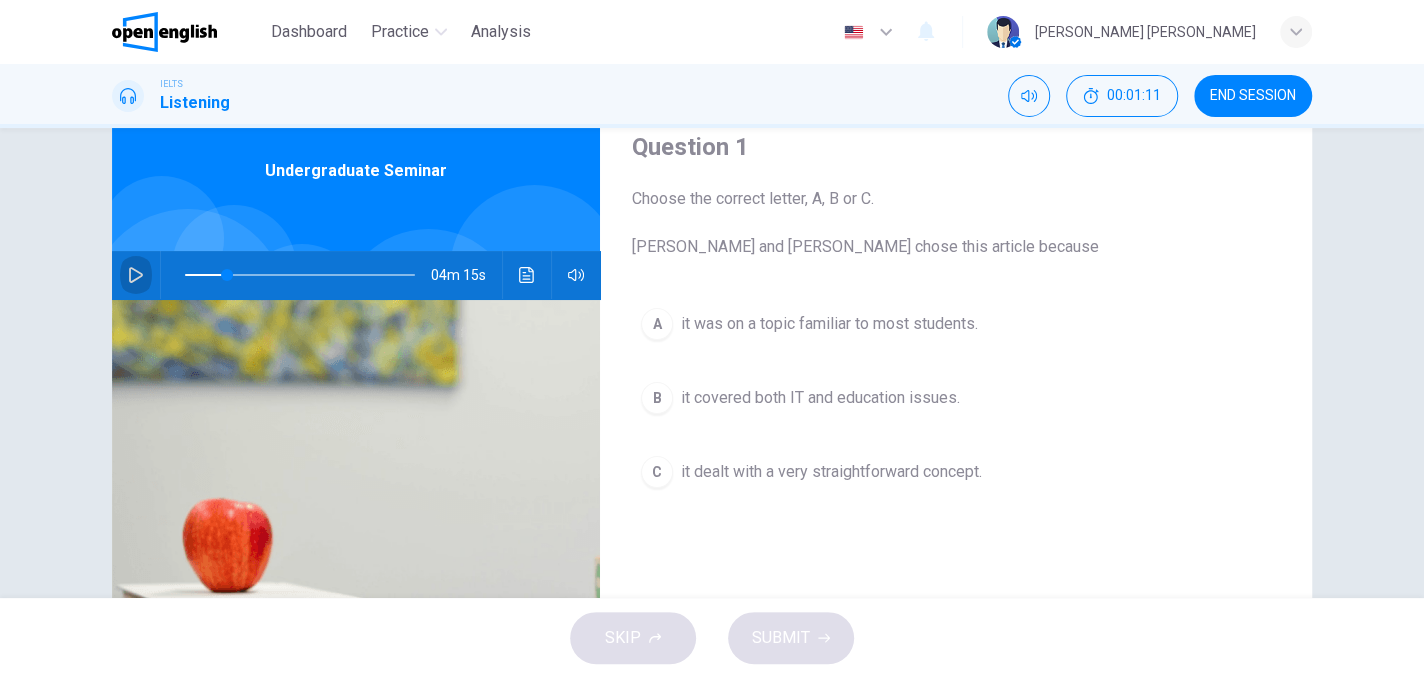 click 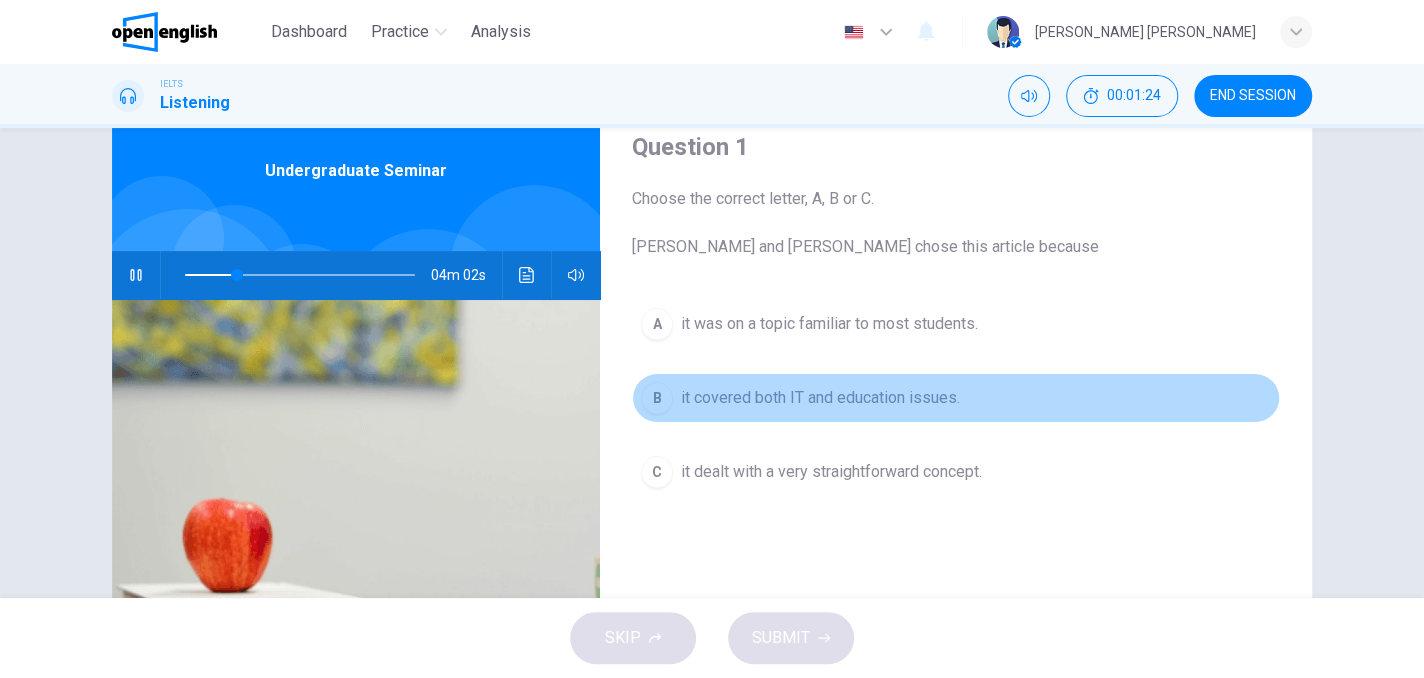 click on "B" at bounding box center (657, 398) 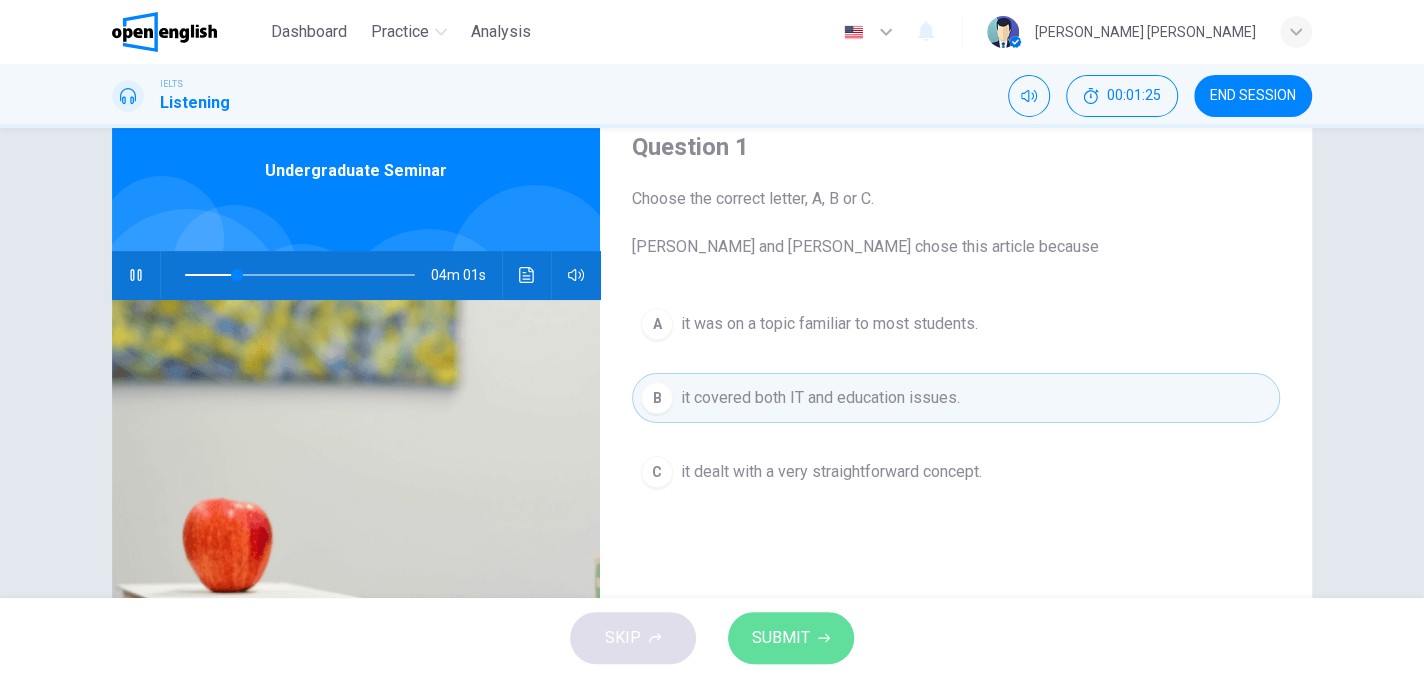 click on "SUBMIT" at bounding box center [781, 638] 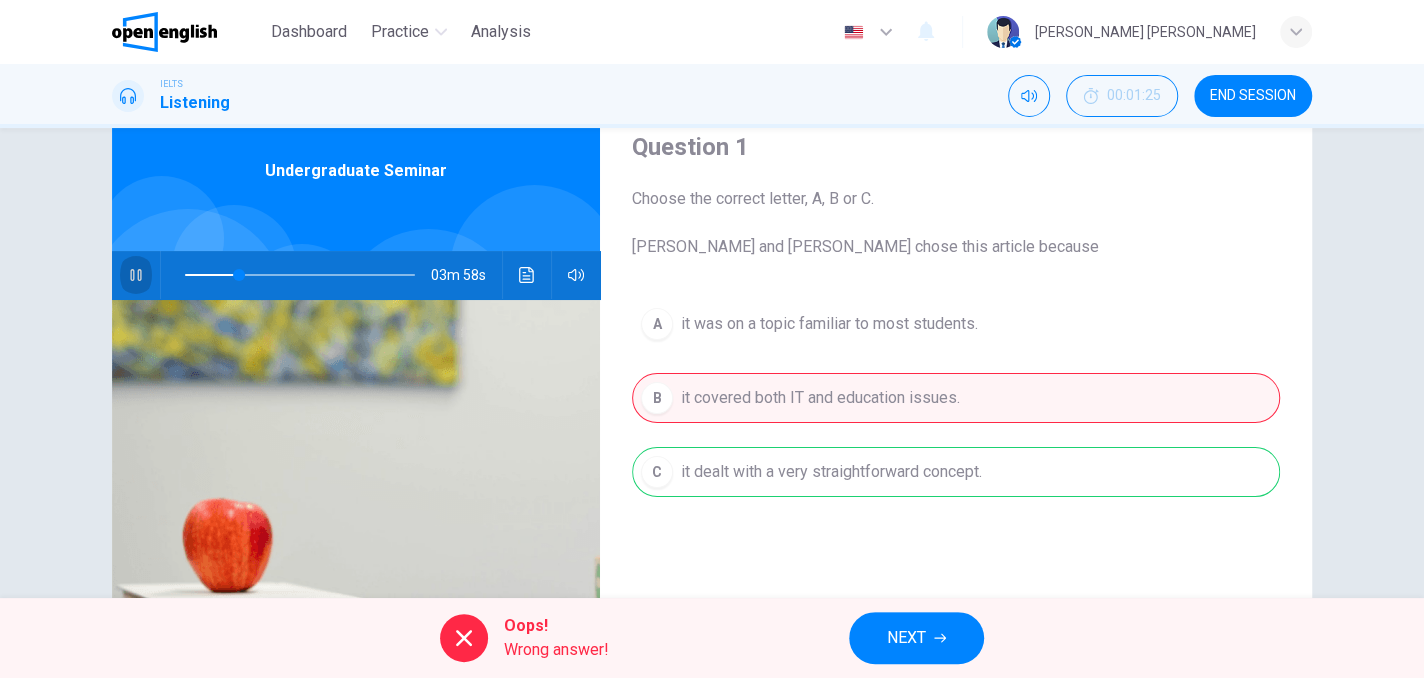 click at bounding box center (136, 275) 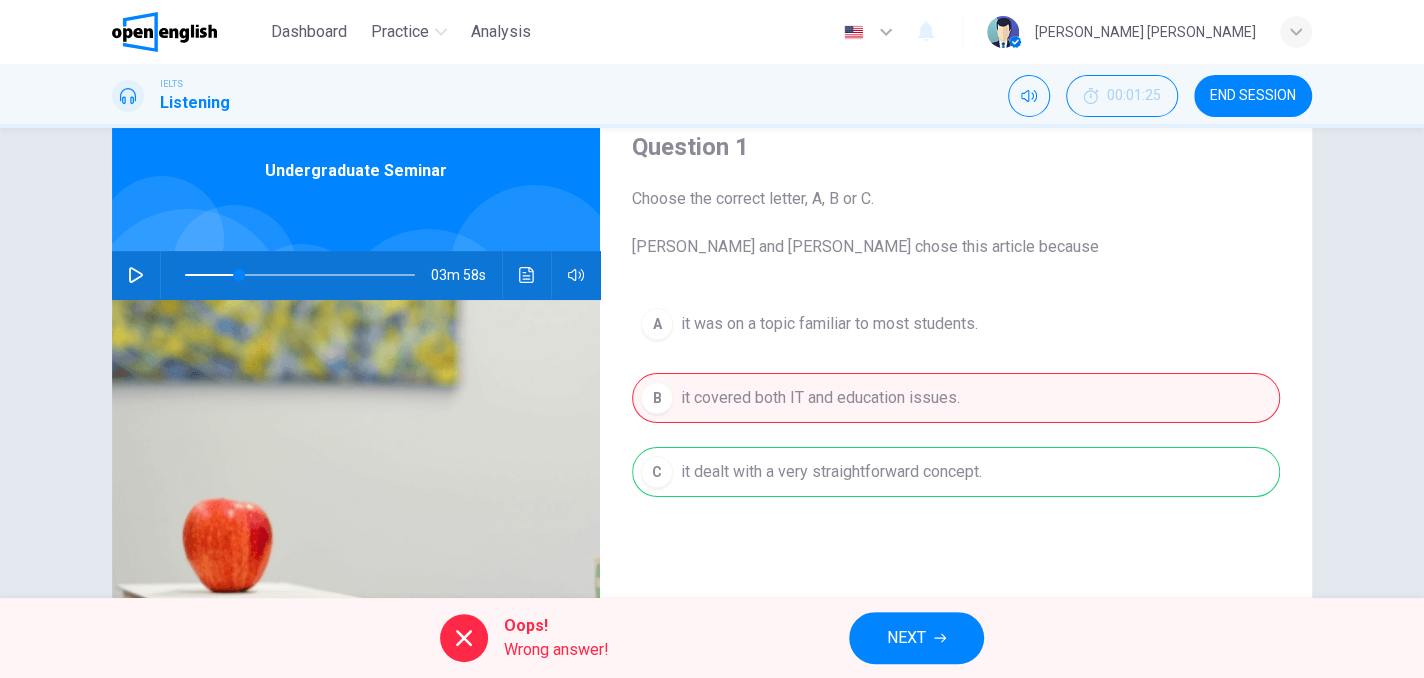 click on "03m 58s" at bounding box center [356, 275] 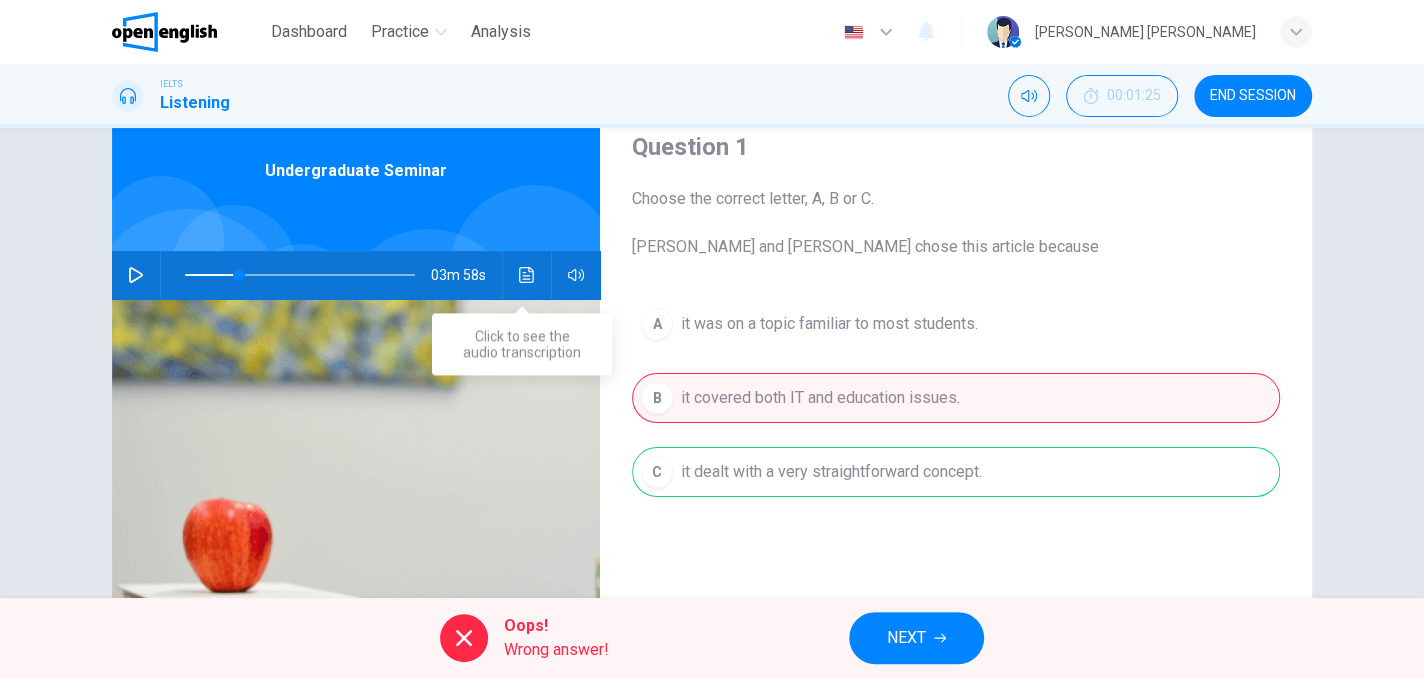 click at bounding box center [527, 275] 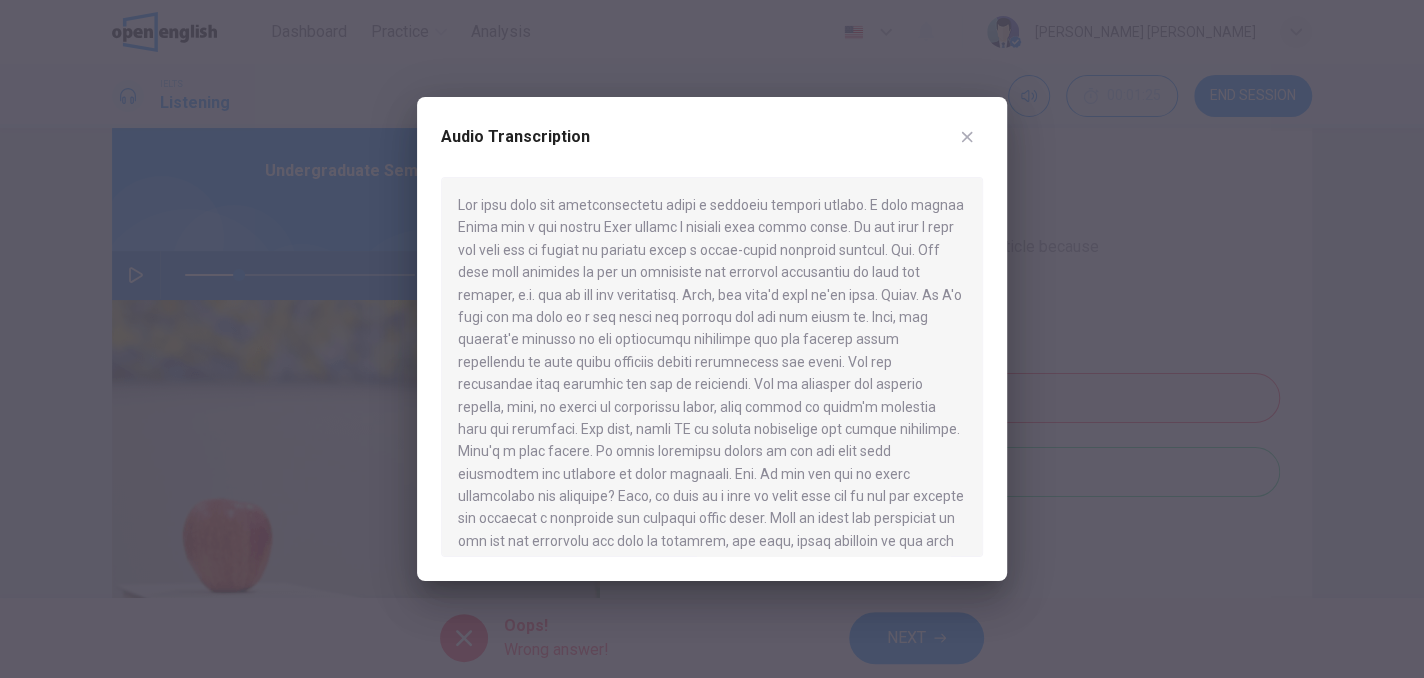 click at bounding box center [967, 137] 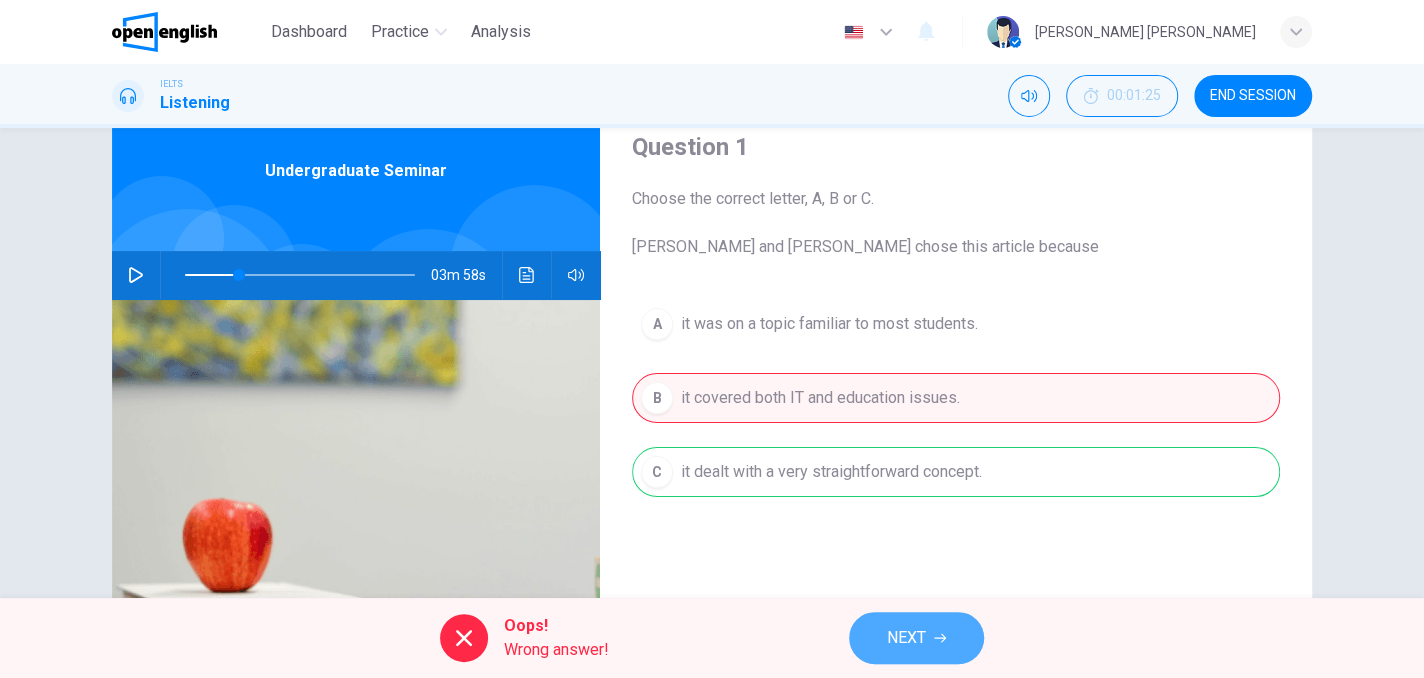click on "NEXT" at bounding box center (906, 638) 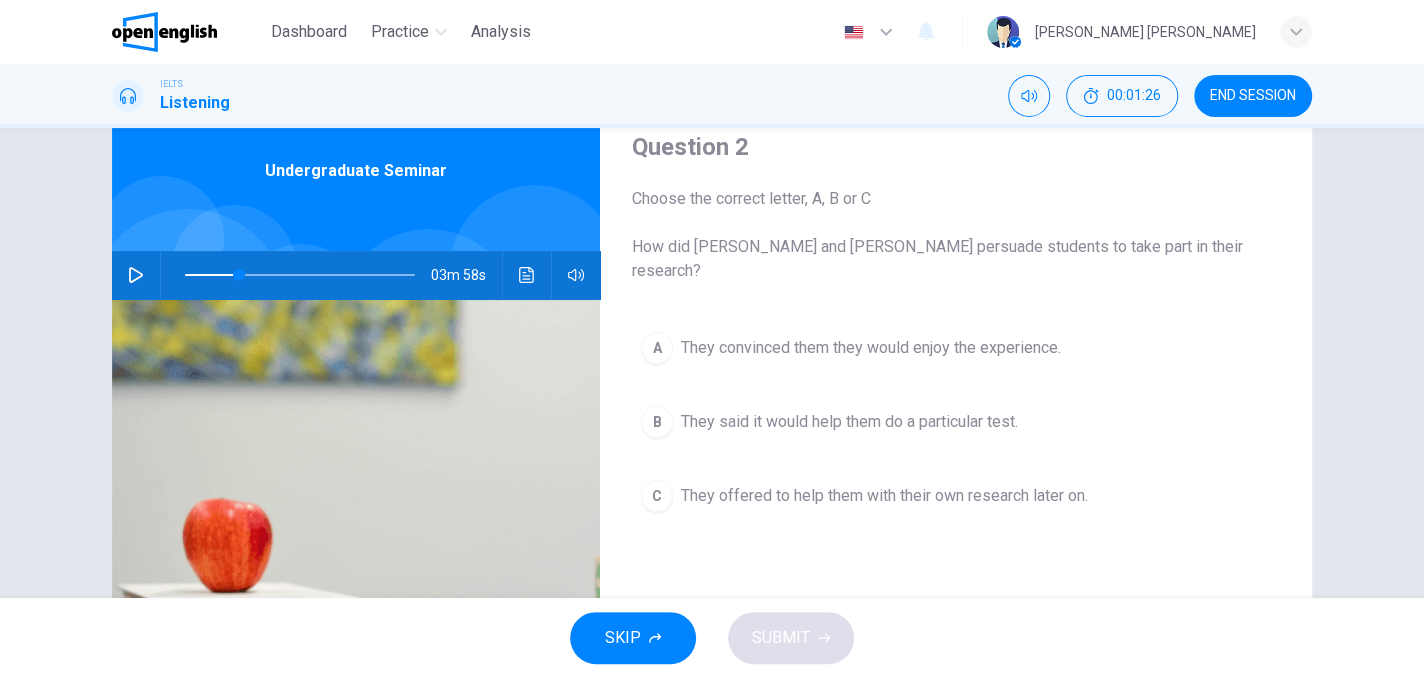 click at bounding box center [136, 275] 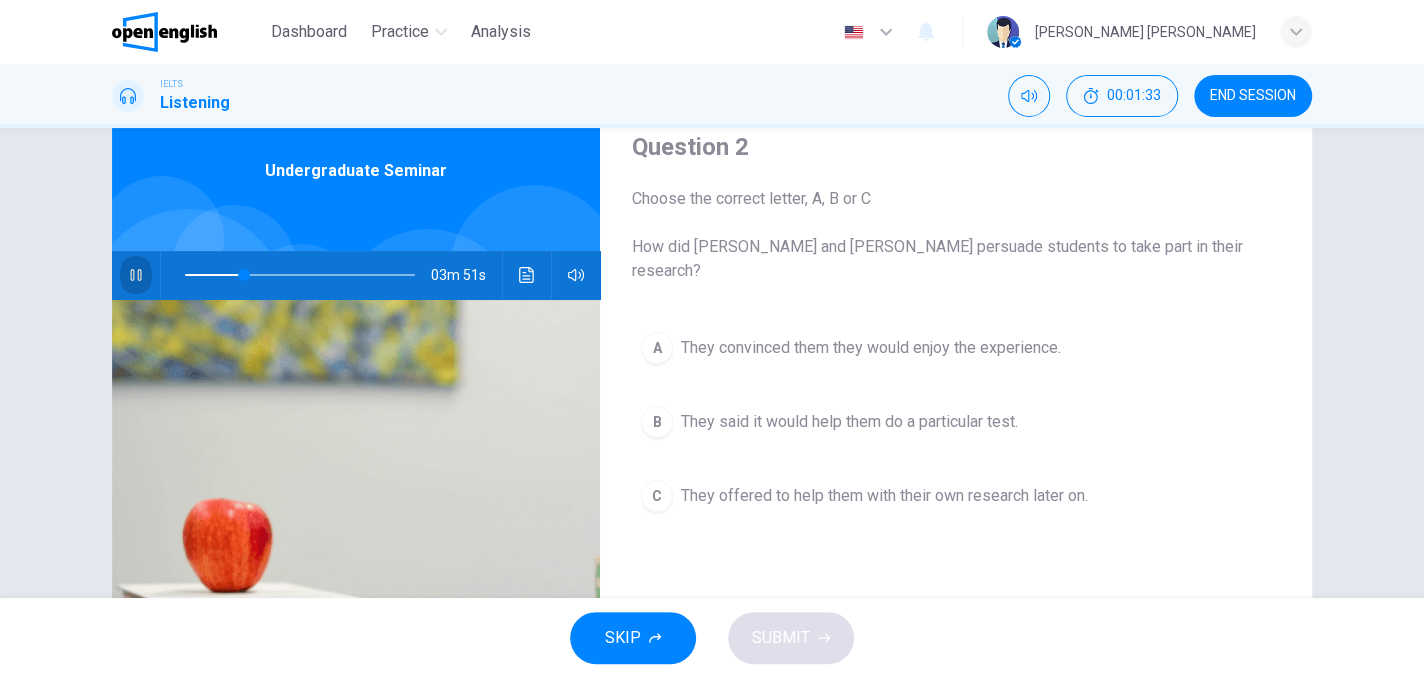click 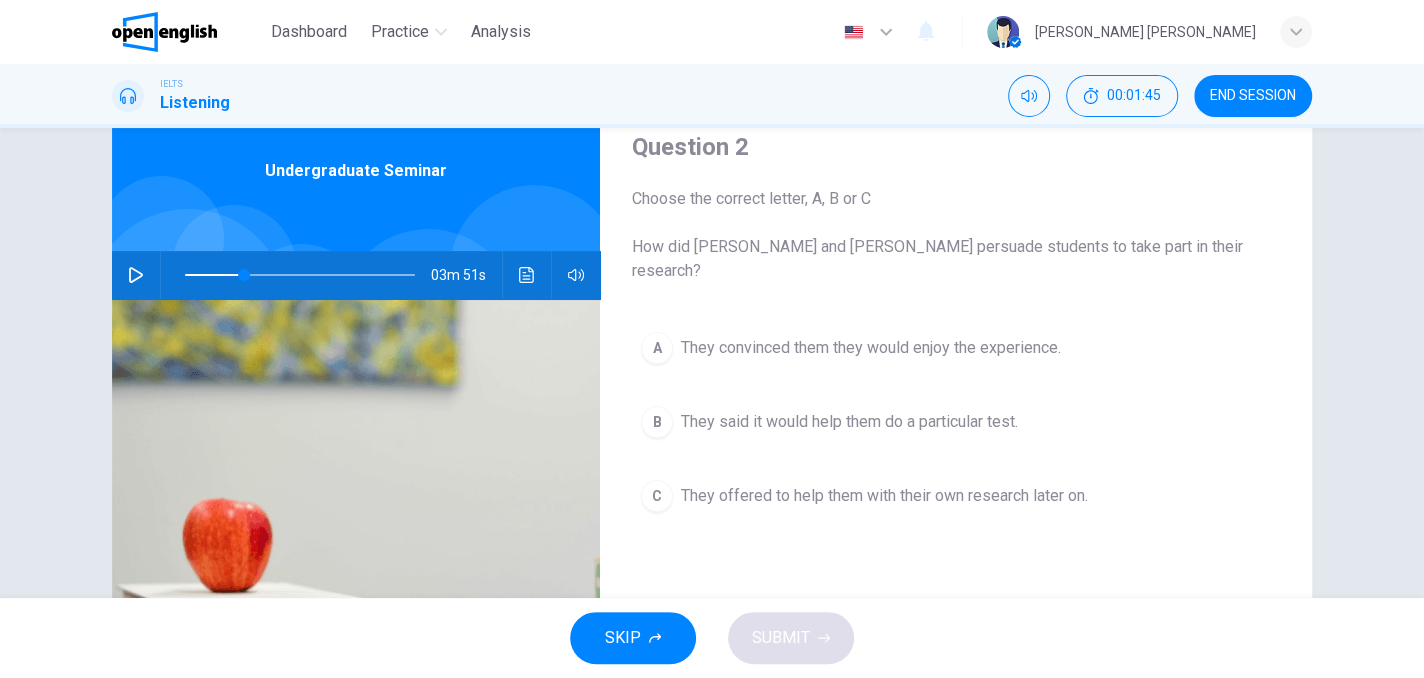 click at bounding box center (136, 275) 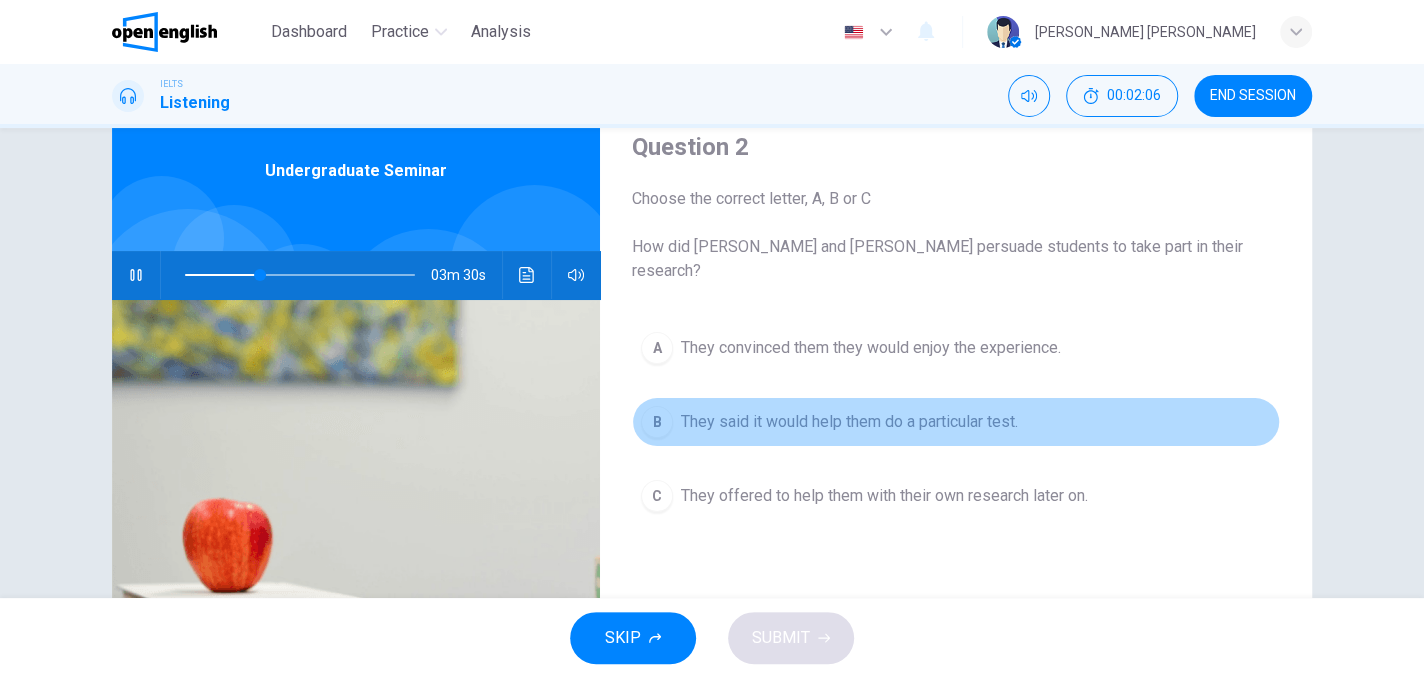click on "B" at bounding box center [657, 422] 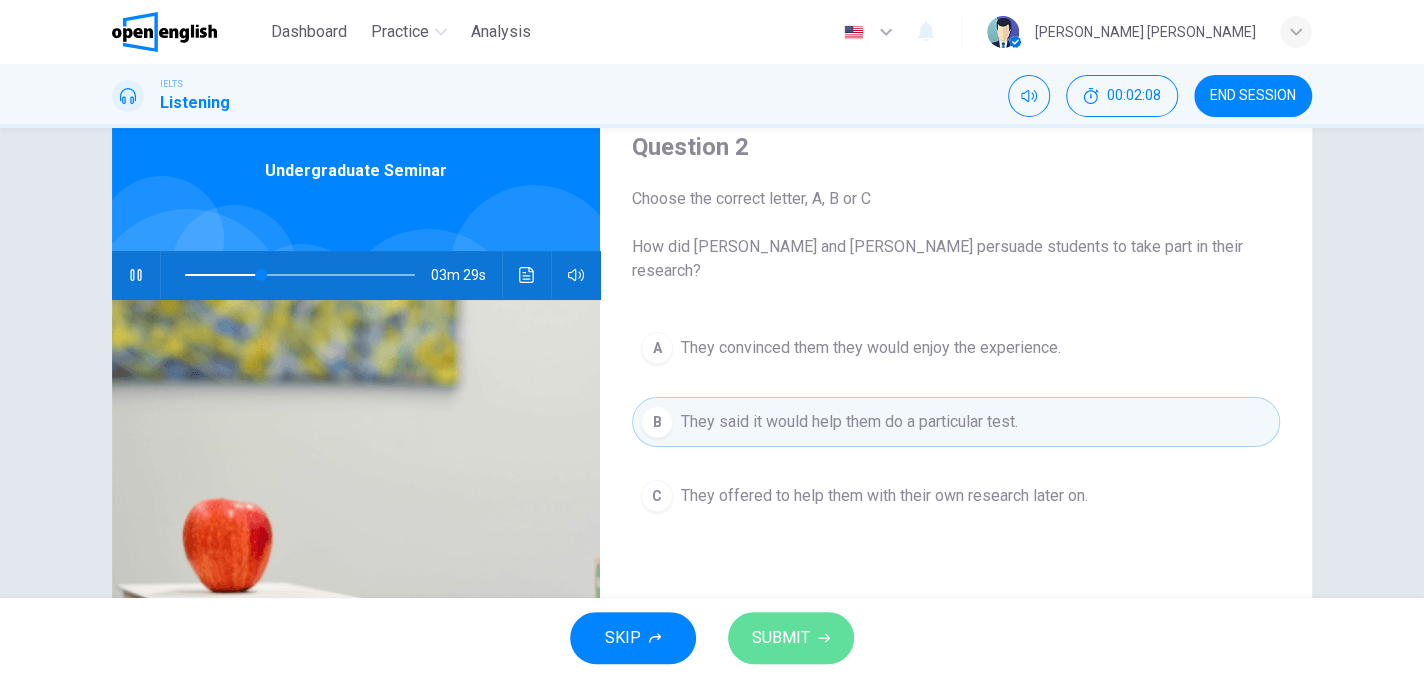 click on "SUBMIT" at bounding box center [791, 638] 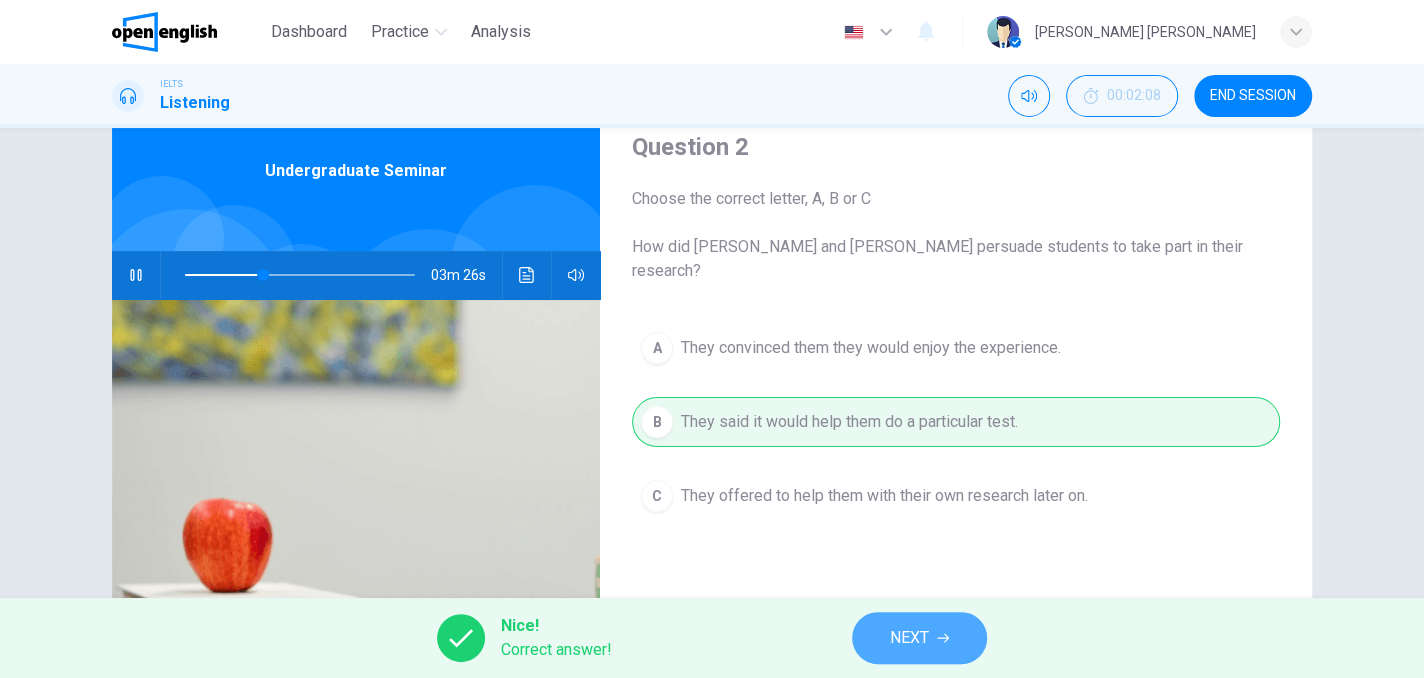 click on "NEXT" at bounding box center (919, 638) 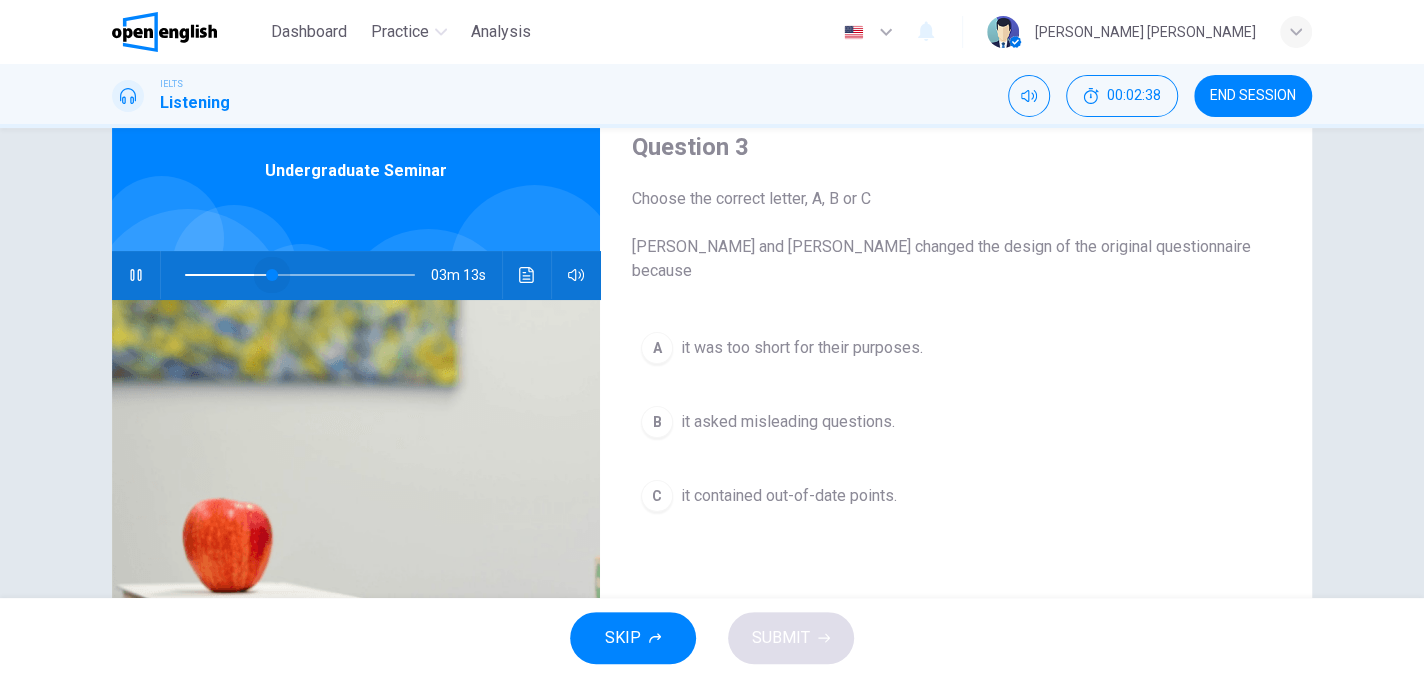 click at bounding box center [272, 275] 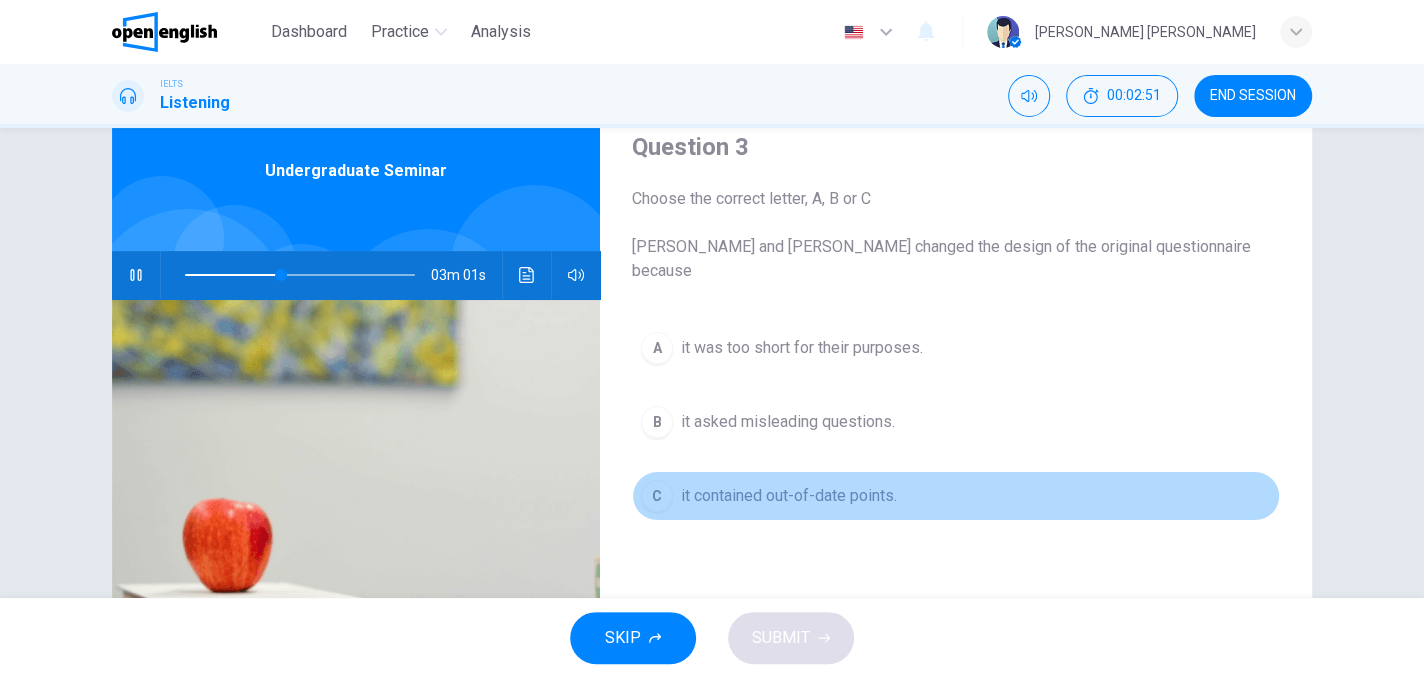 click on "C" at bounding box center [657, 496] 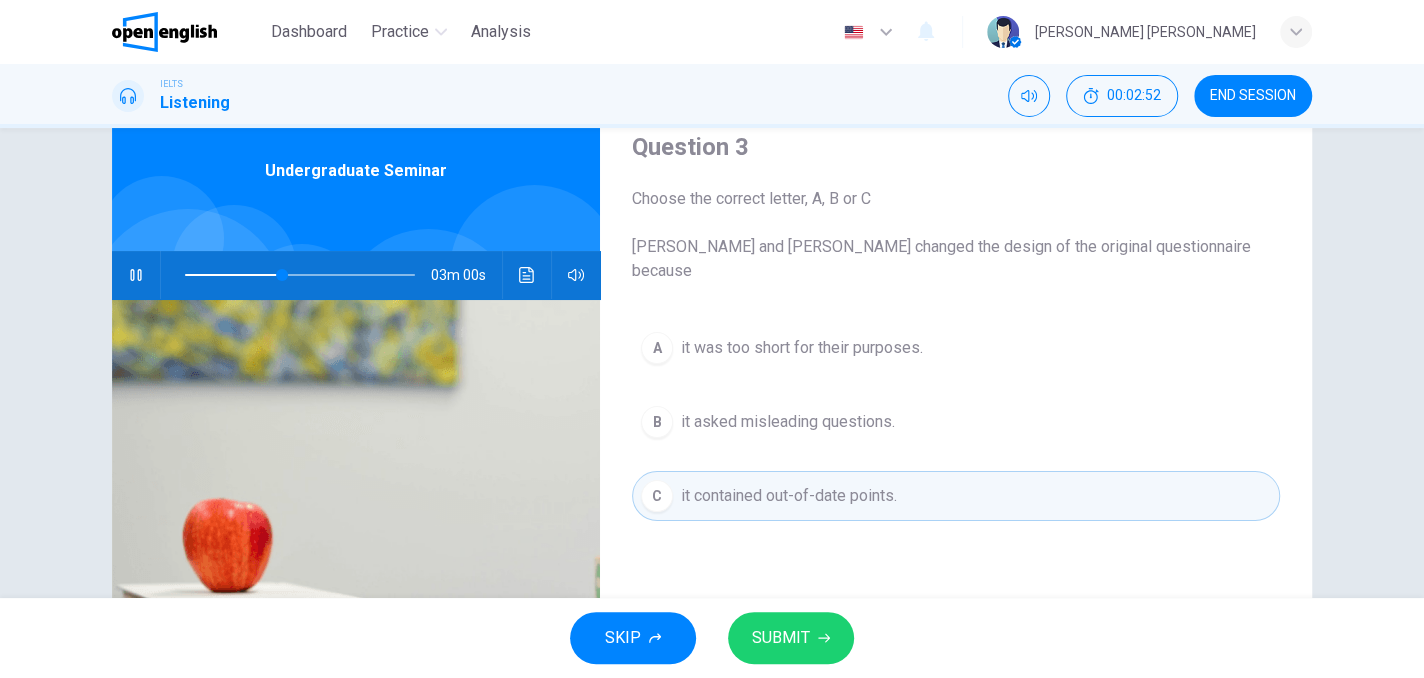click on "SUBMIT" at bounding box center [791, 638] 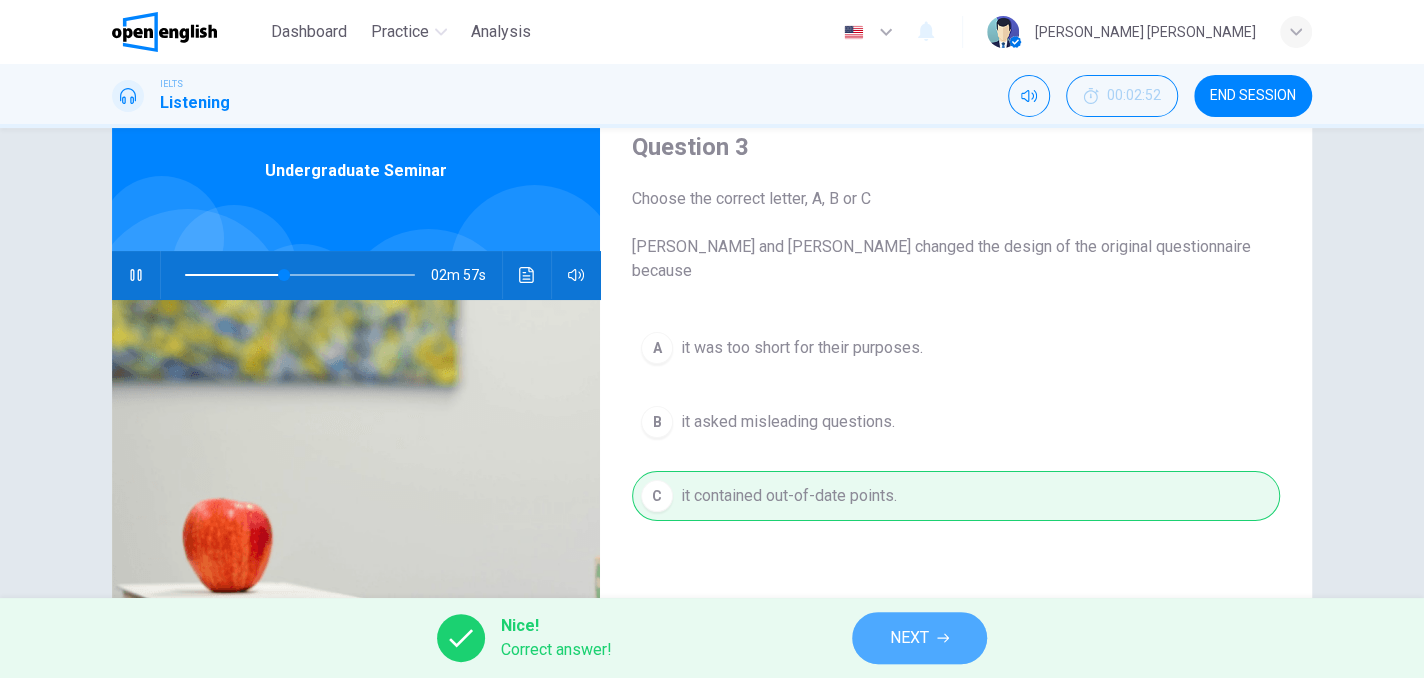 click on "NEXT" at bounding box center [919, 638] 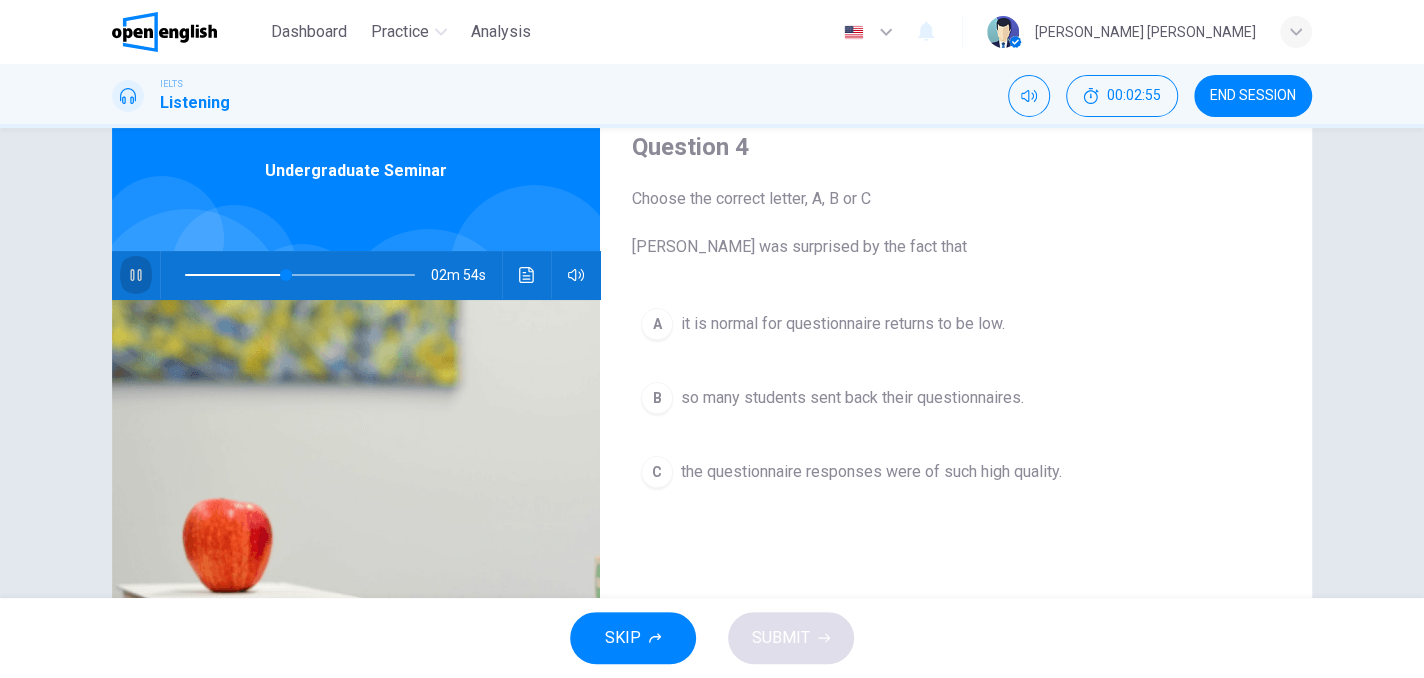 click 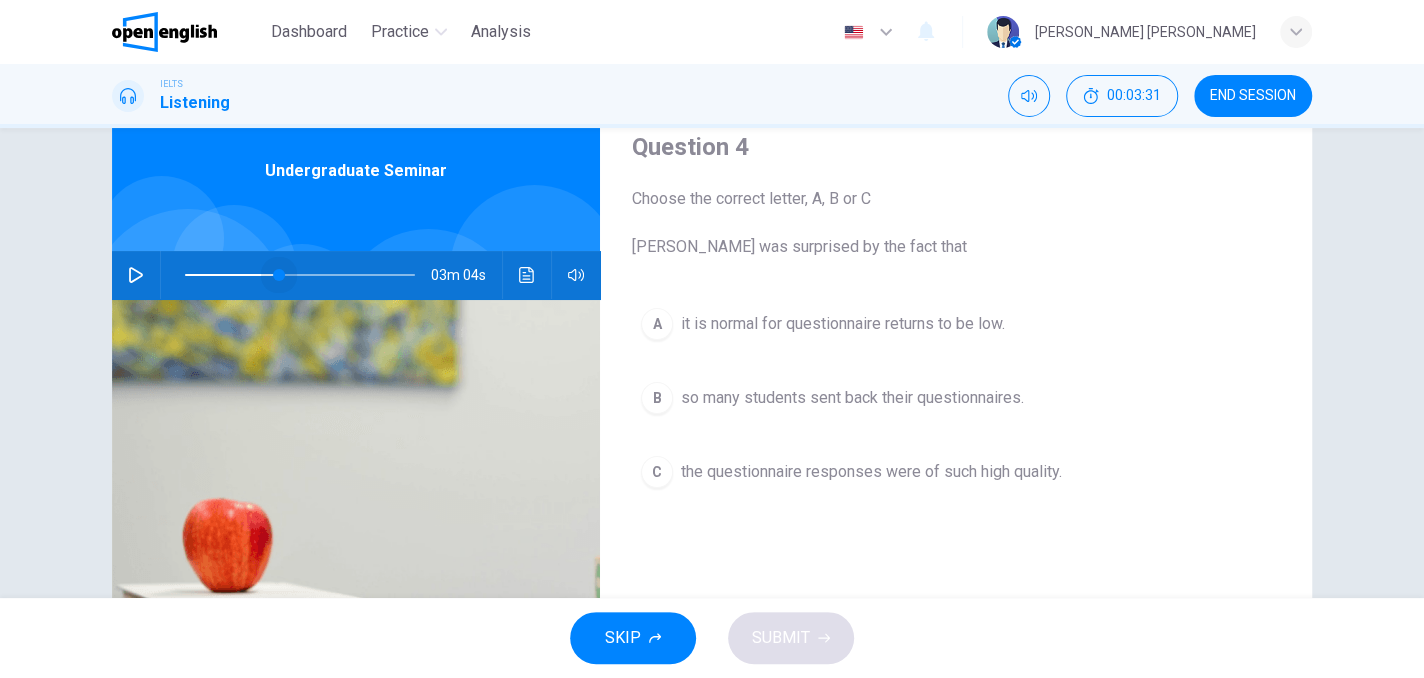 click at bounding box center (279, 275) 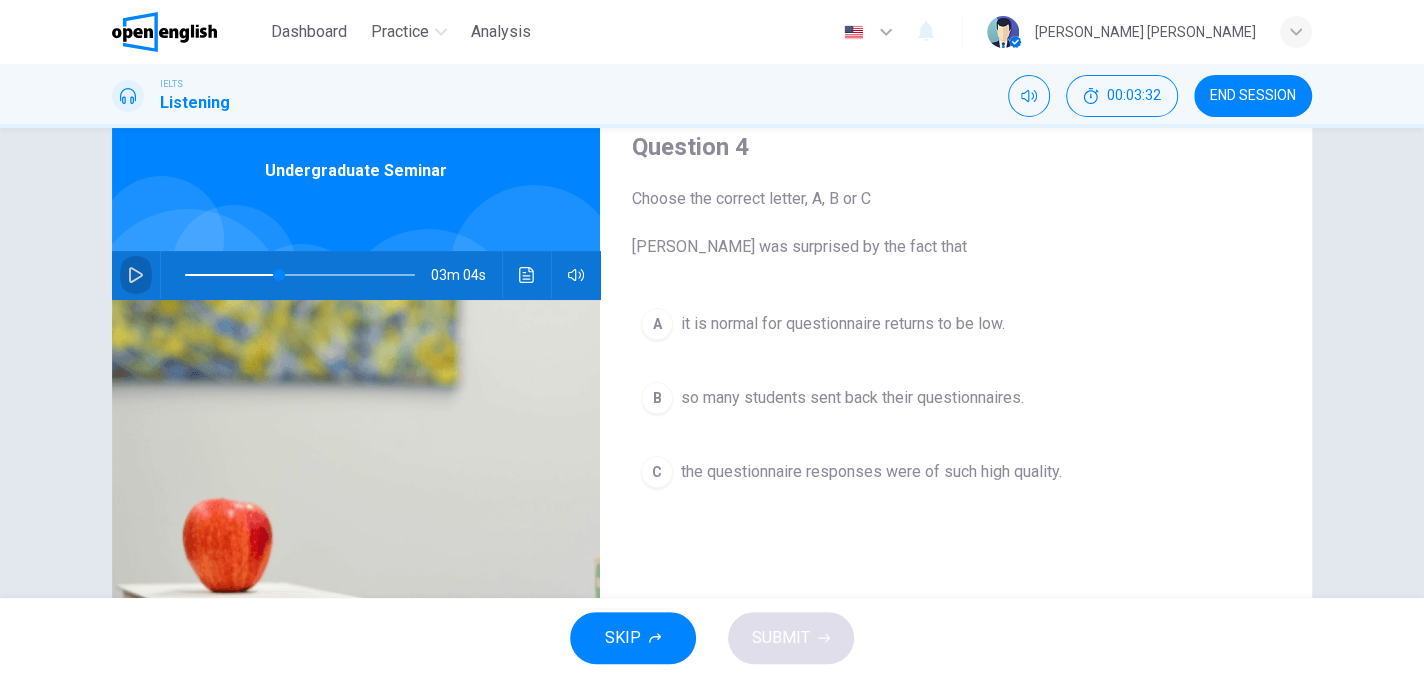 click 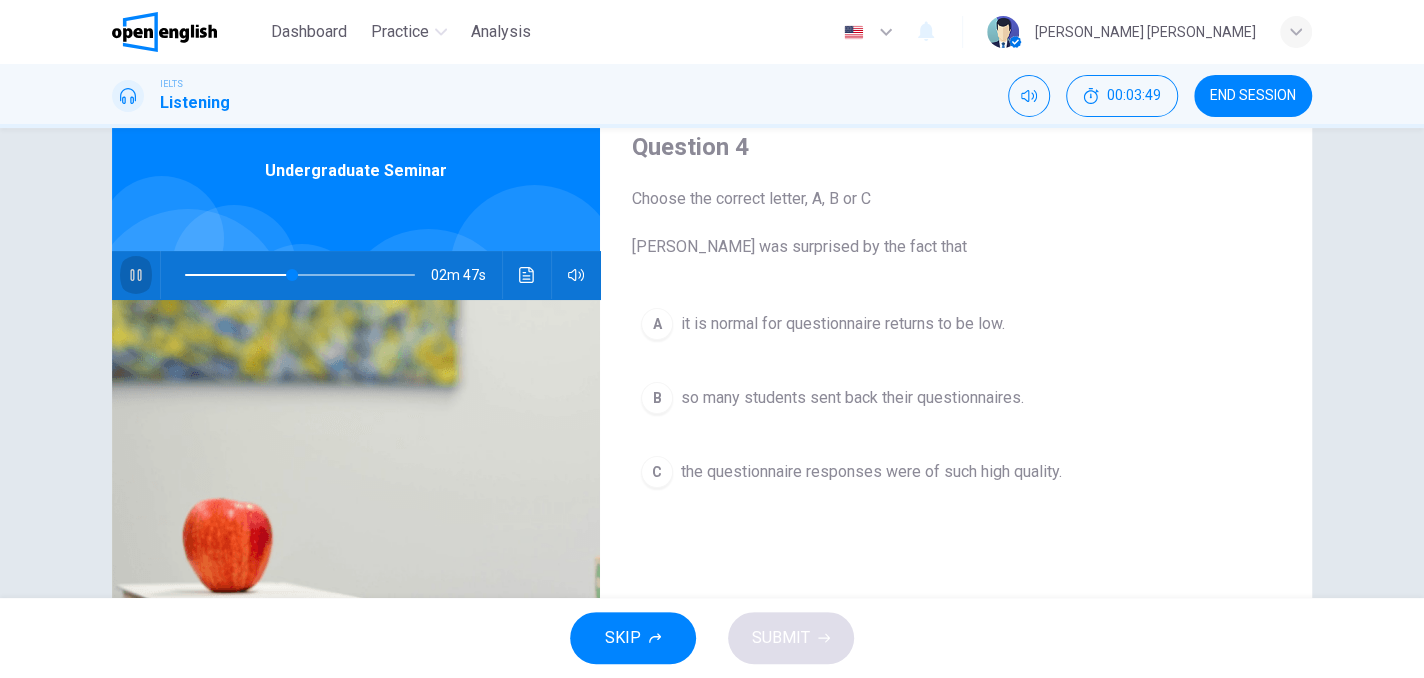 click 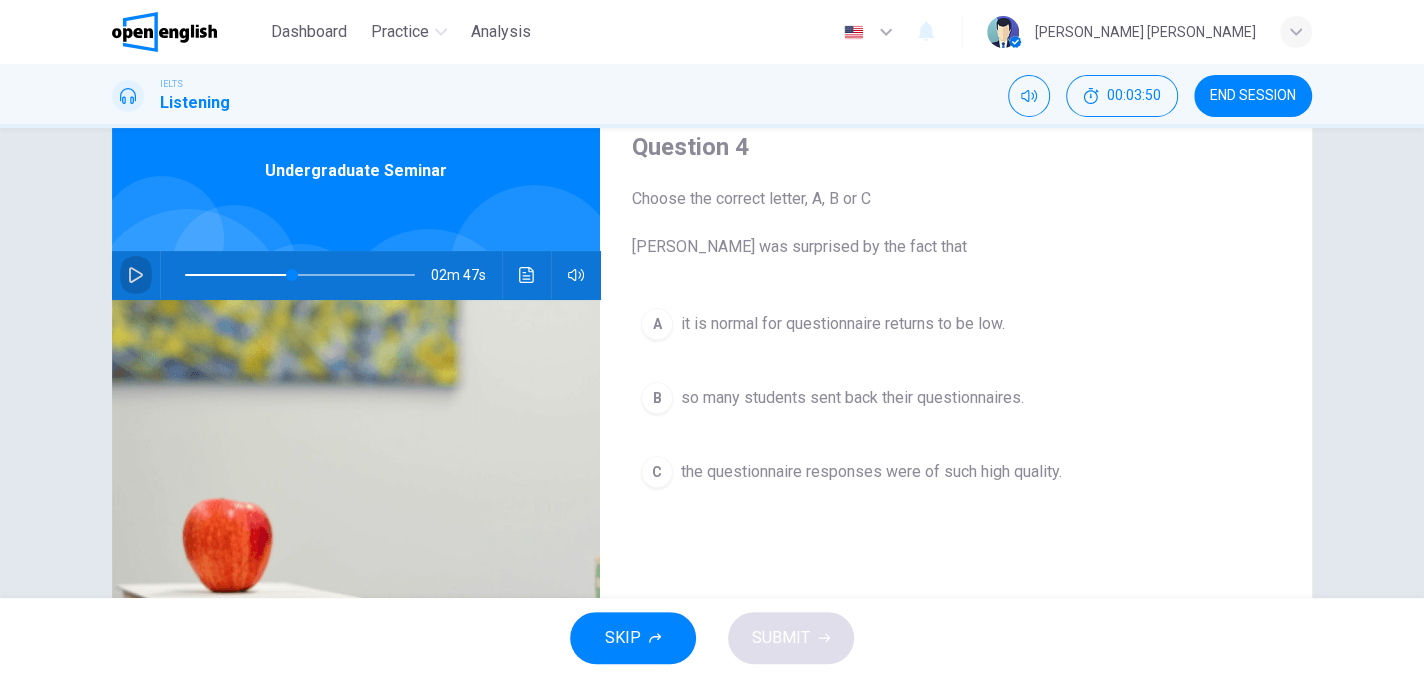 click 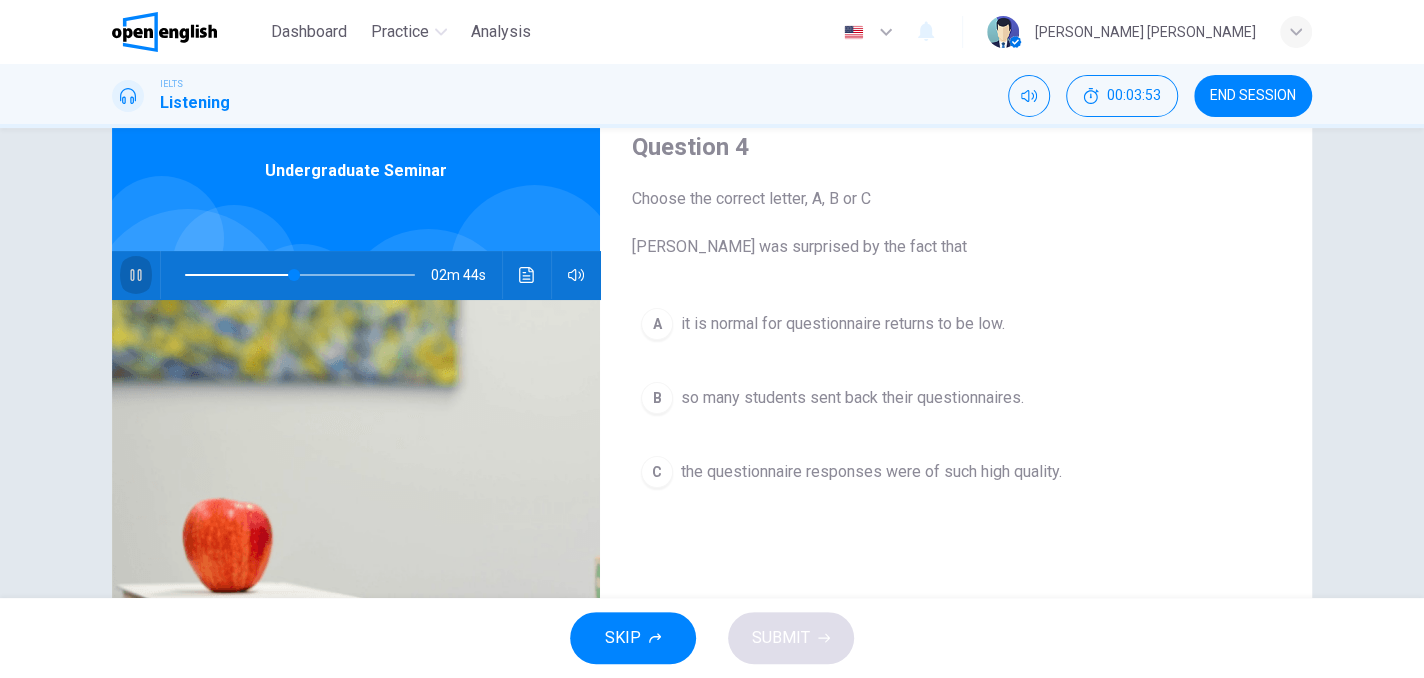 click 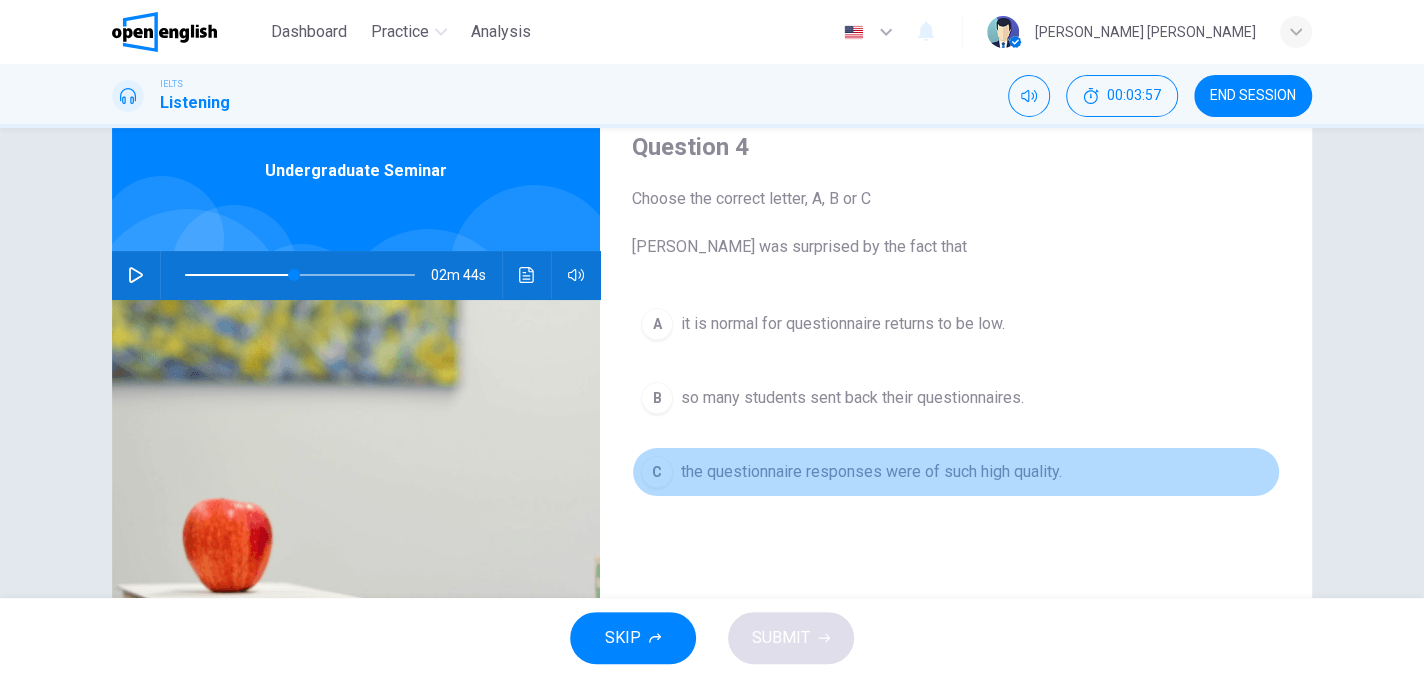 click on "C" at bounding box center [657, 472] 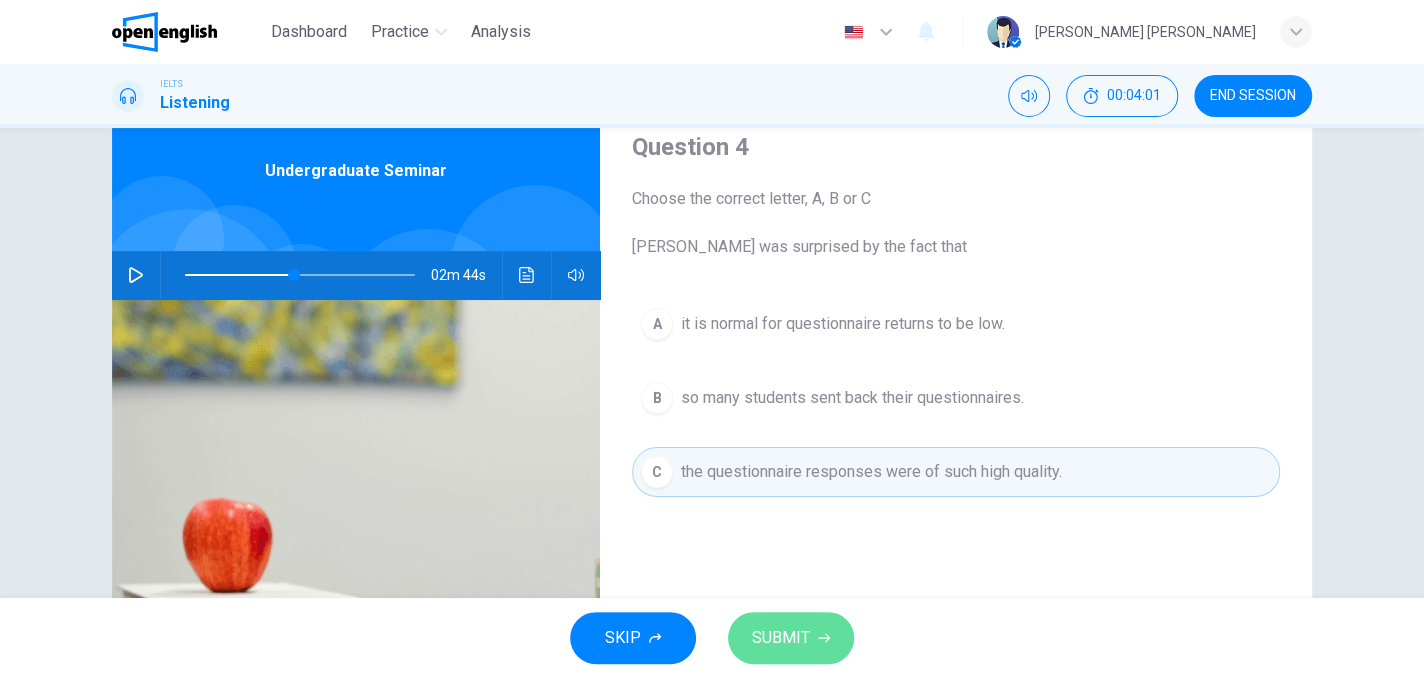 click on "SUBMIT" at bounding box center (791, 638) 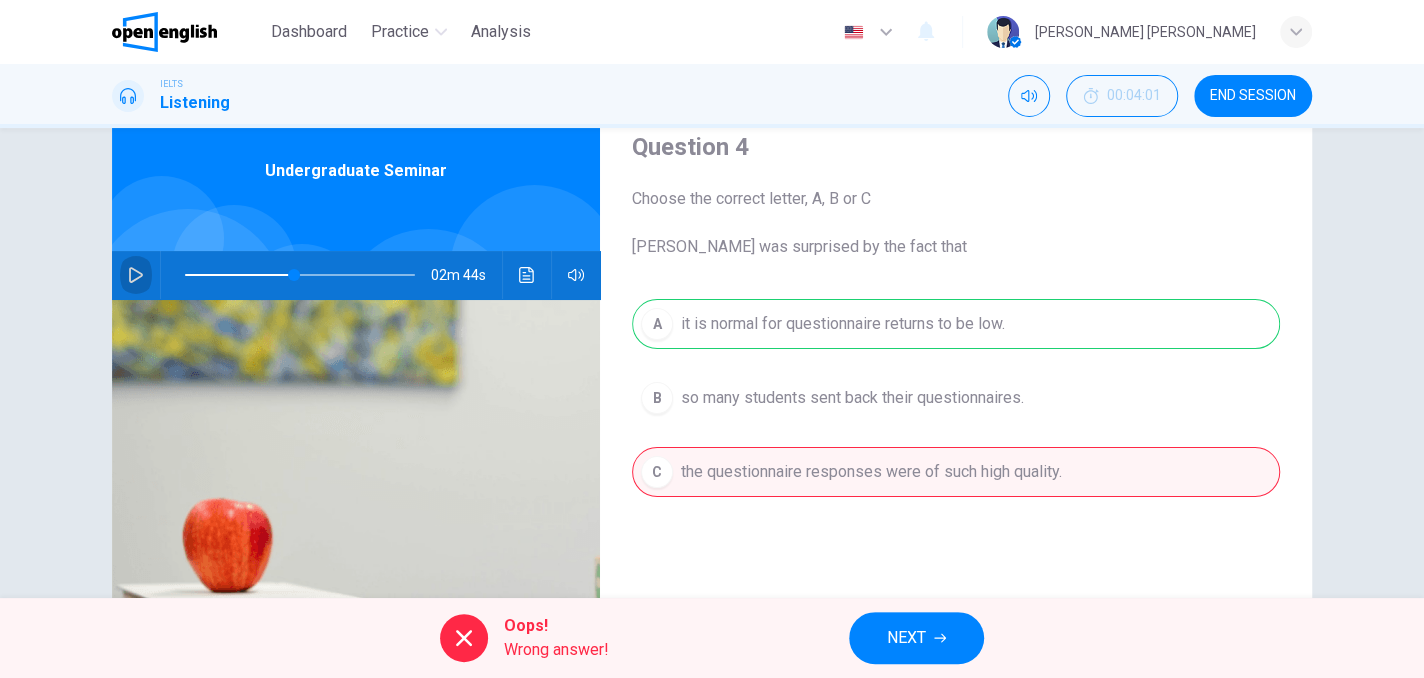 click at bounding box center (136, 275) 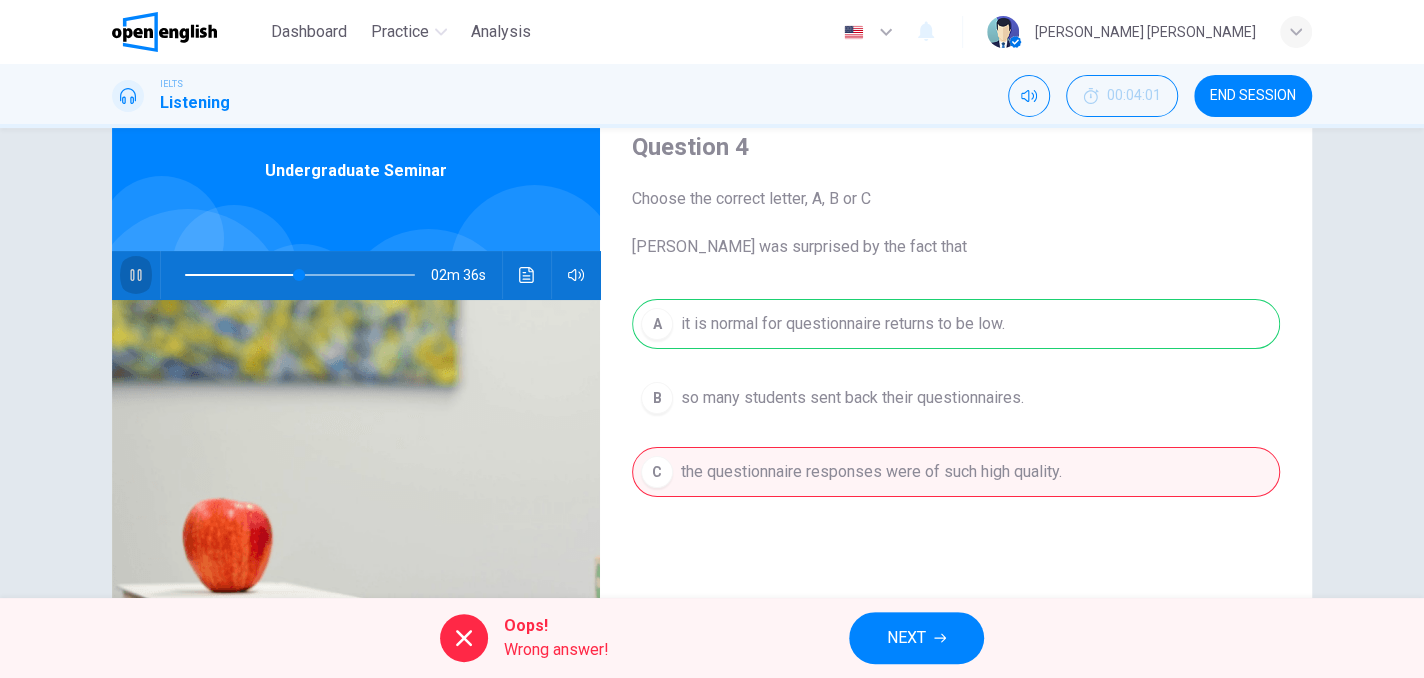 click at bounding box center (136, 275) 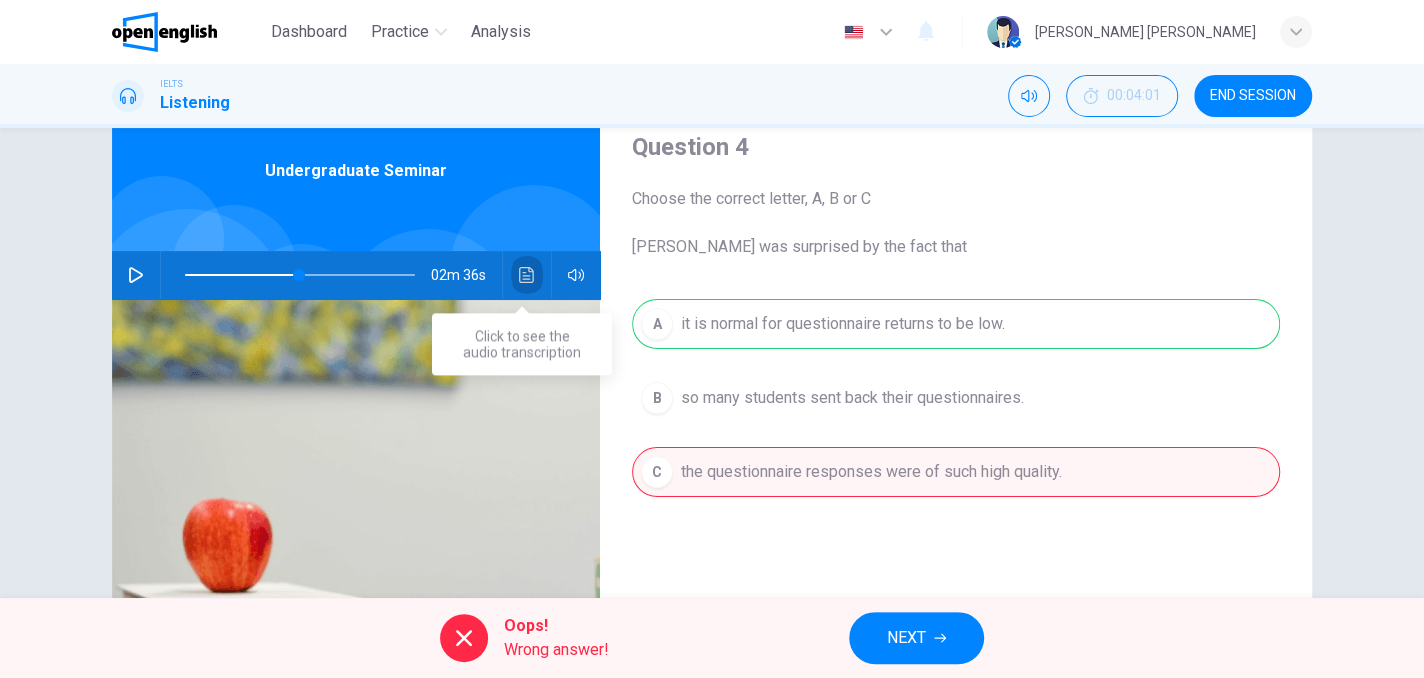 click 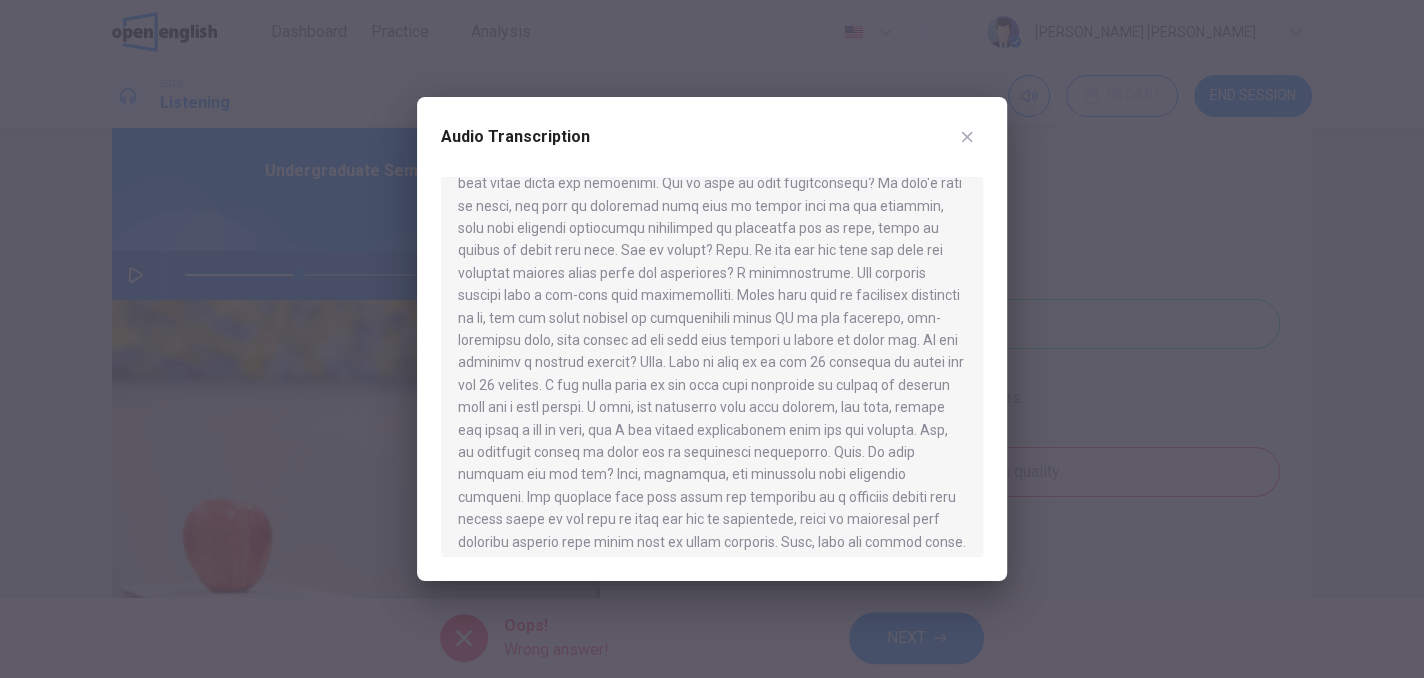 scroll, scrollTop: 380, scrollLeft: 0, axis: vertical 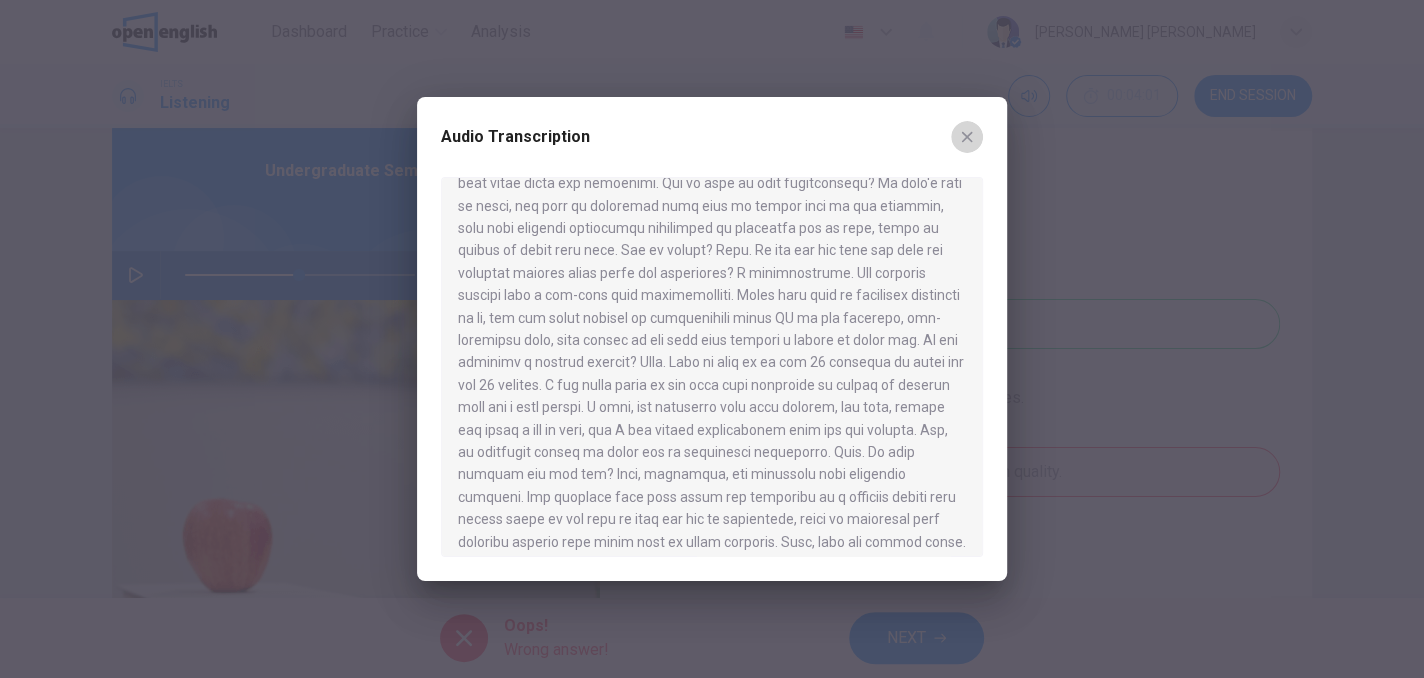 click 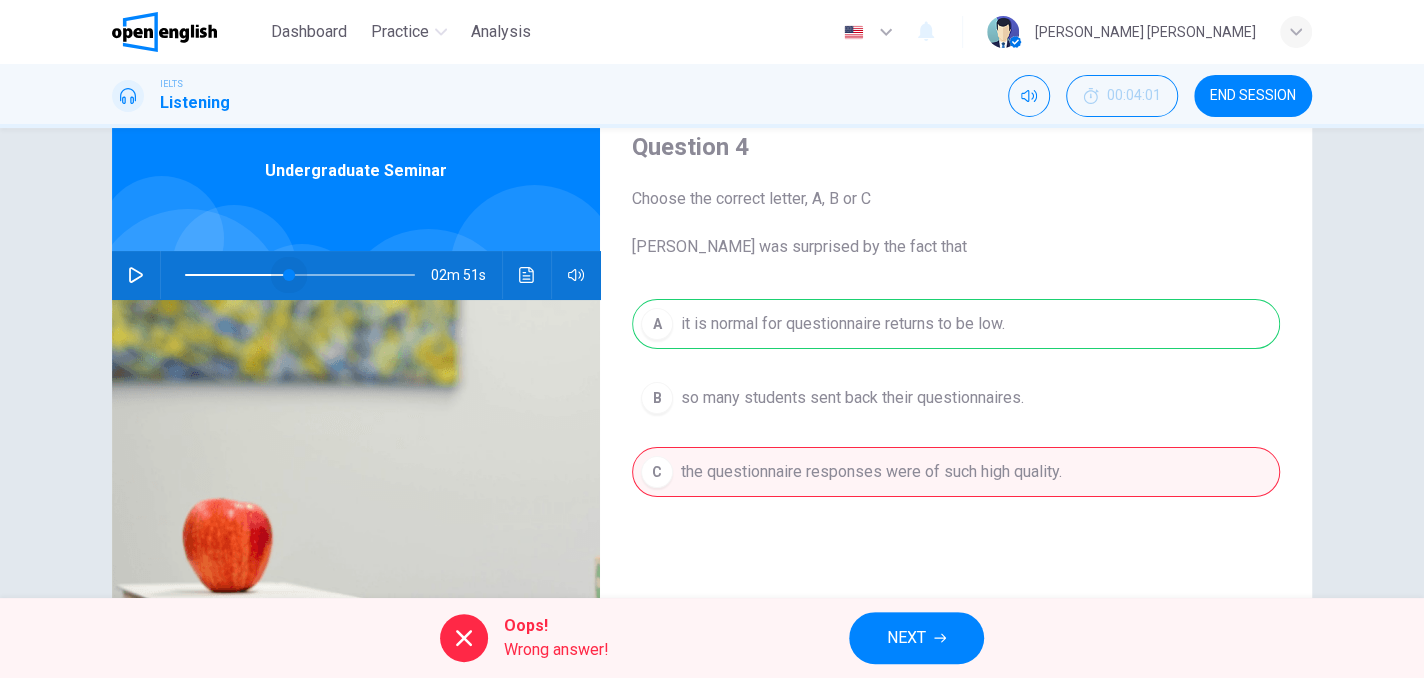 click at bounding box center (289, 275) 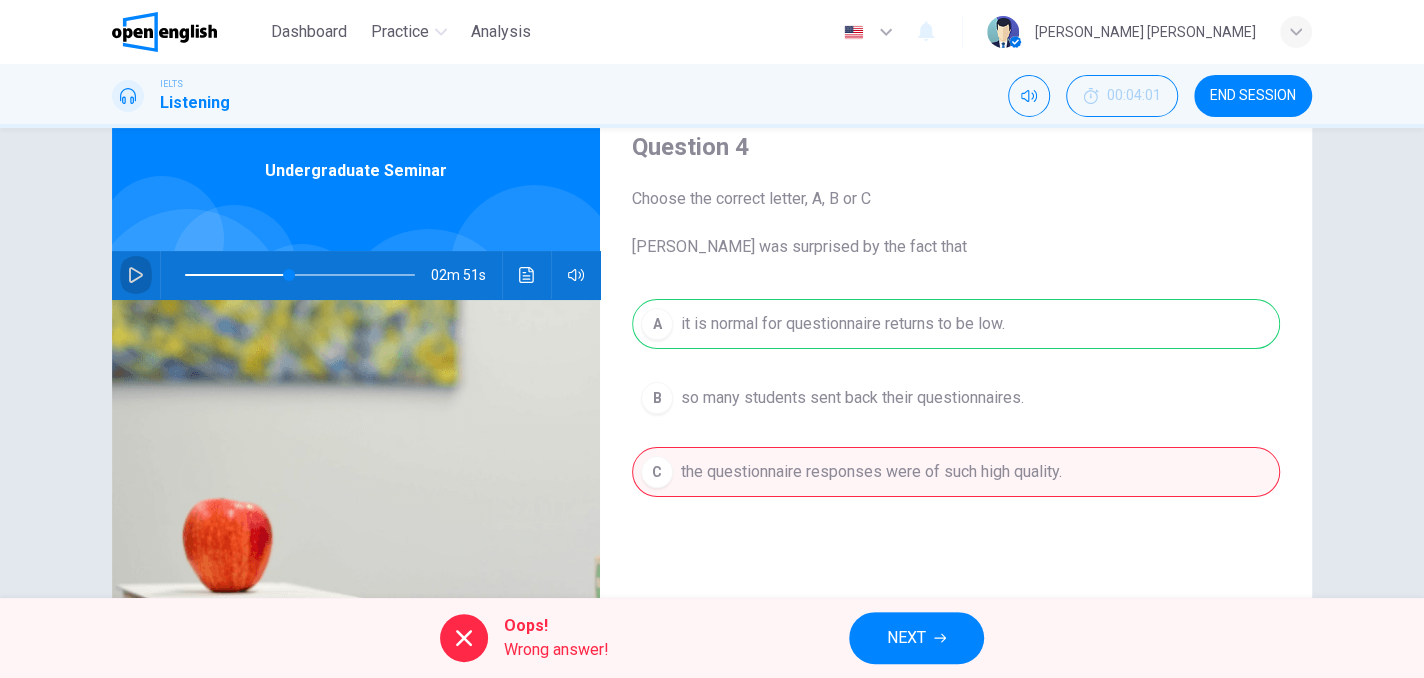 click at bounding box center (136, 275) 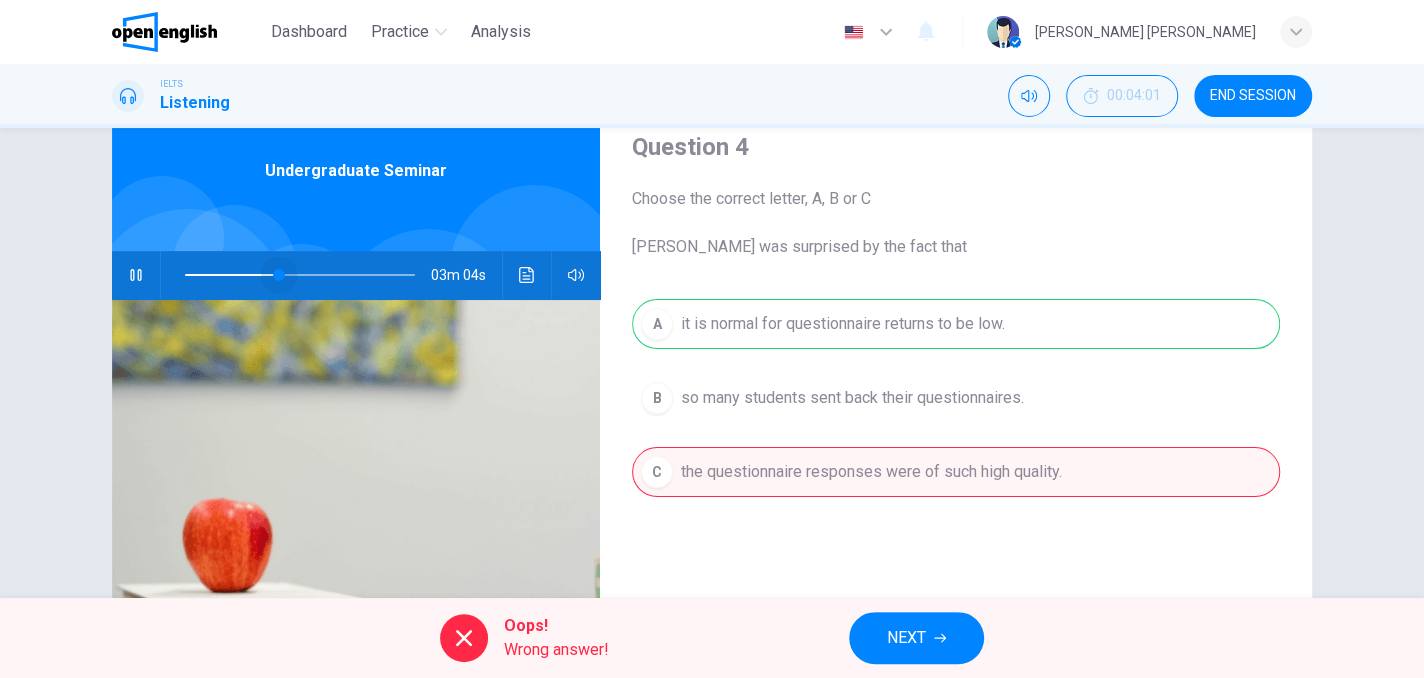 drag, startPoint x: 284, startPoint y: 275, endPoint x: 274, endPoint y: 274, distance: 10.049875 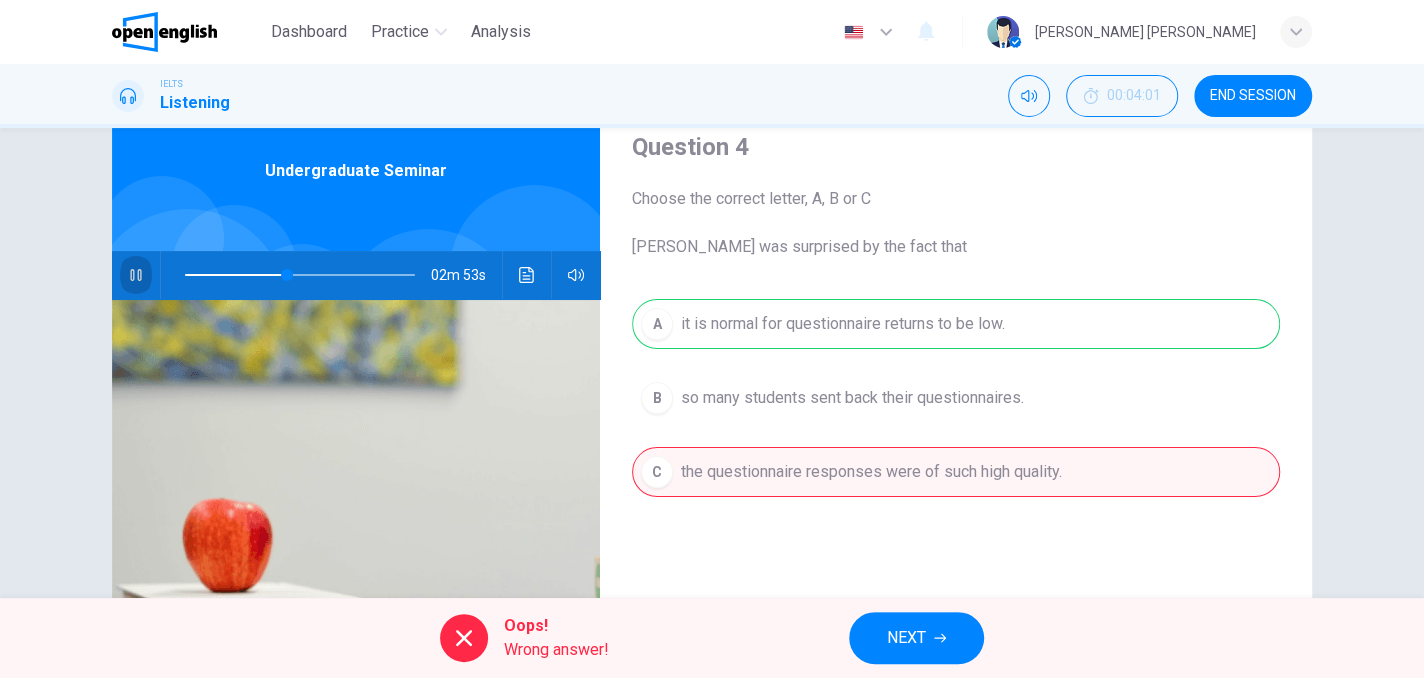 click 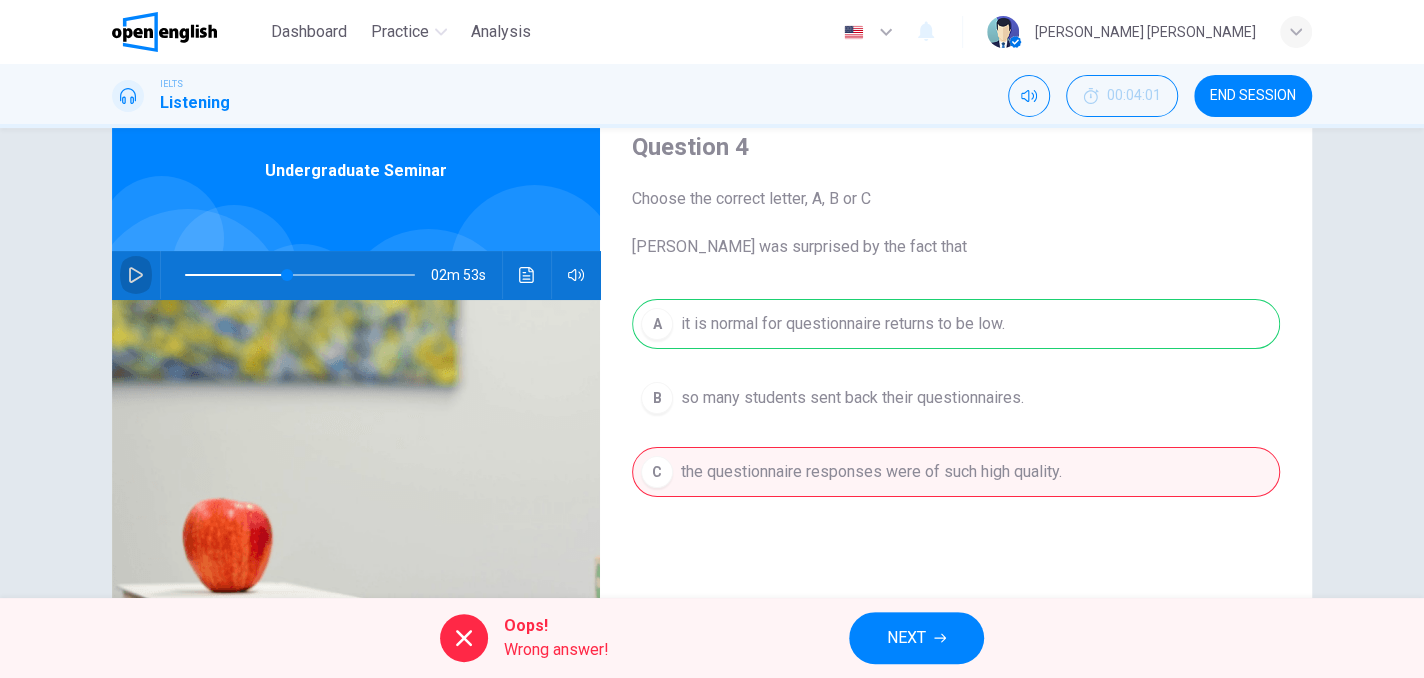 click 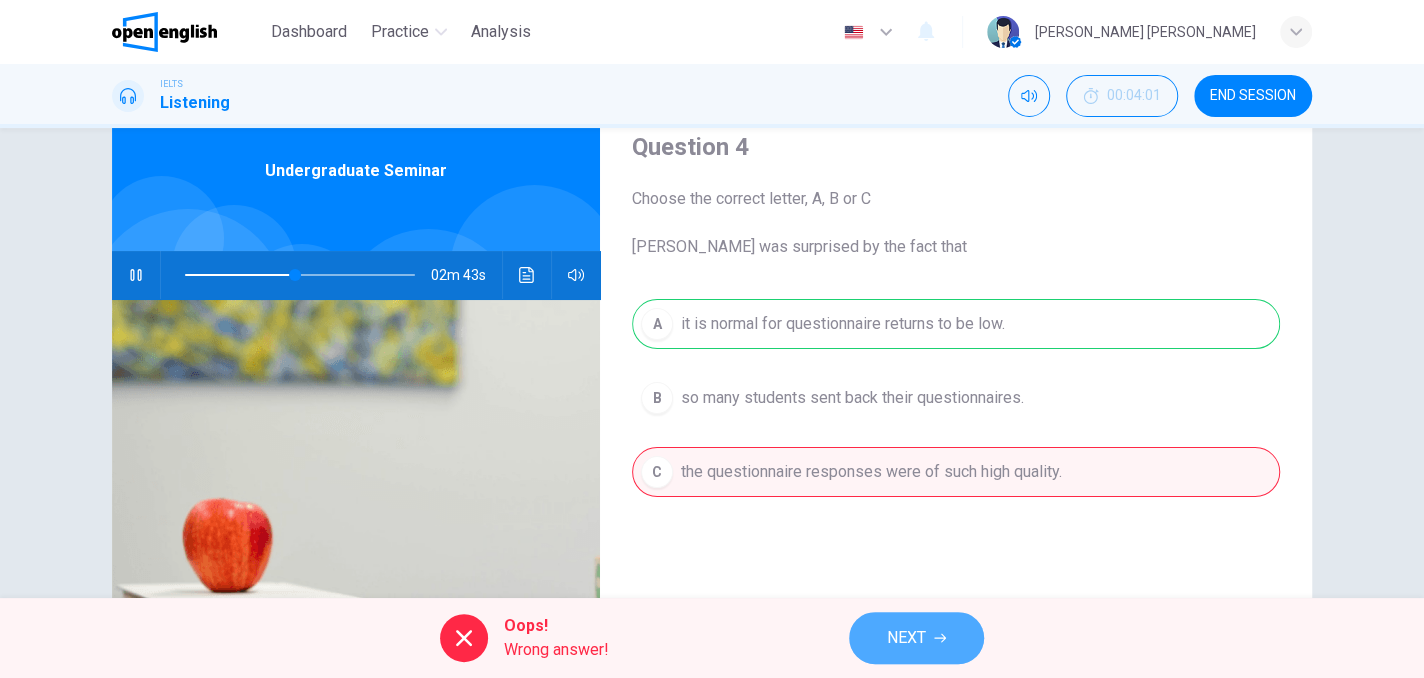 click on "NEXT" at bounding box center (906, 638) 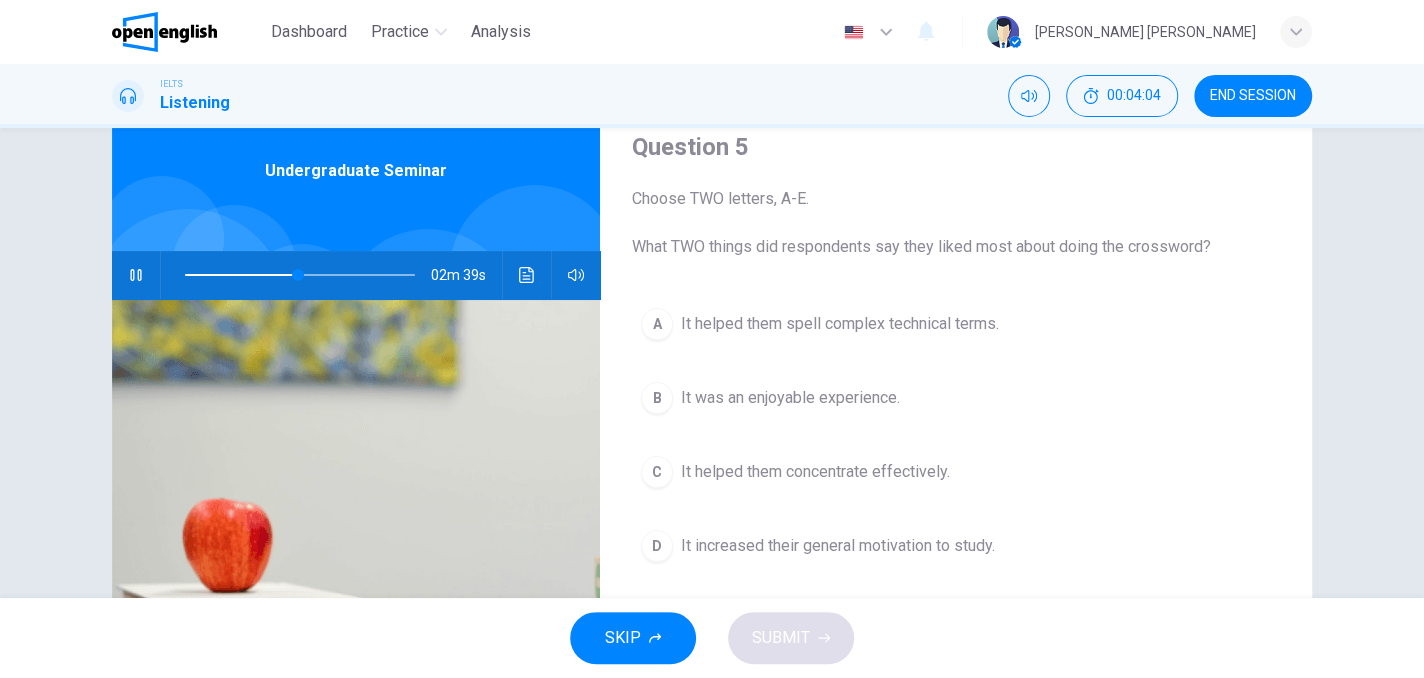 click at bounding box center (136, 275) 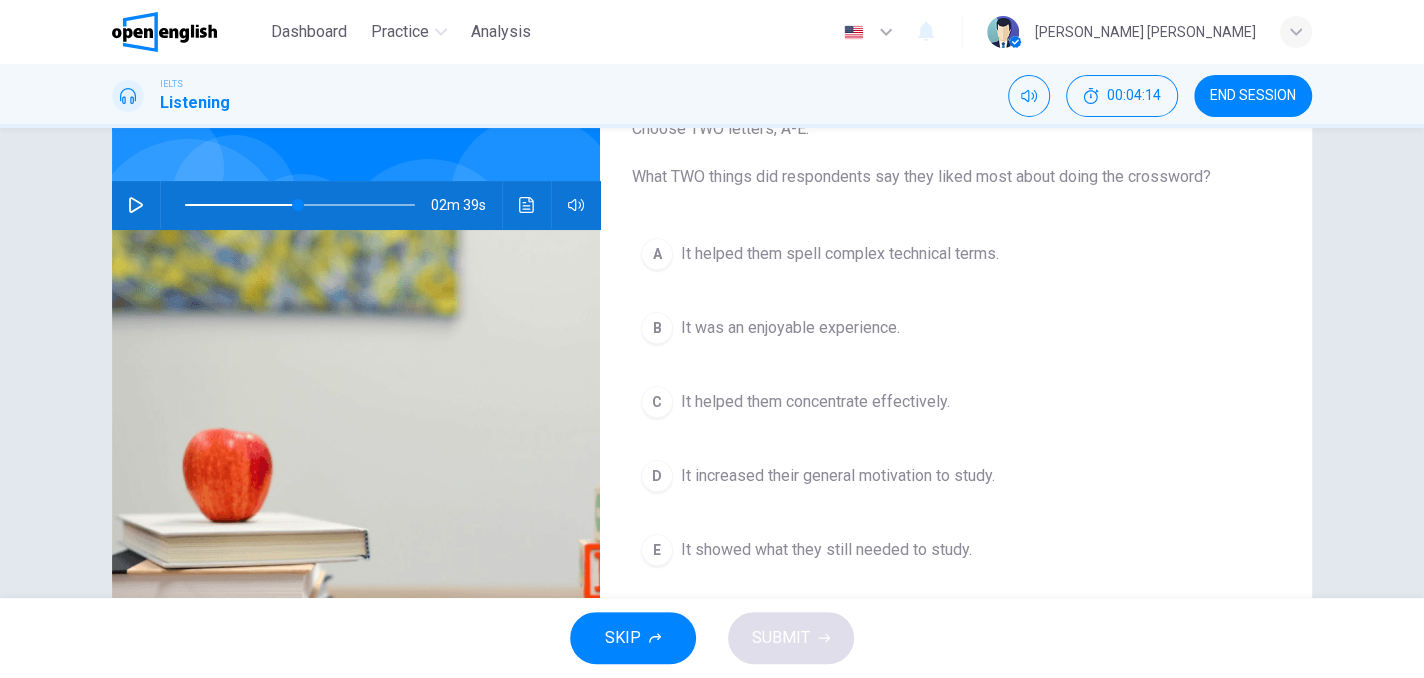 scroll, scrollTop: 177, scrollLeft: 0, axis: vertical 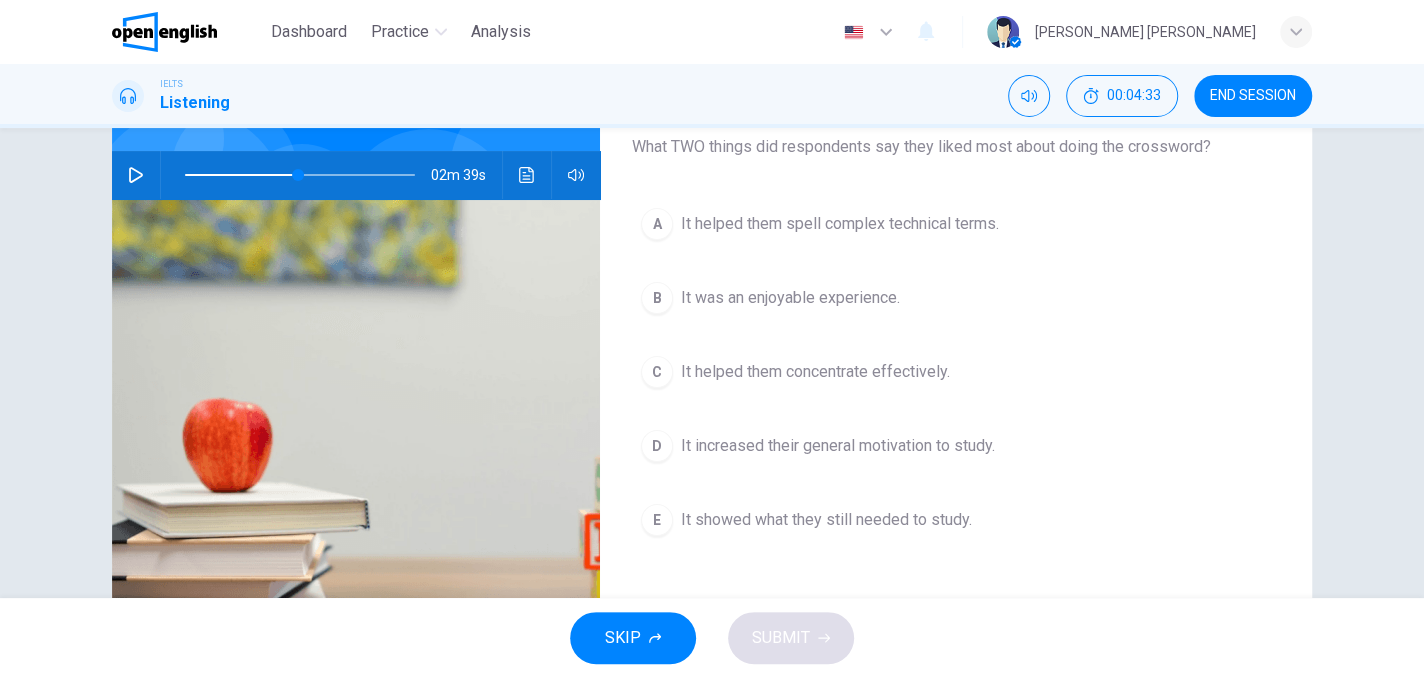 click 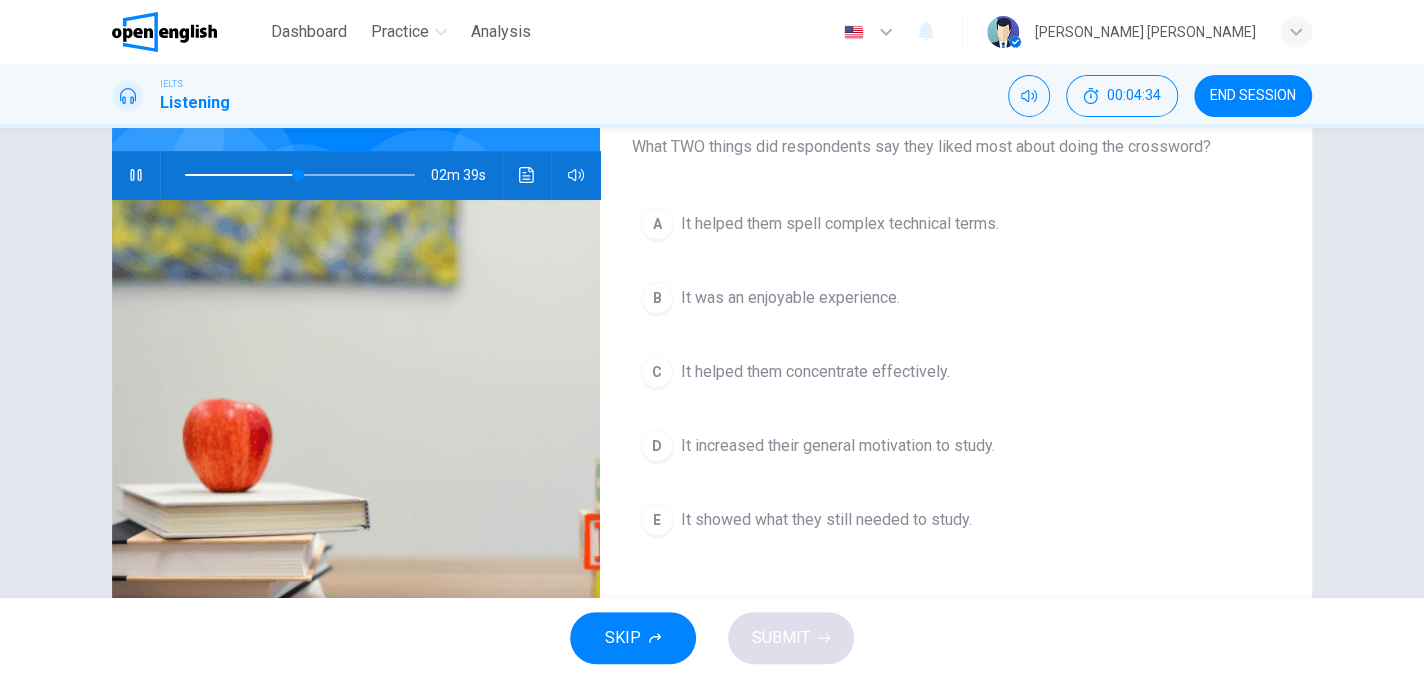scroll, scrollTop: 77, scrollLeft: 0, axis: vertical 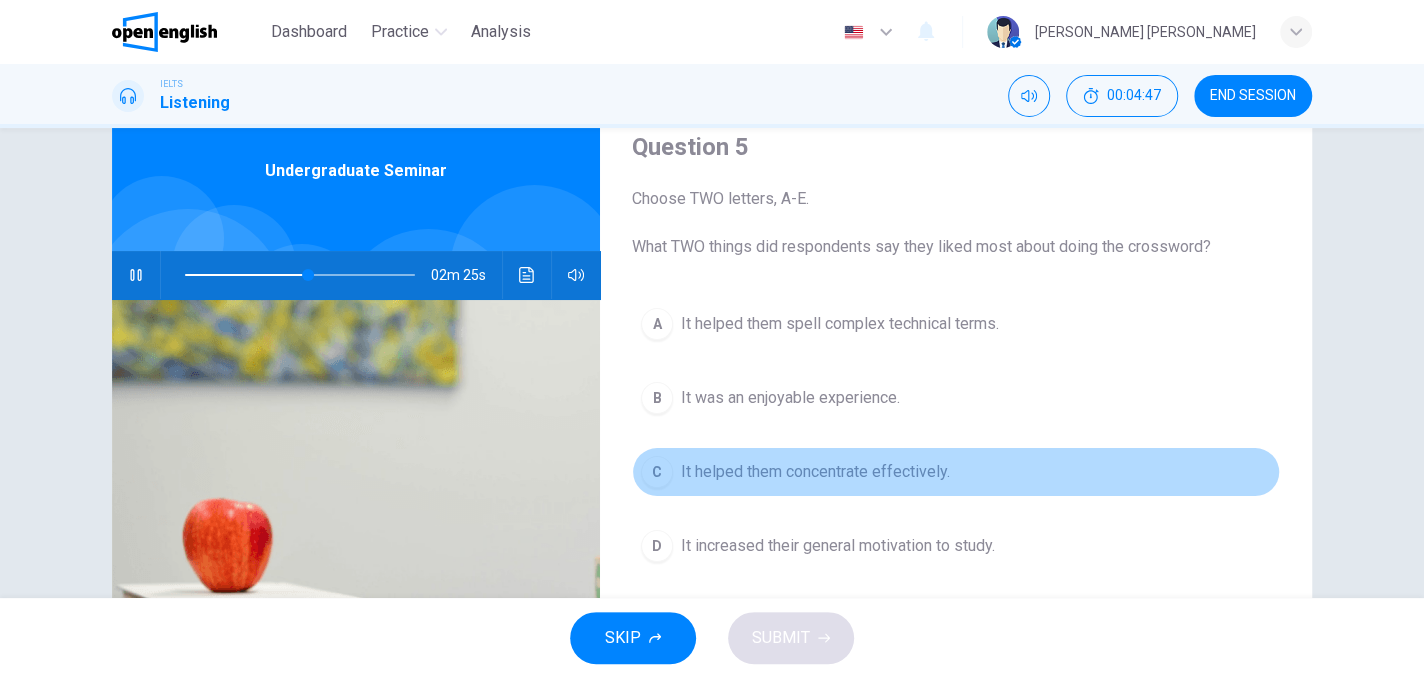 click on "C" at bounding box center (657, 472) 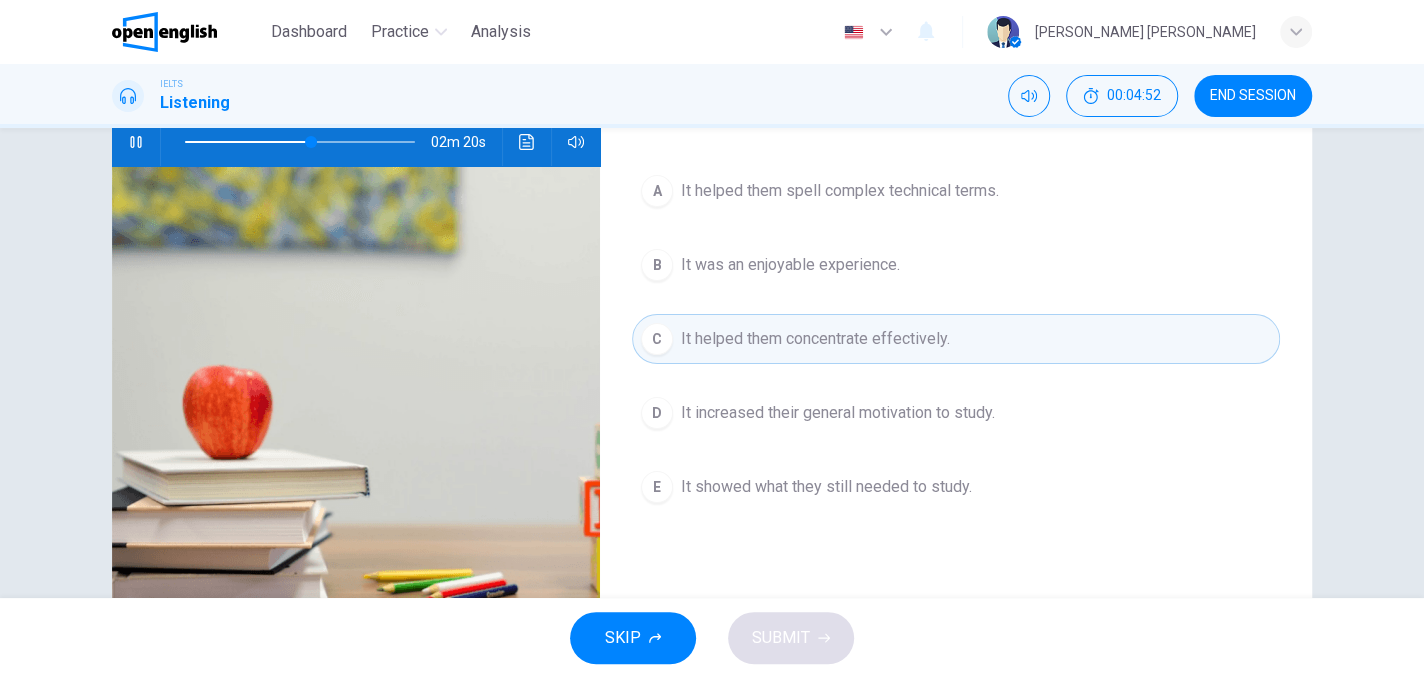 scroll, scrollTop: 177, scrollLeft: 0, axis: vertical 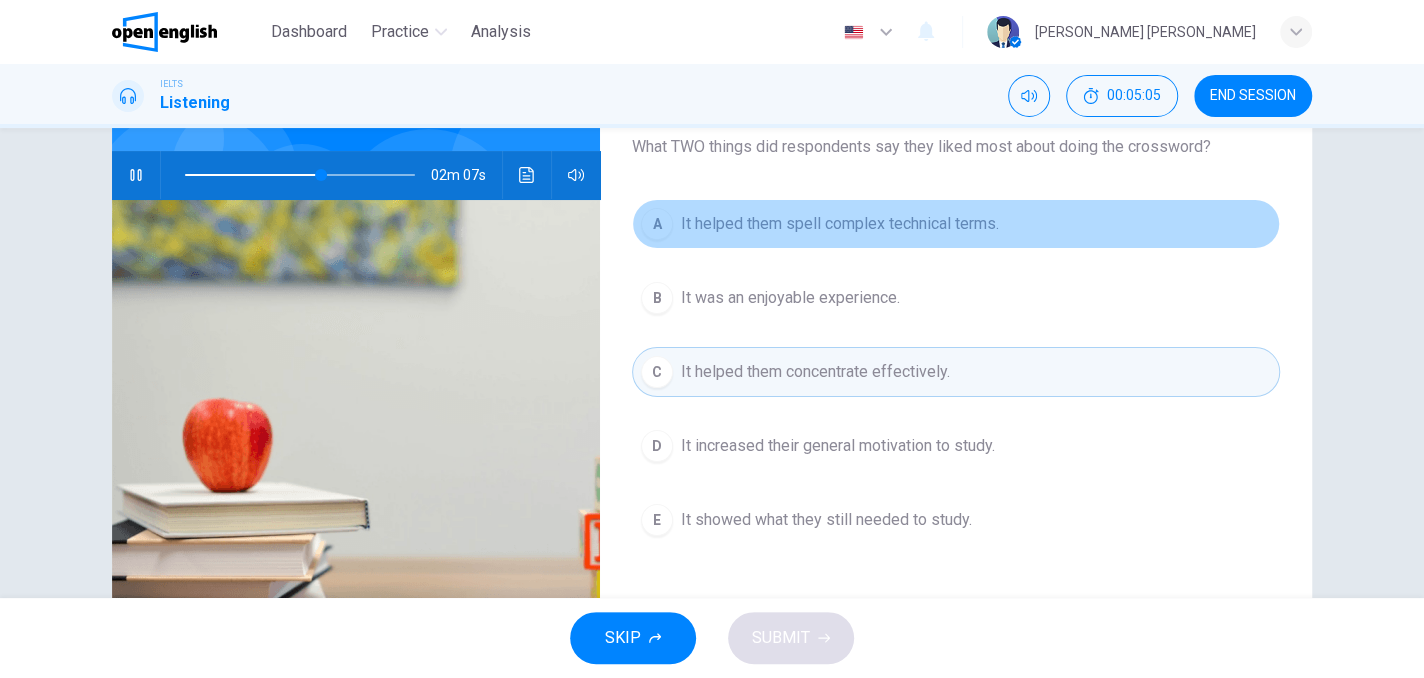 click on "It helped them spell complex technical terms." at bounding box center (840, 224) 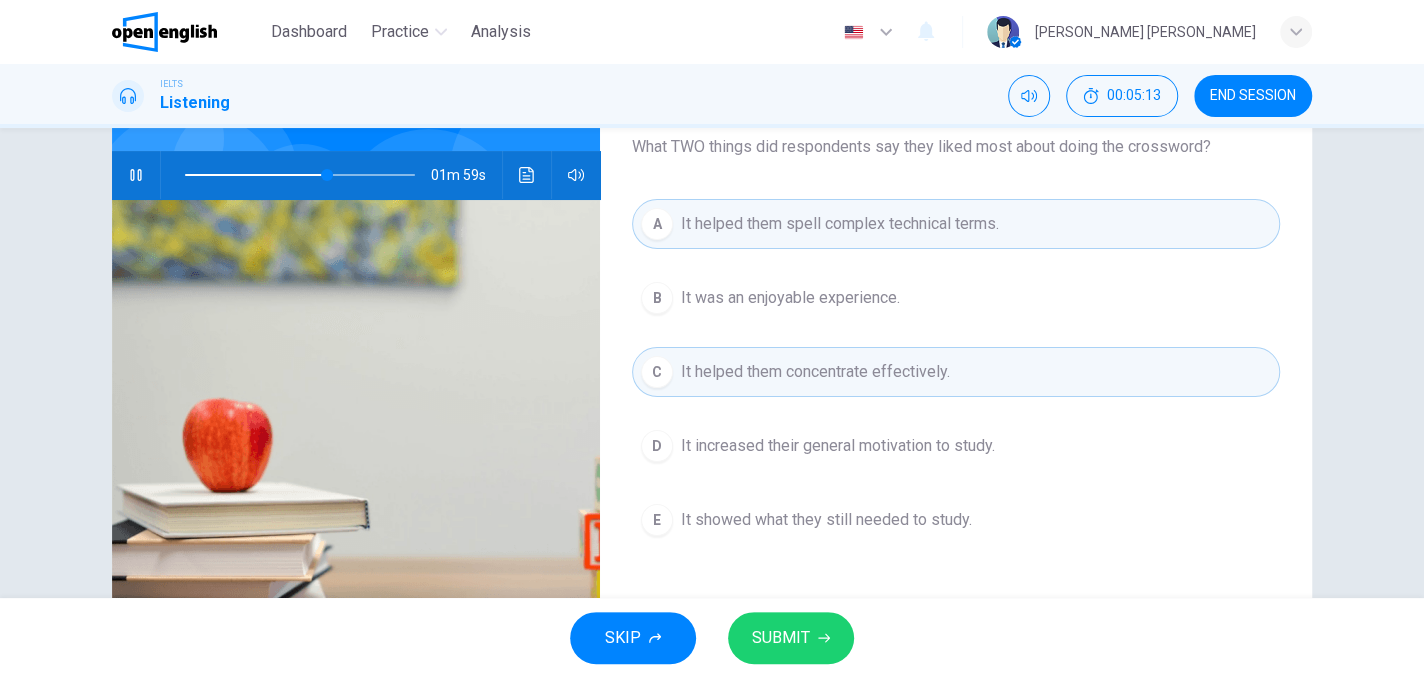 click on "It helped them spell complex technical terms." at bounding box center (840, 224) 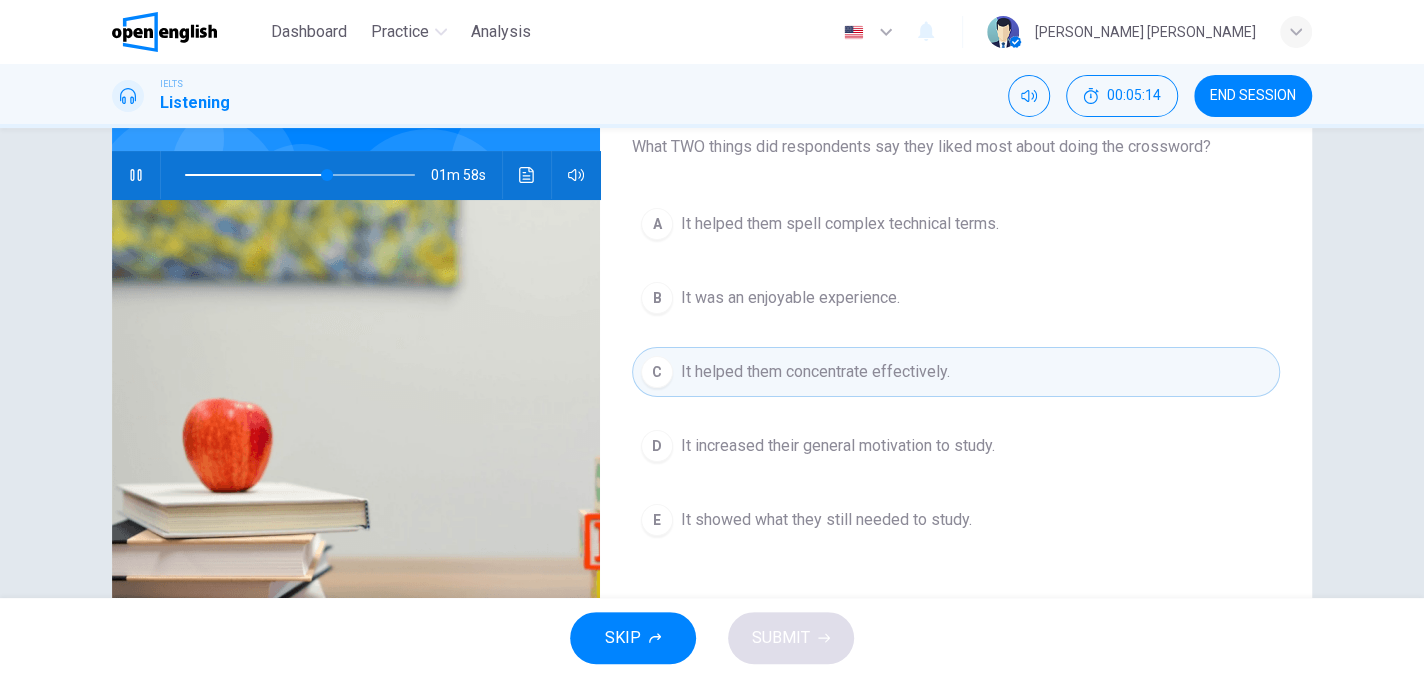 click on "D It increased their general motivation to study." at bounding box center (956, 446) 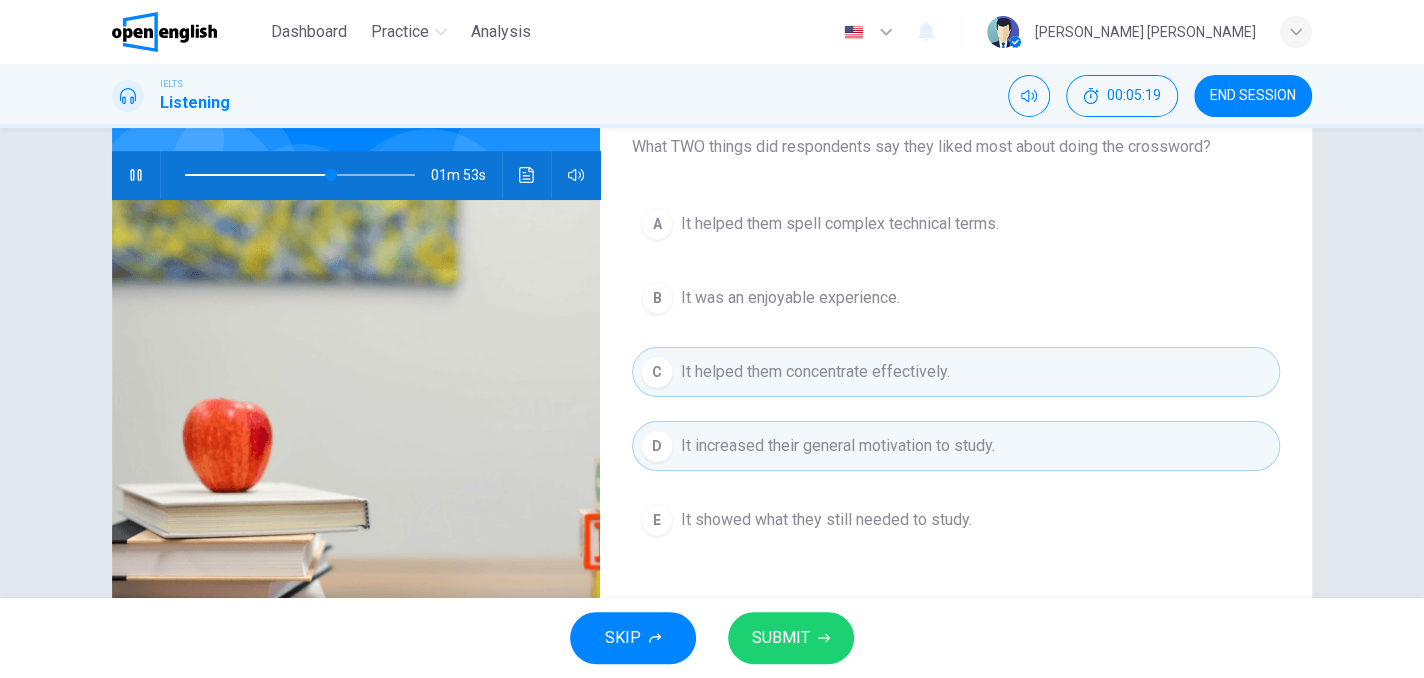 click on "SUBMIT" at bounding box center (781, 638) 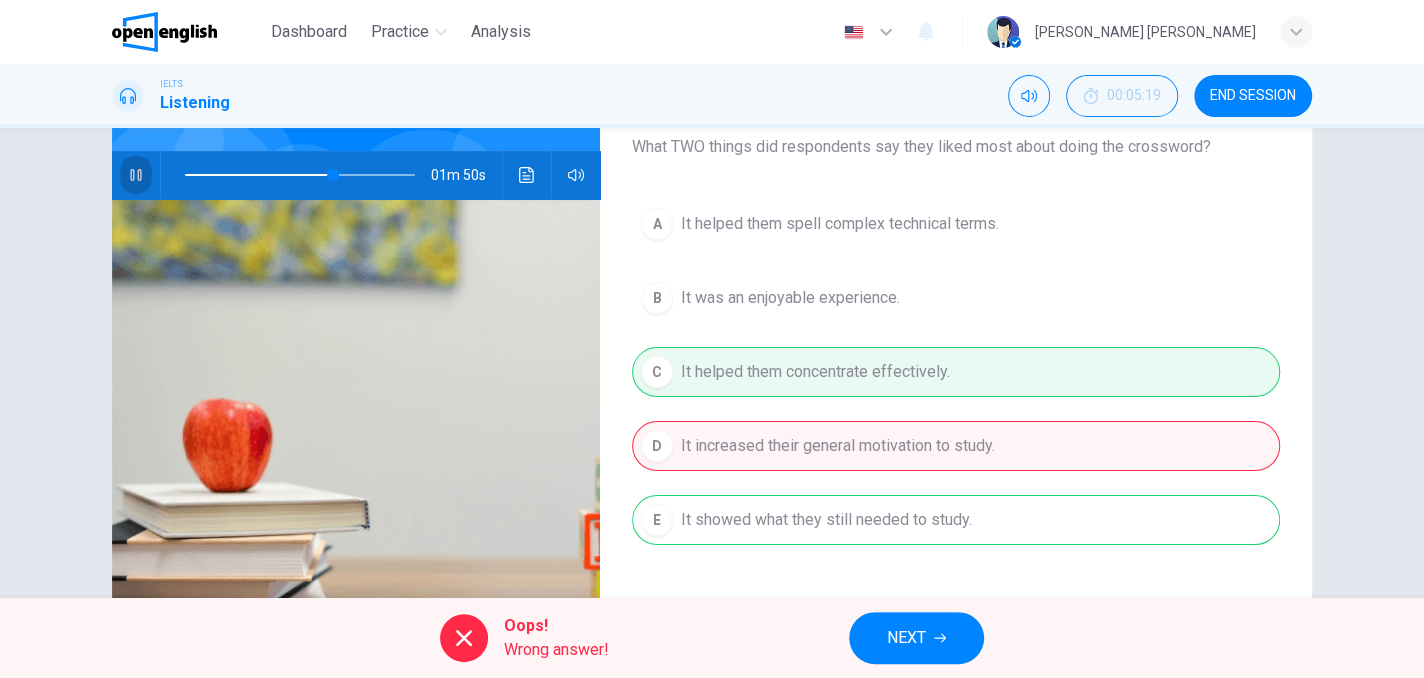 click at bounding box center (136, 175) 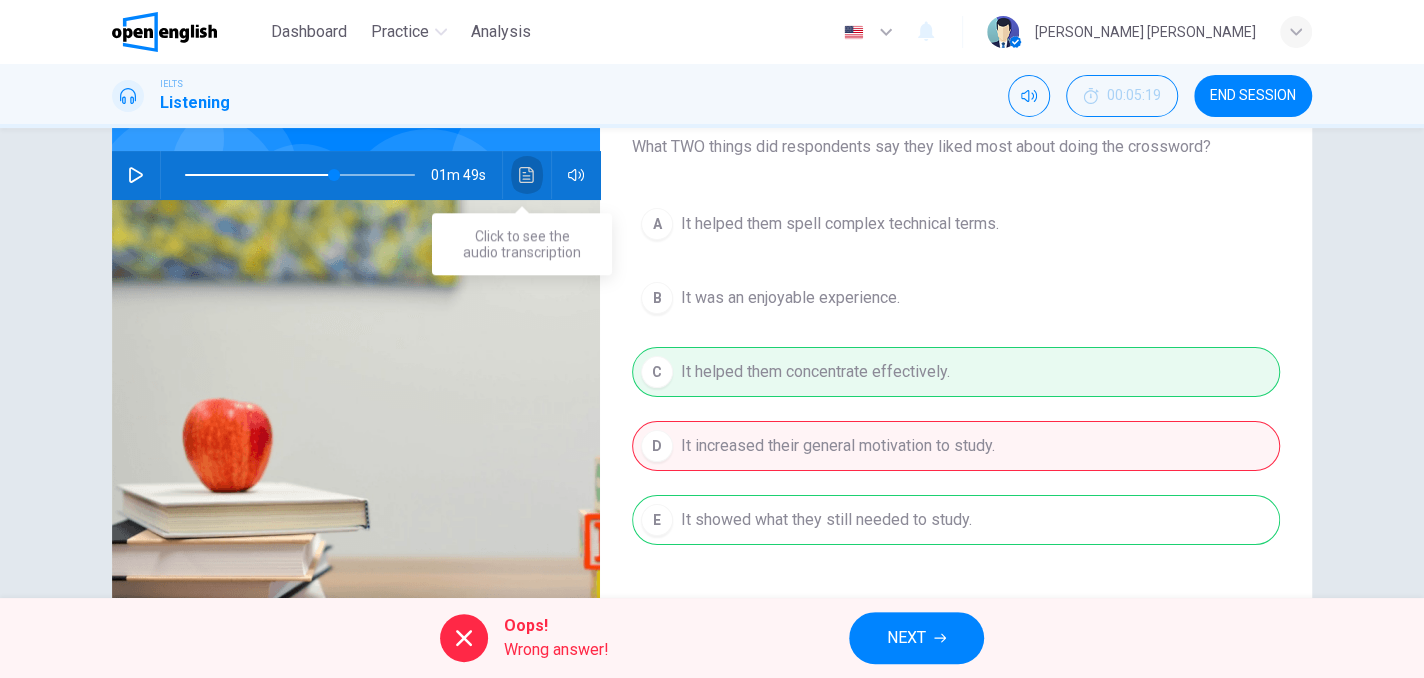 click 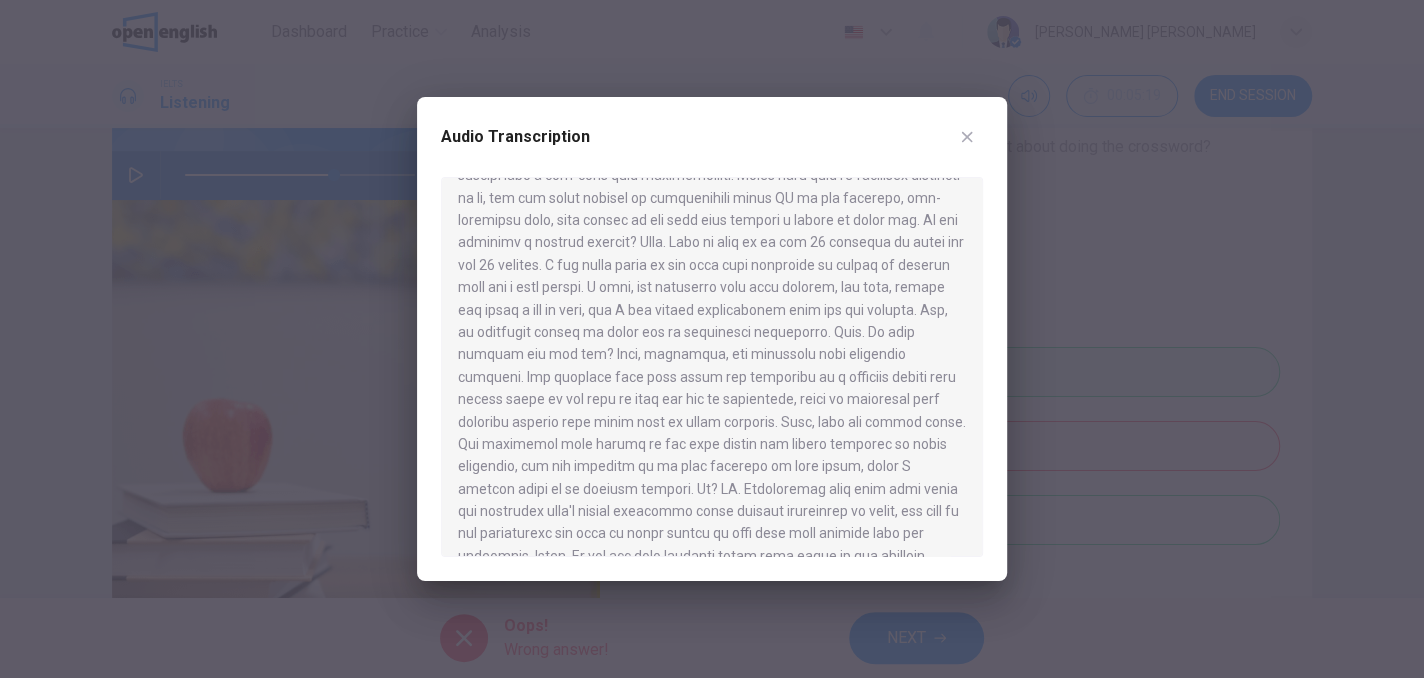 scroll, scrollTop: 600, scrollLeft: 0, axis: vertical 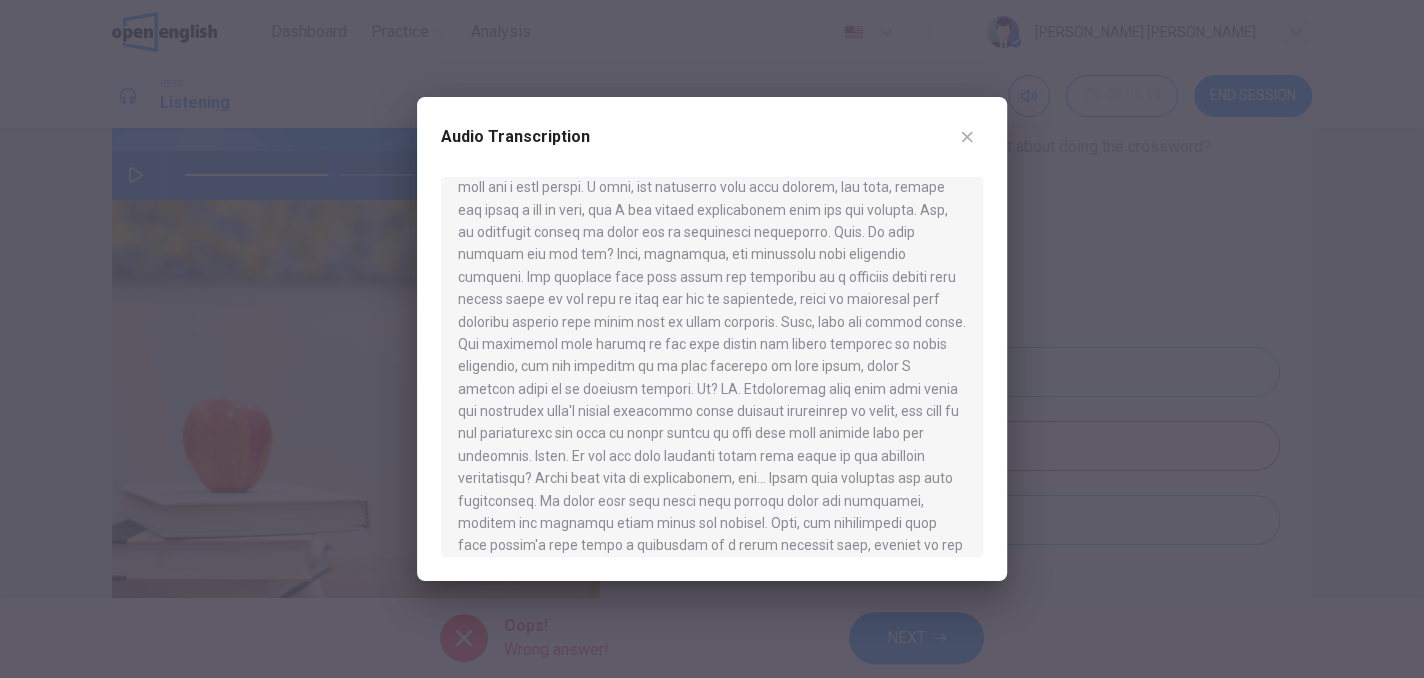 drag, startPoint x: 903, startPoint y: 407, endPoint x: 922, endPoint y: 406, distance: 19.026299 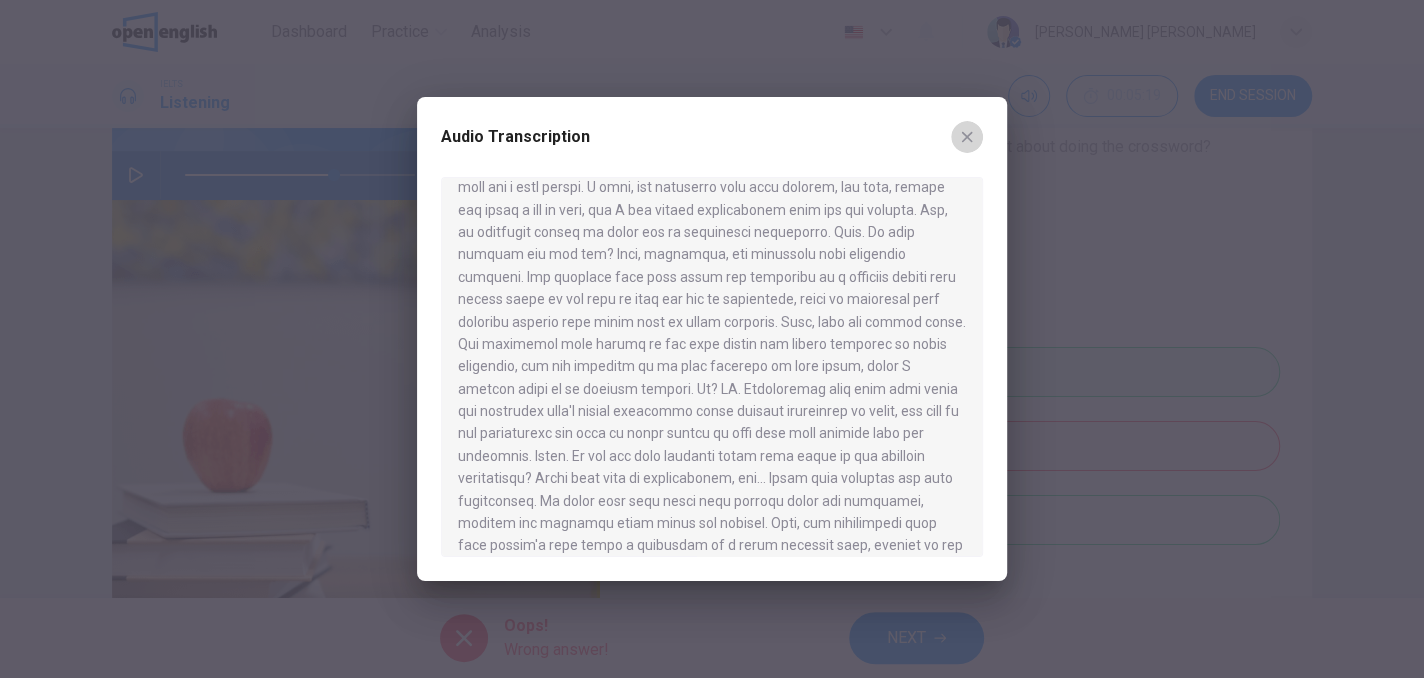 click 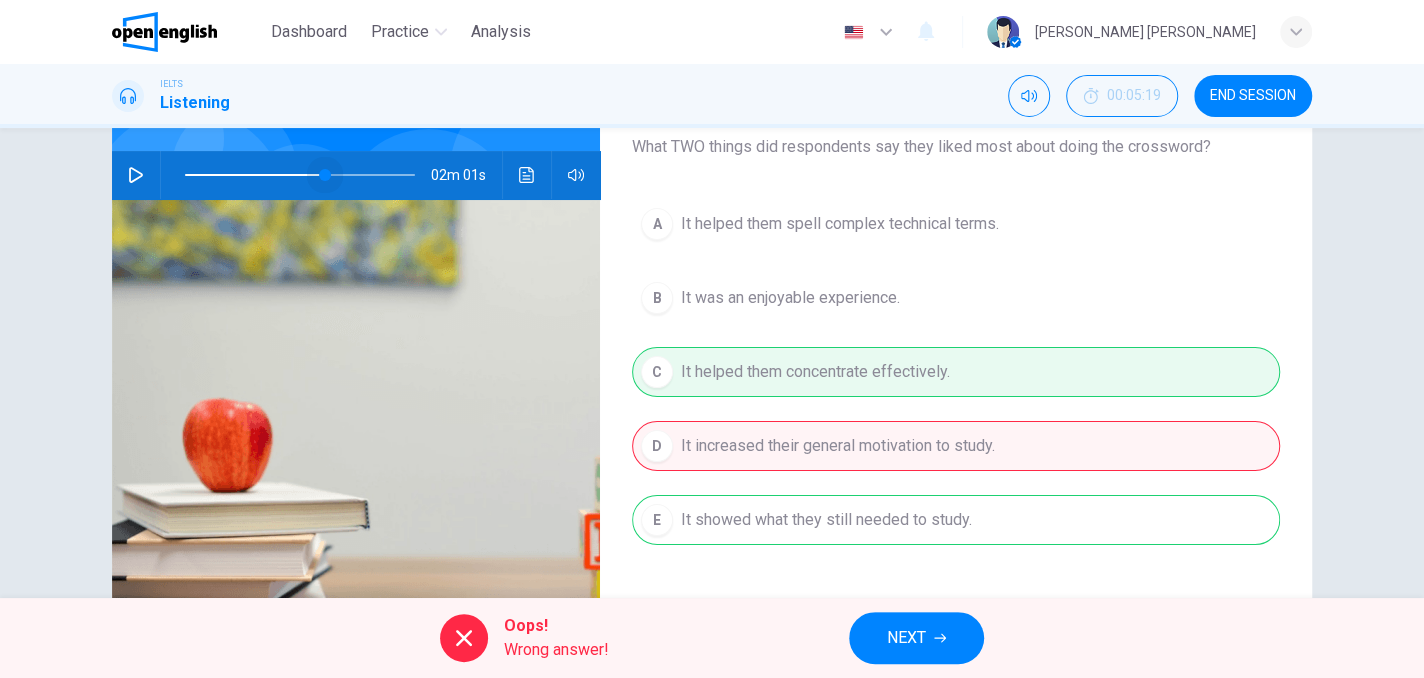 click at bounding box center (325, 175) 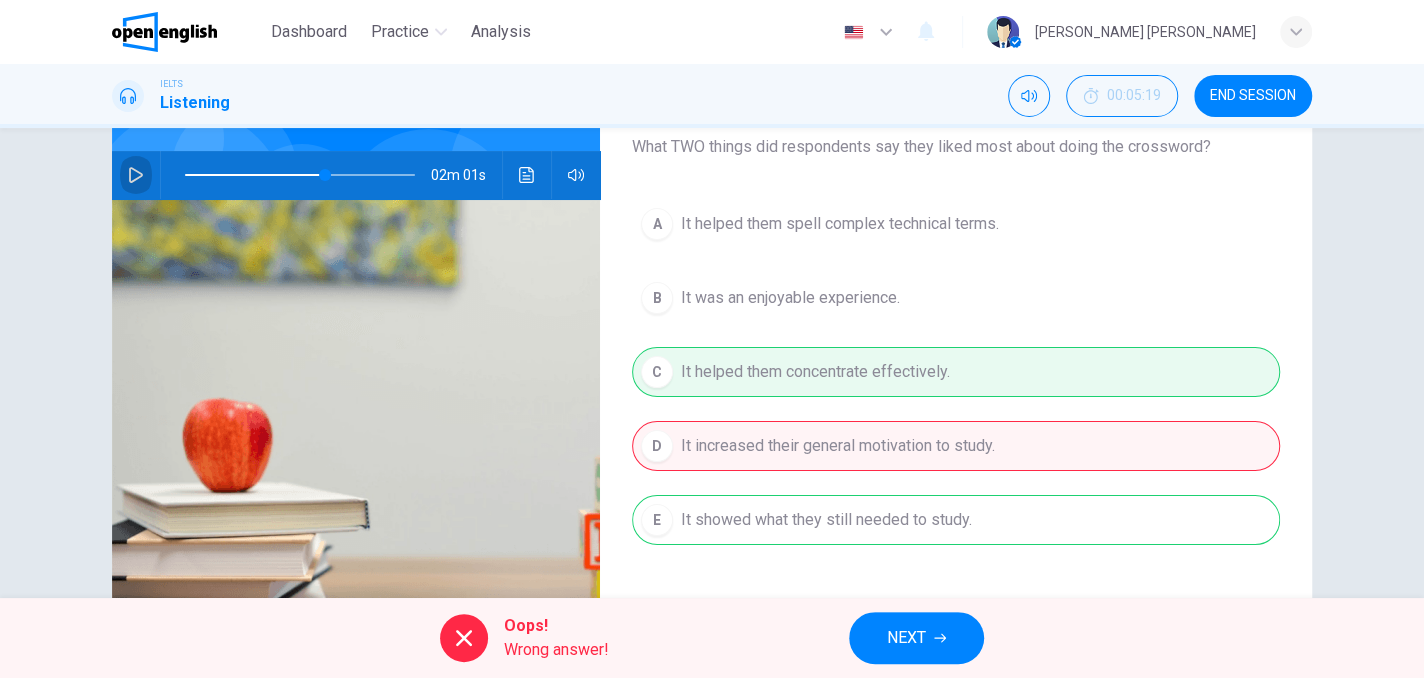 click at bounding box center [136, 175] 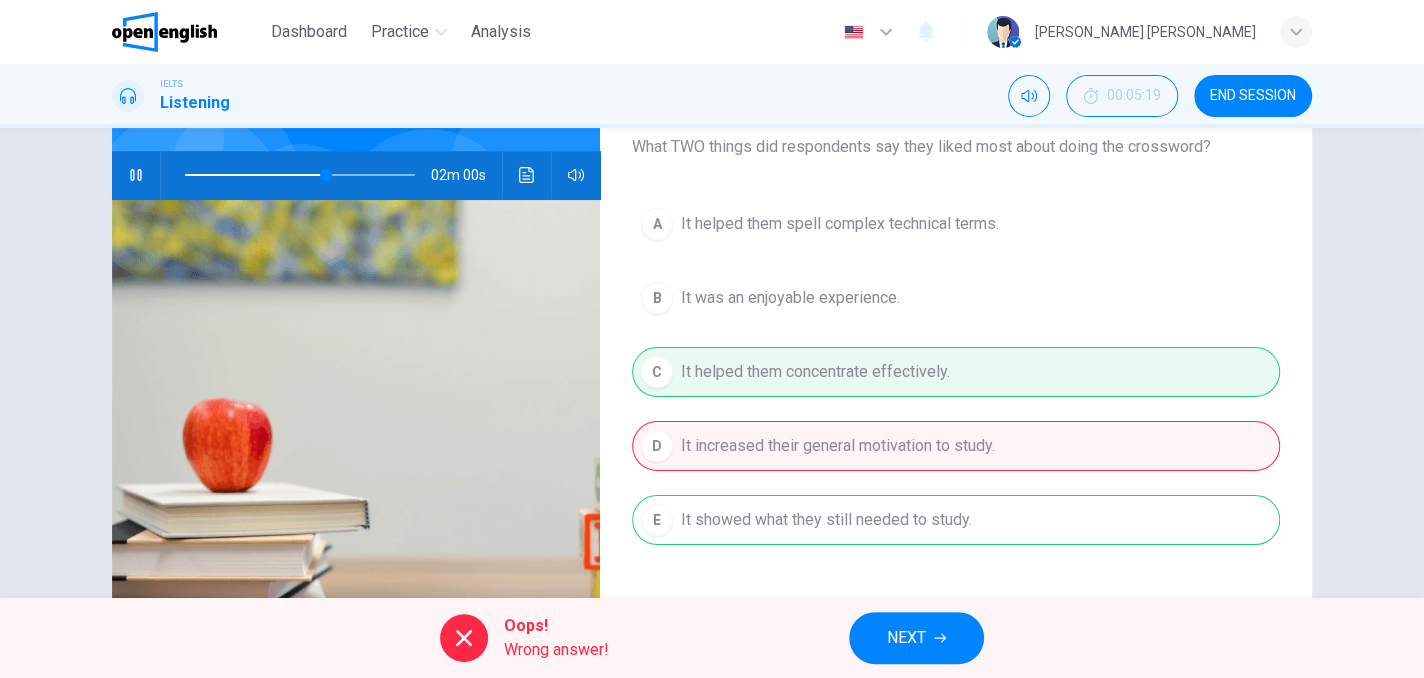 click on "NEXT" at bounding box center [916, 638] 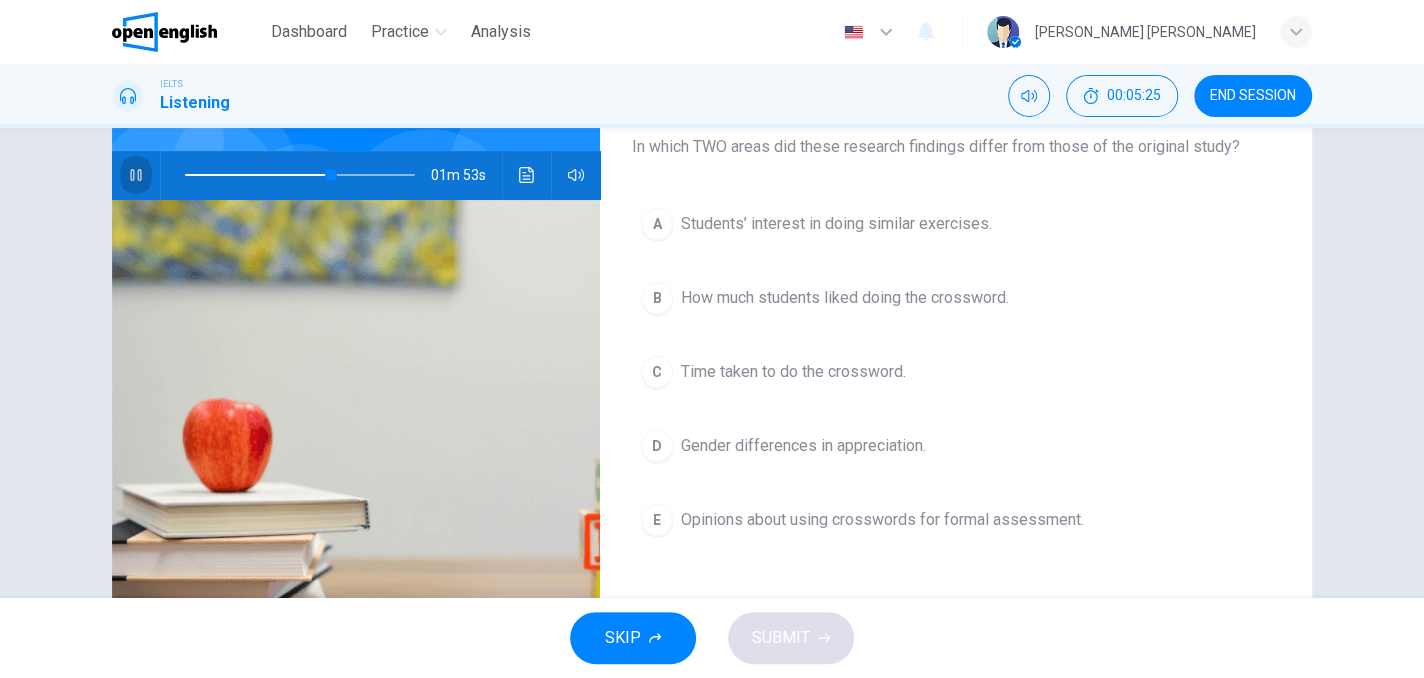 click 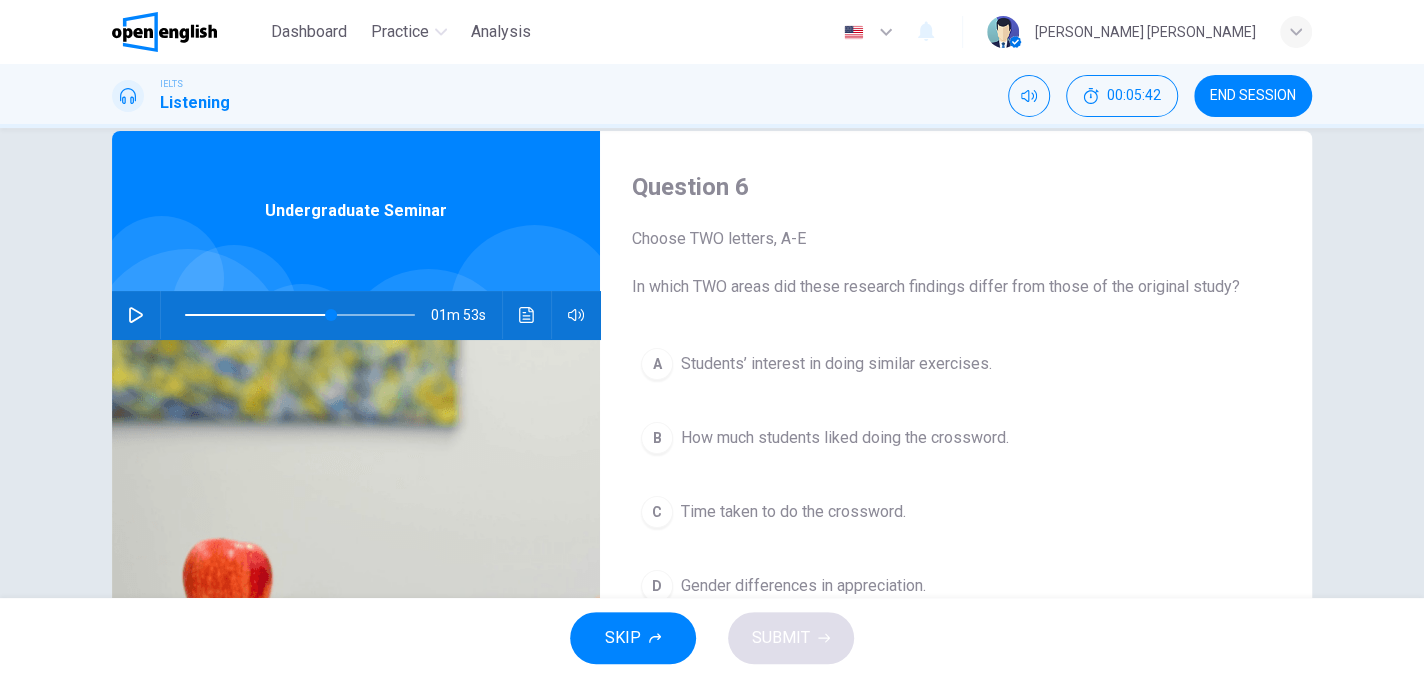 scroll, scrollTop: 0, scrollLeft: 0, axis: both 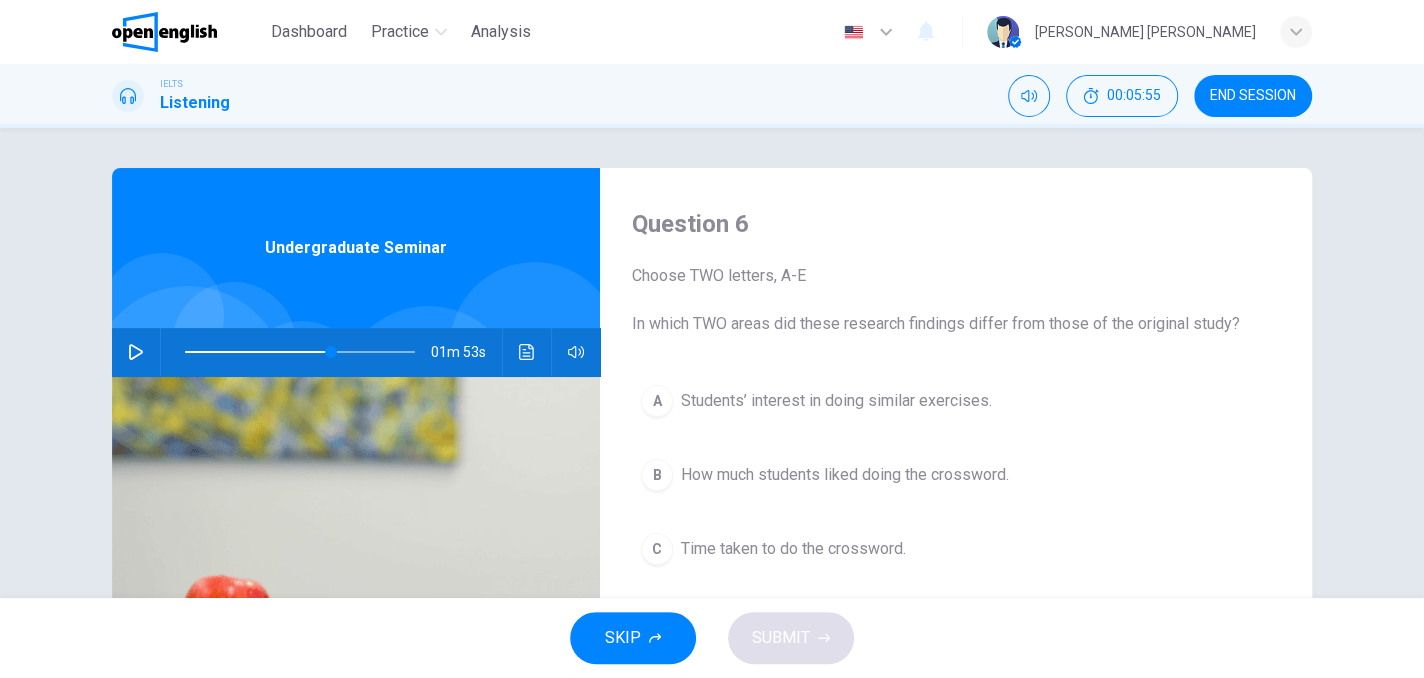 click at bounding box center (136, 352) 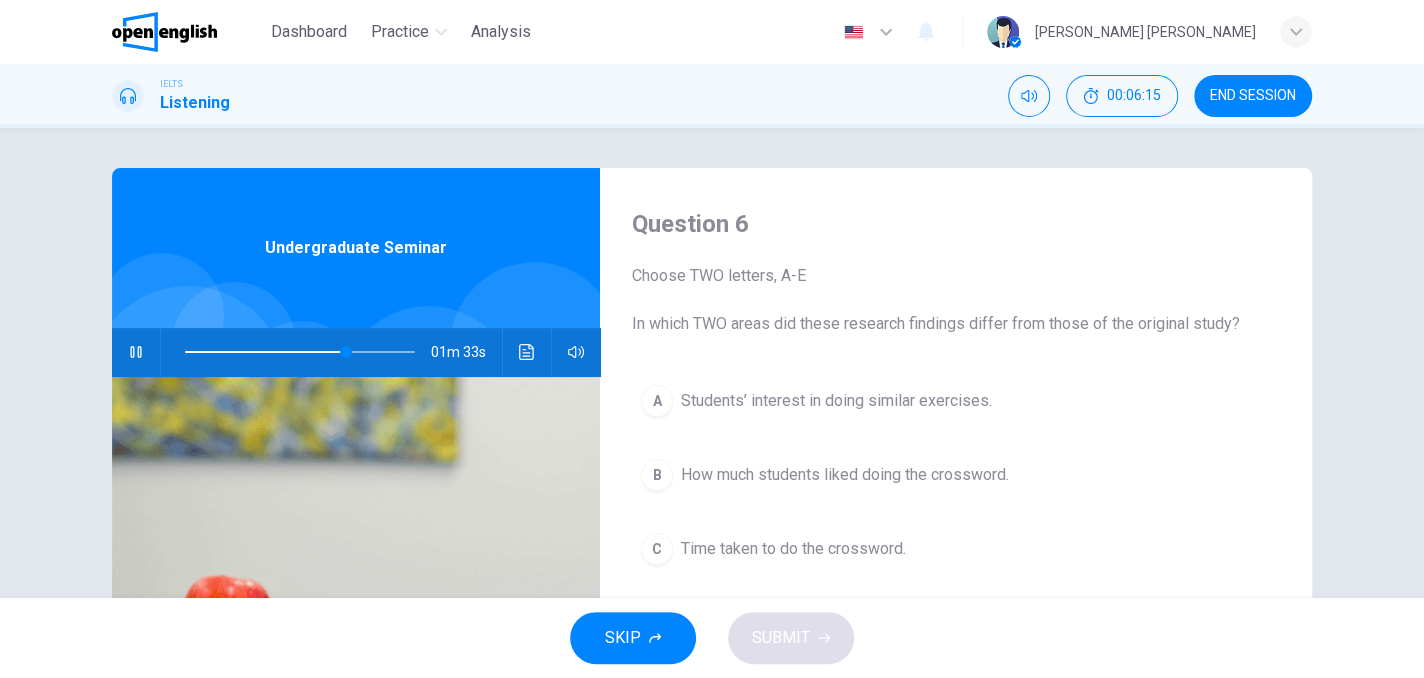 click at bounding box center (136, 352) 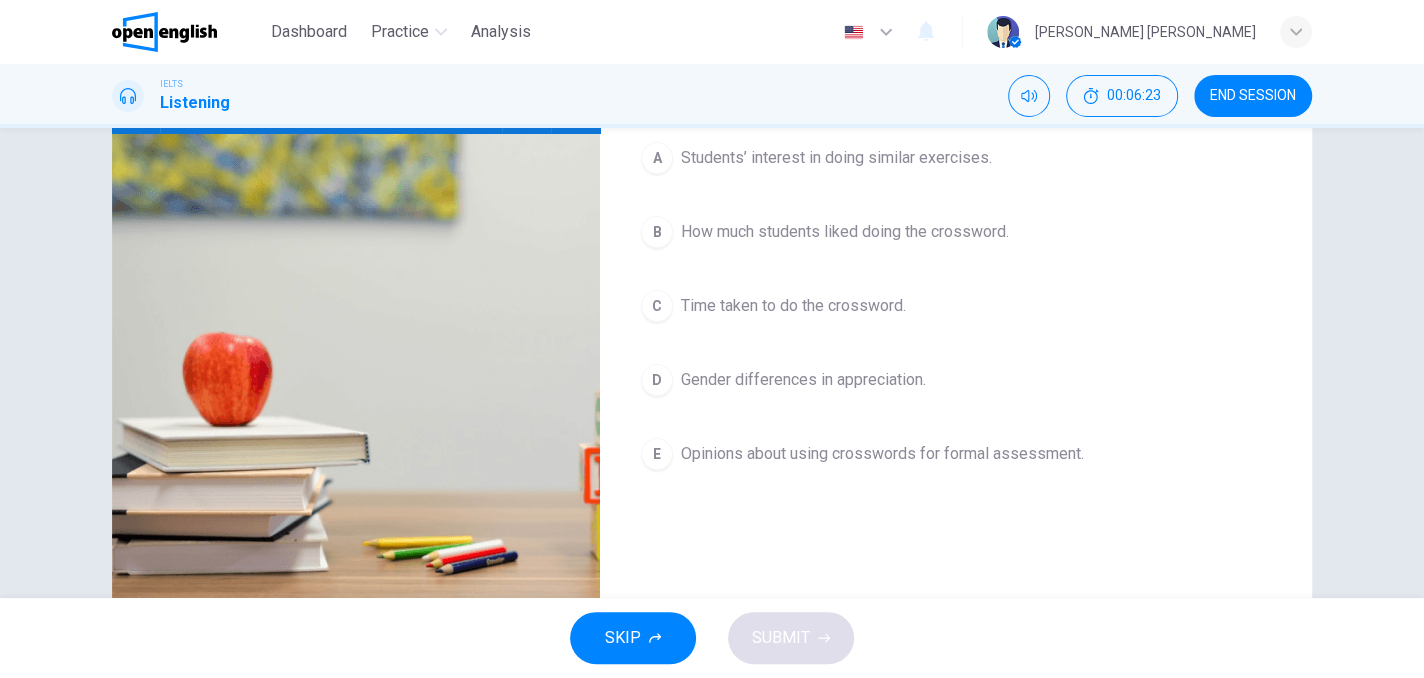 scroll, scrollTop: 200, scrollLeft: 0, axis: vertical 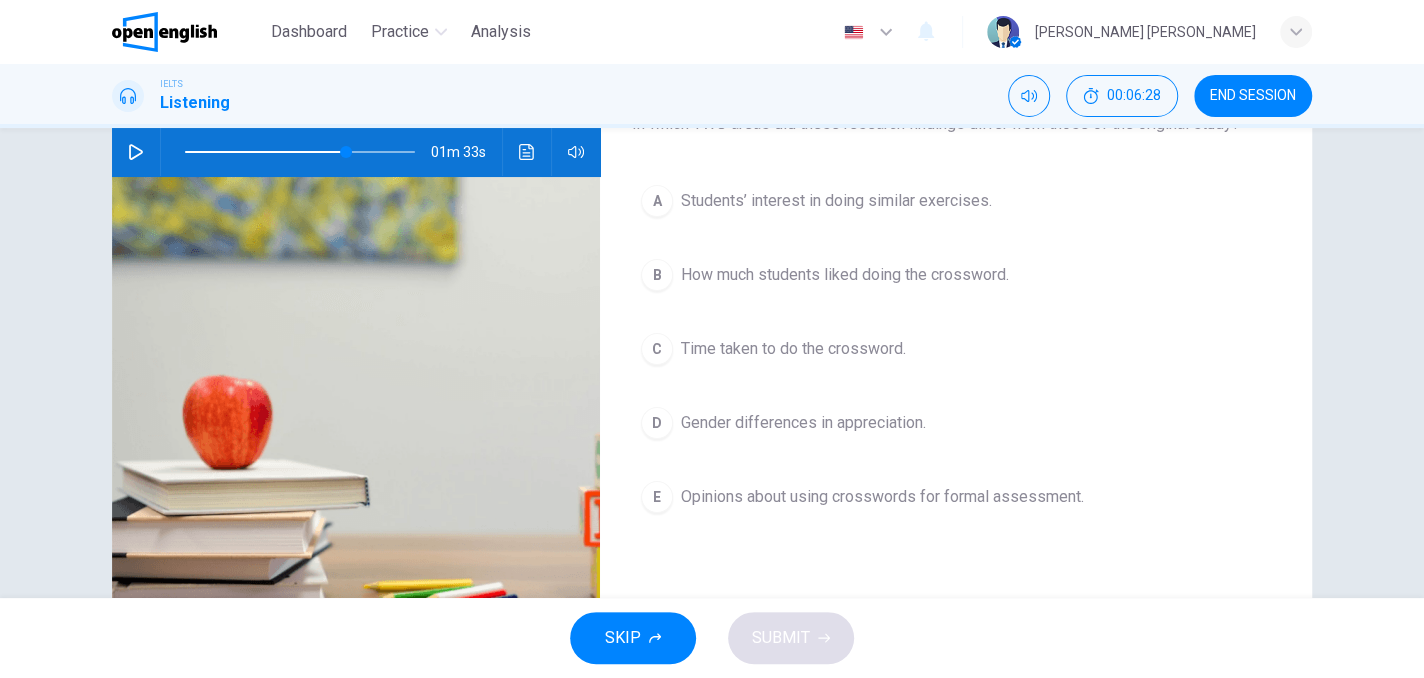 click on "Gender differences in appreciation." at bounding box center (803, 423) 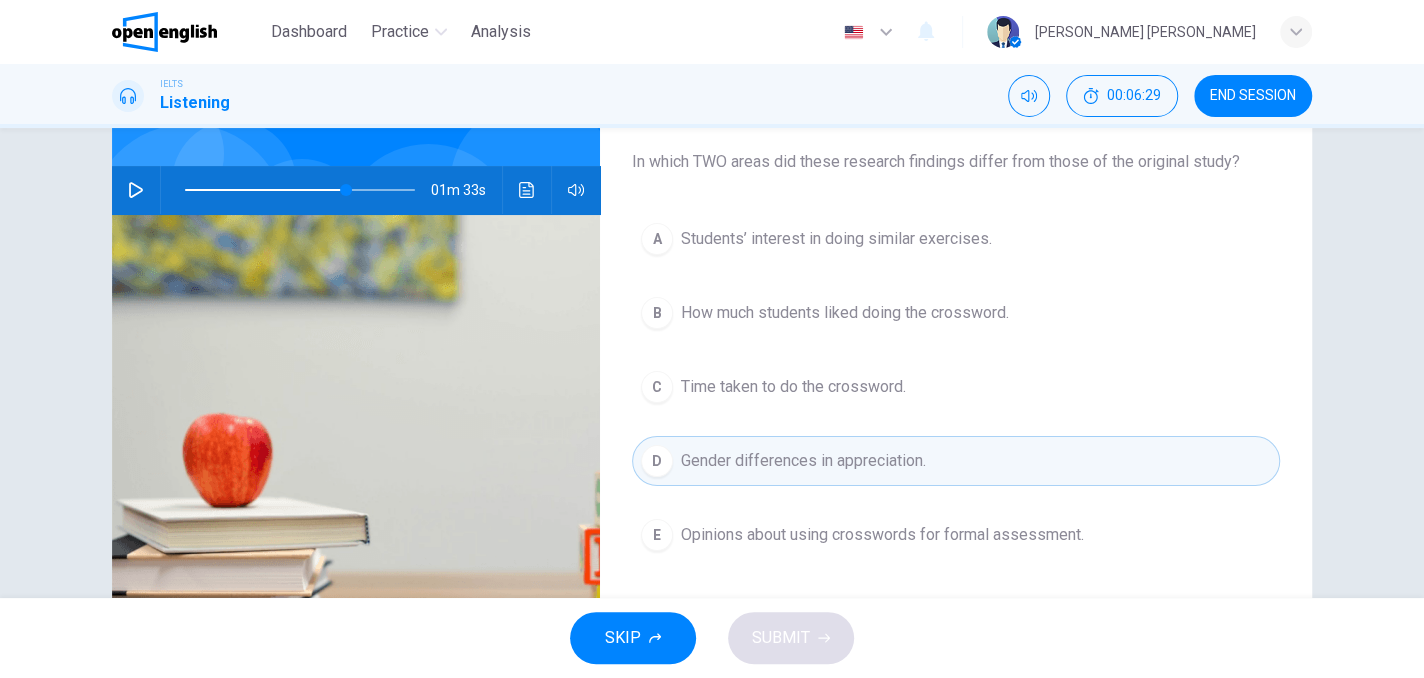scroll, scrollTop: 100, scrollLeft: 0, axis: vertical 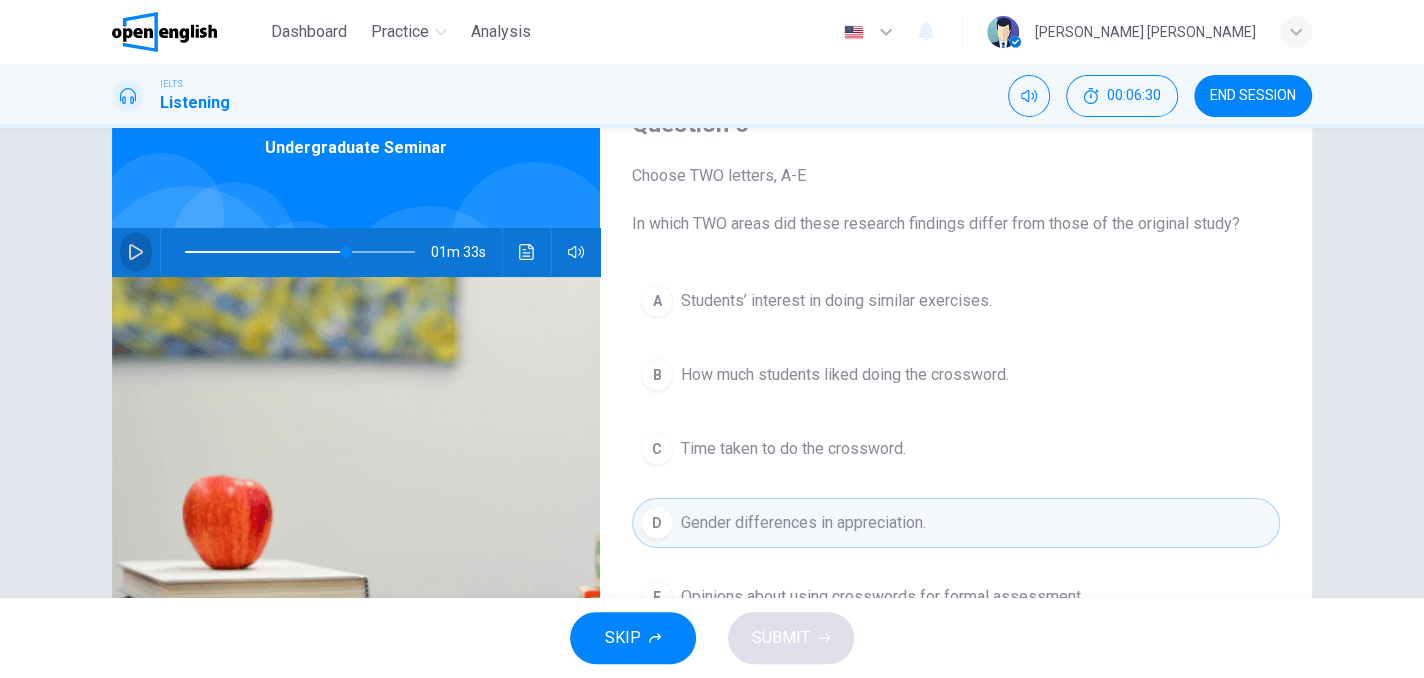 click at bounding box center (136, 252) 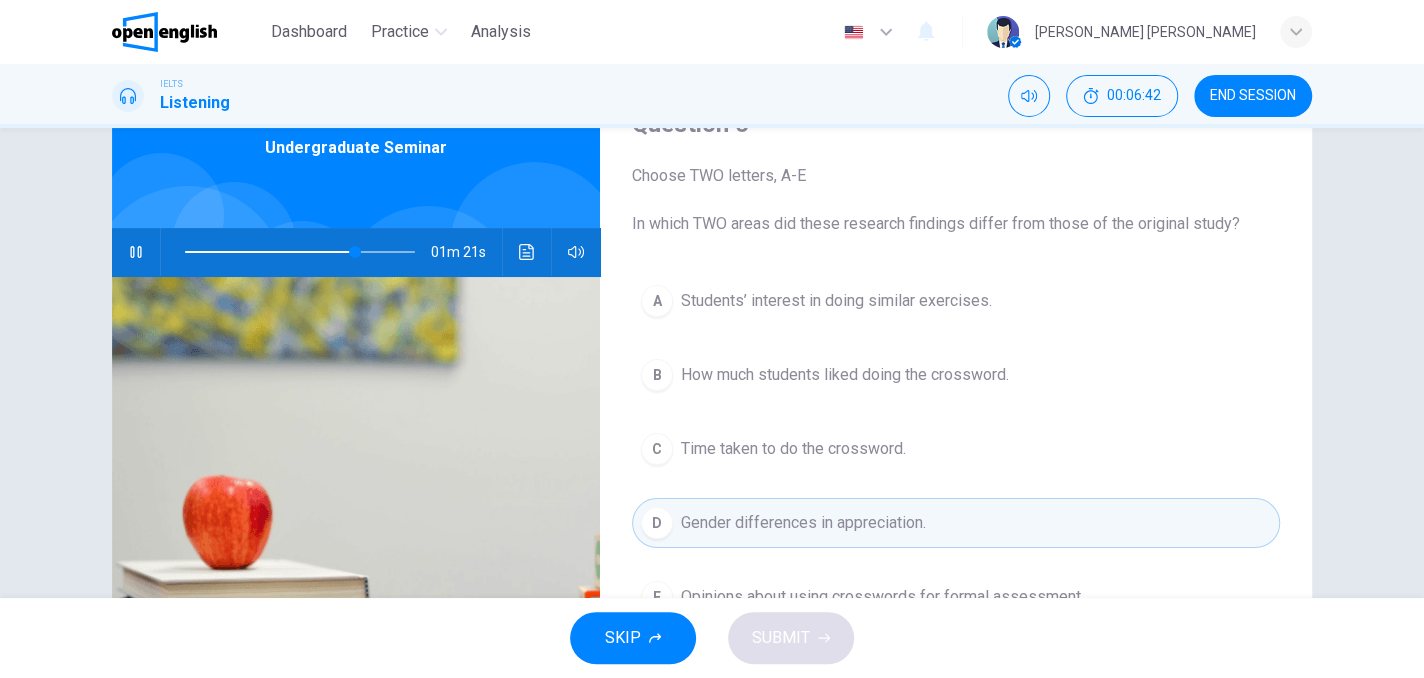 click 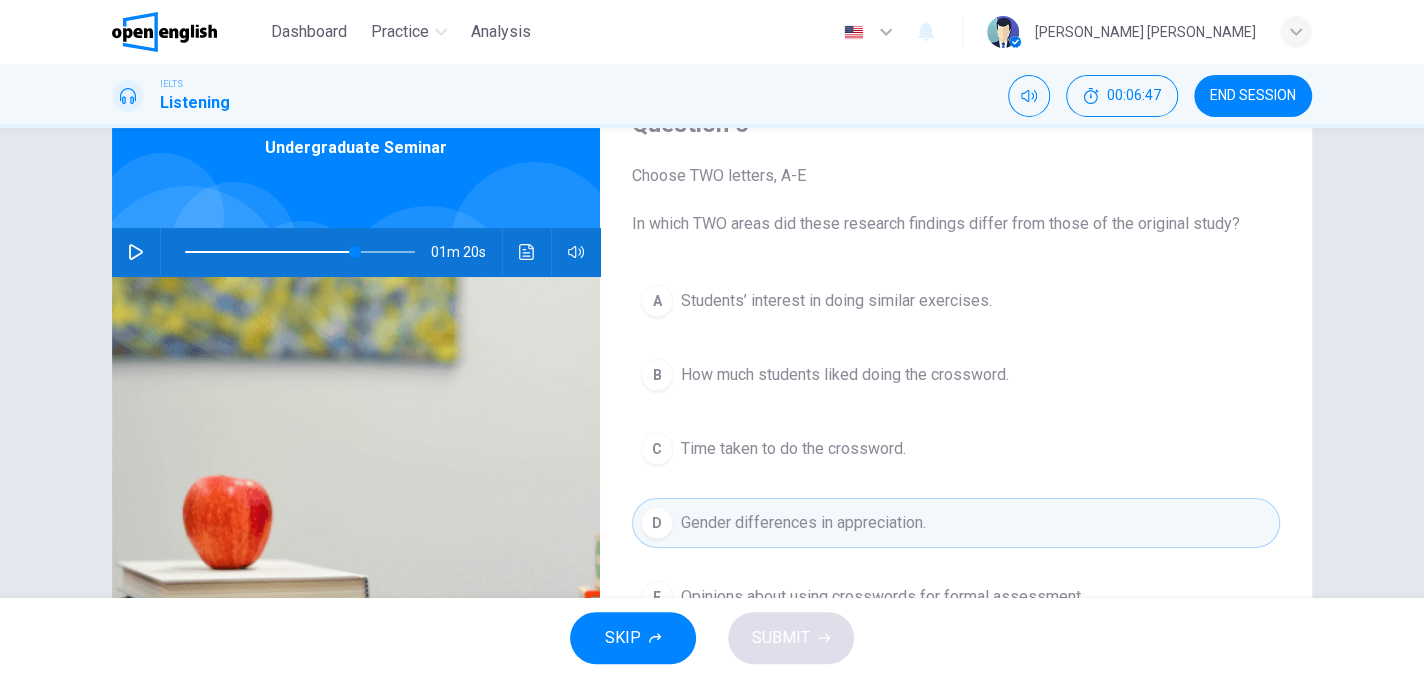 scroll, scrollTop: 200, scrollLeft: 0, axis: vertical 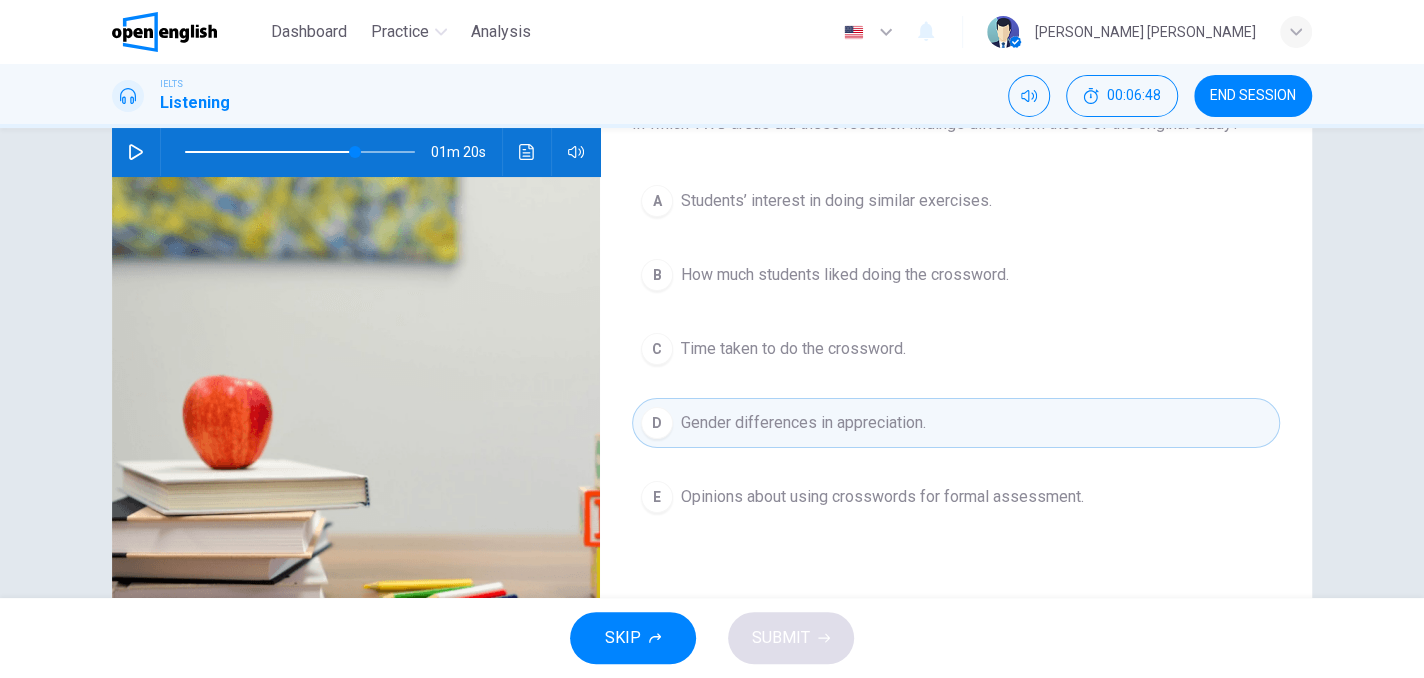 click on "E" at bounding box center [657, 497] 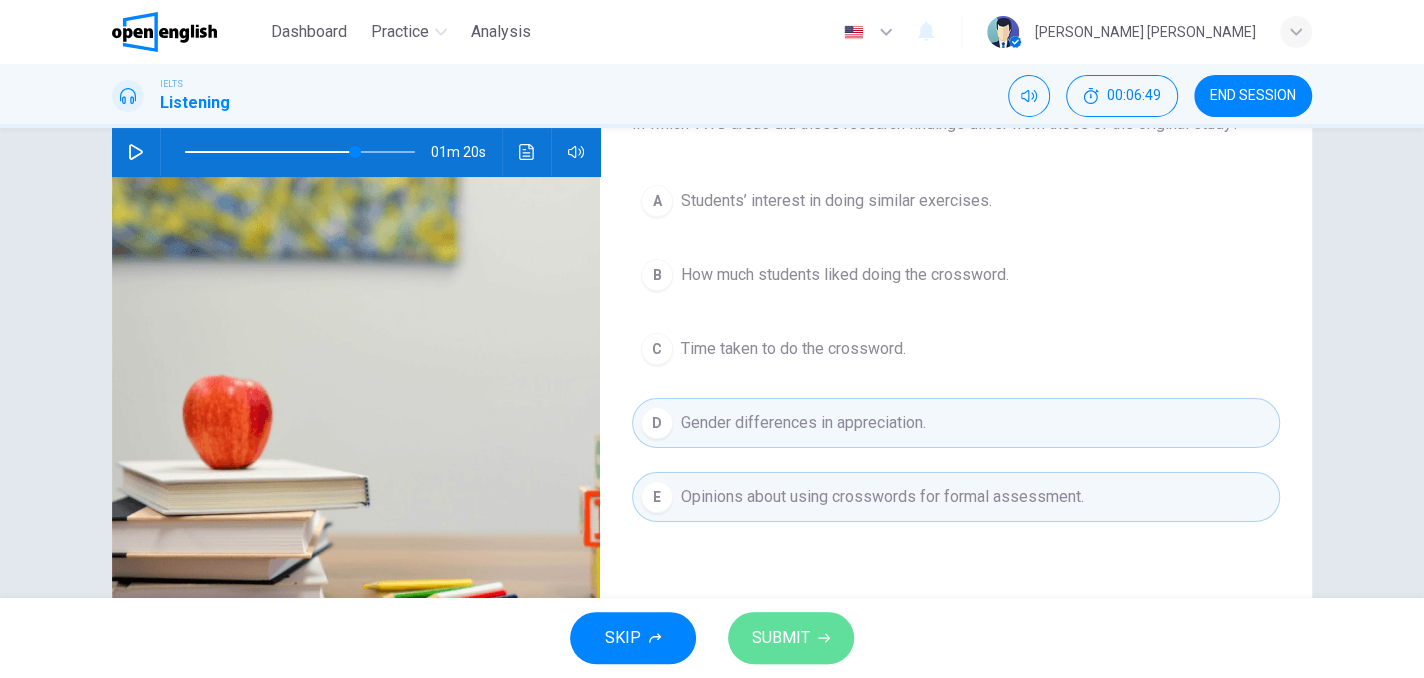 click on "SUBMIT" at bounding box center (791, 638) 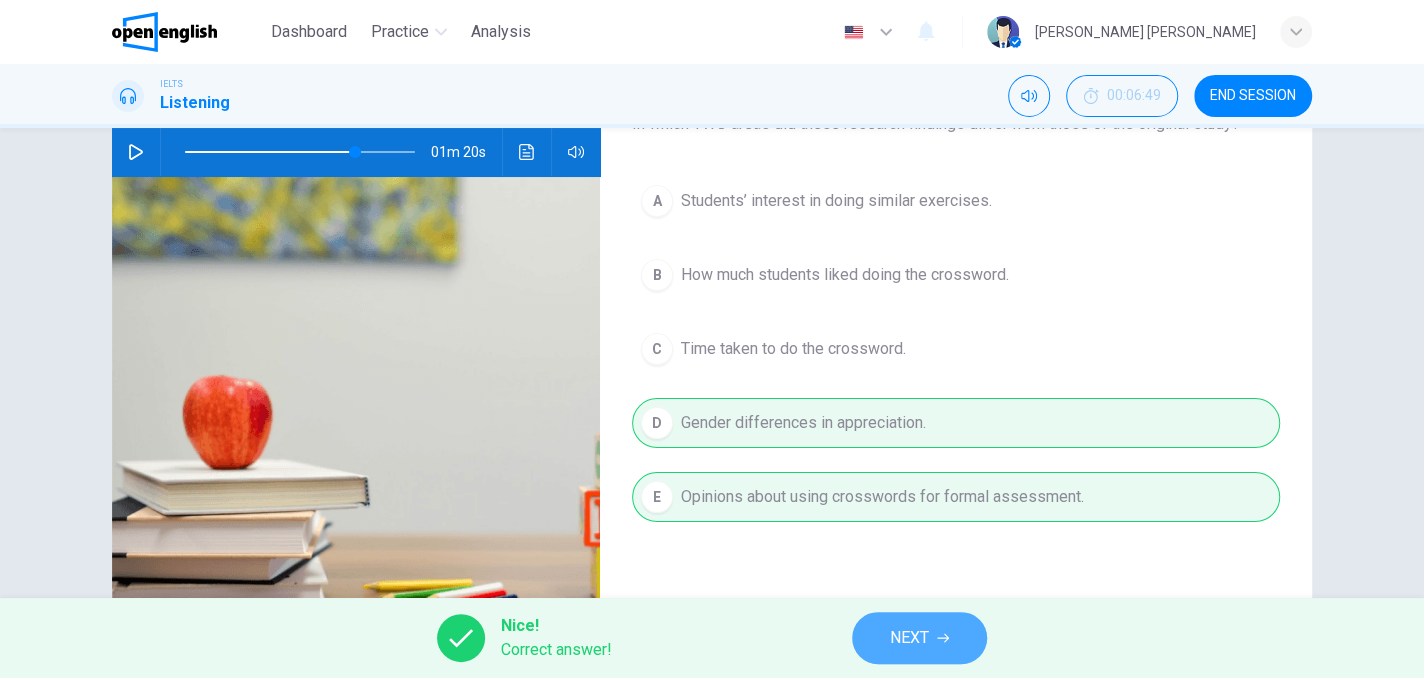 click on "NEXT" at bounding box center (919, 638) 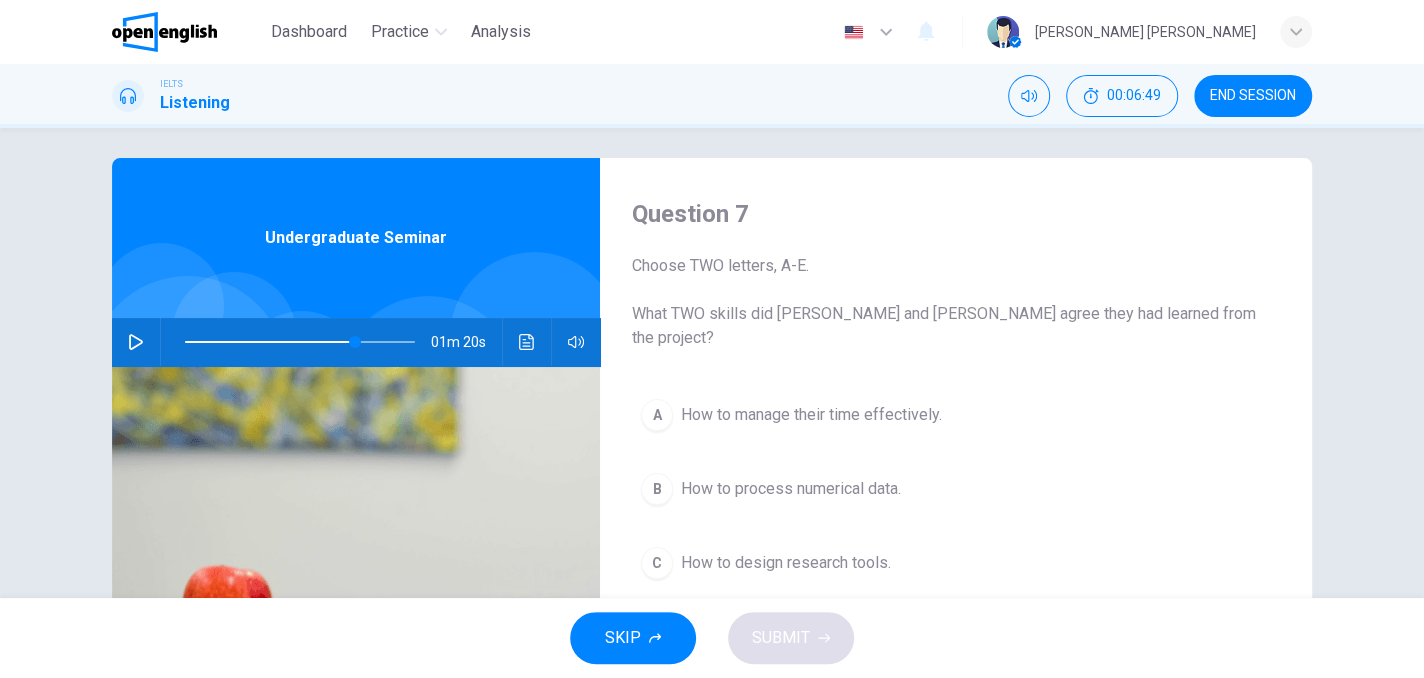 scroll, scrollTop: 0, scrollLeft: 0, axis: both 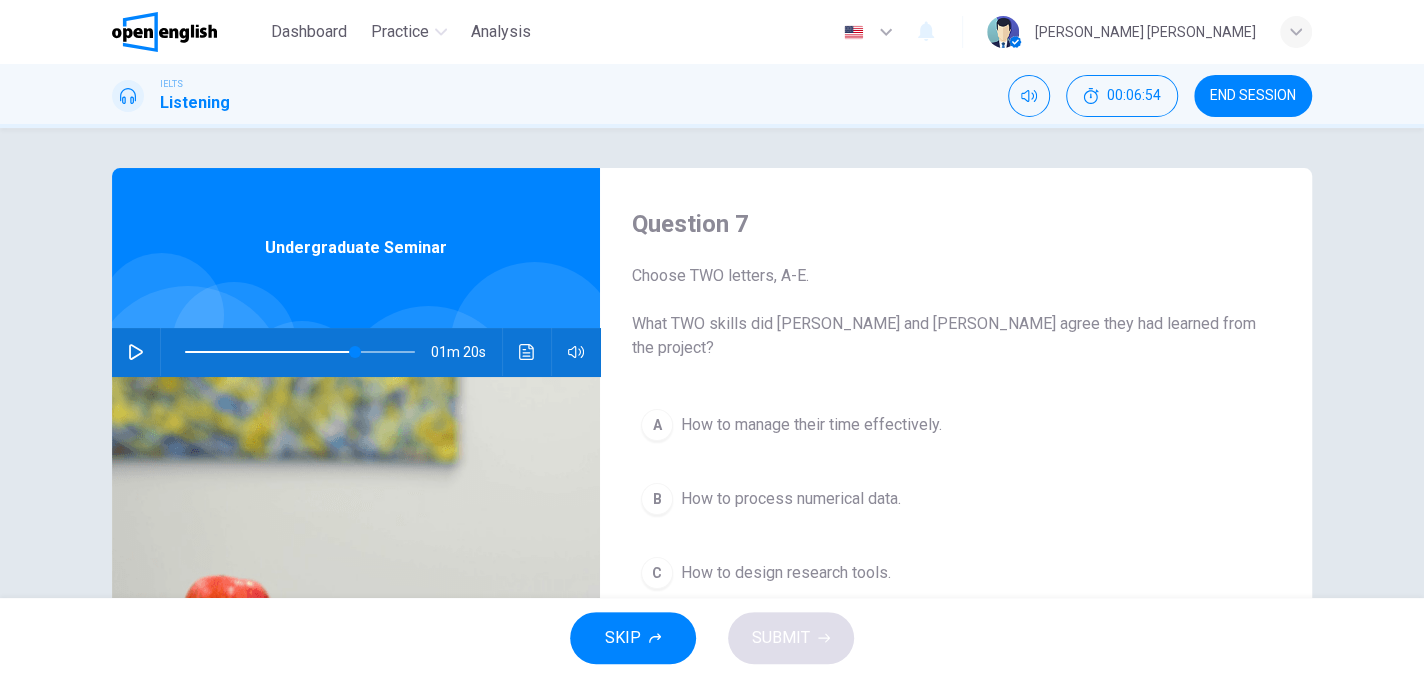 click 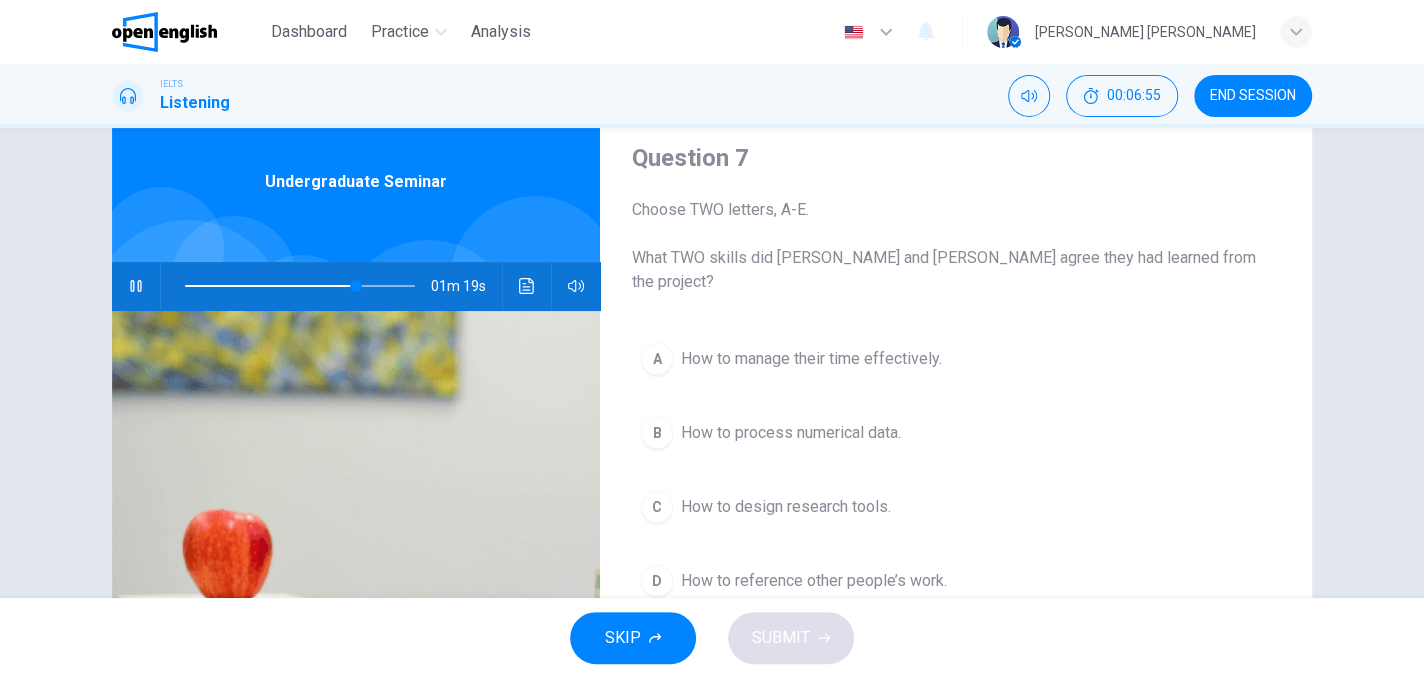 scroll, scrollTop: 100, scrollLeft: 0, axis: vertical 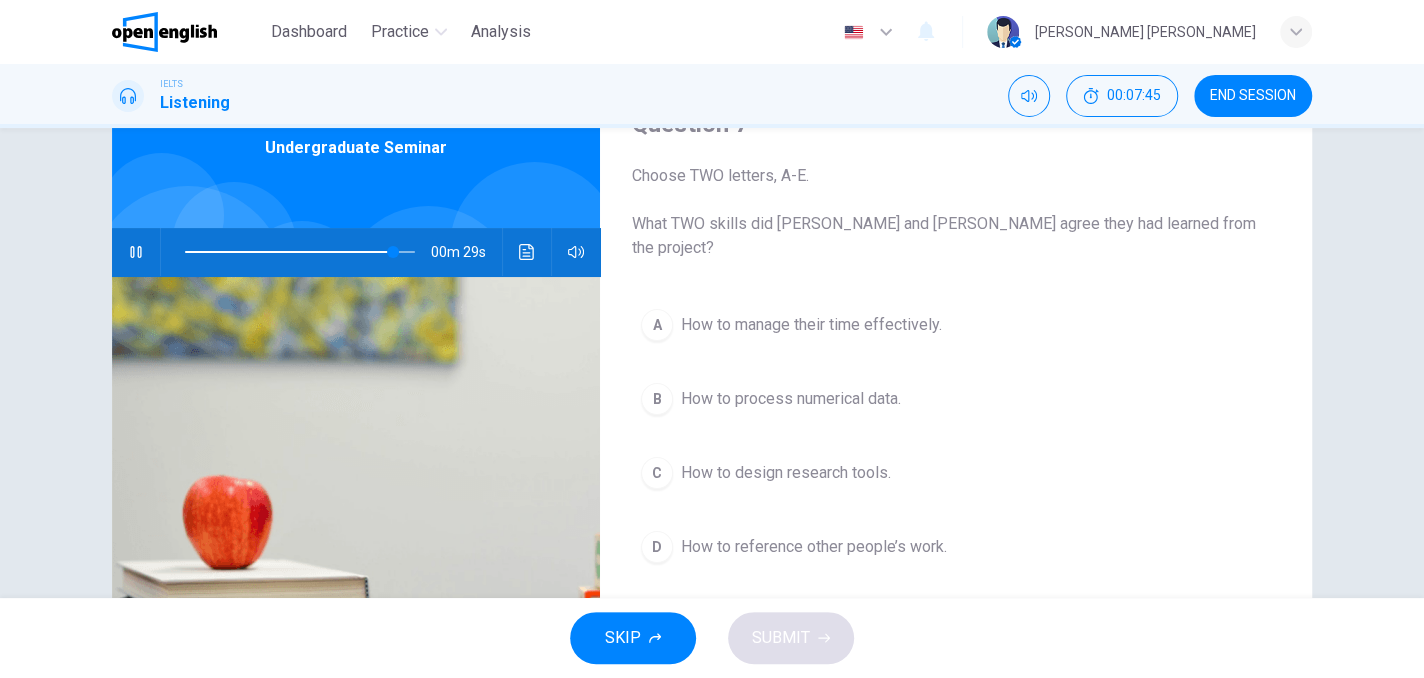 click 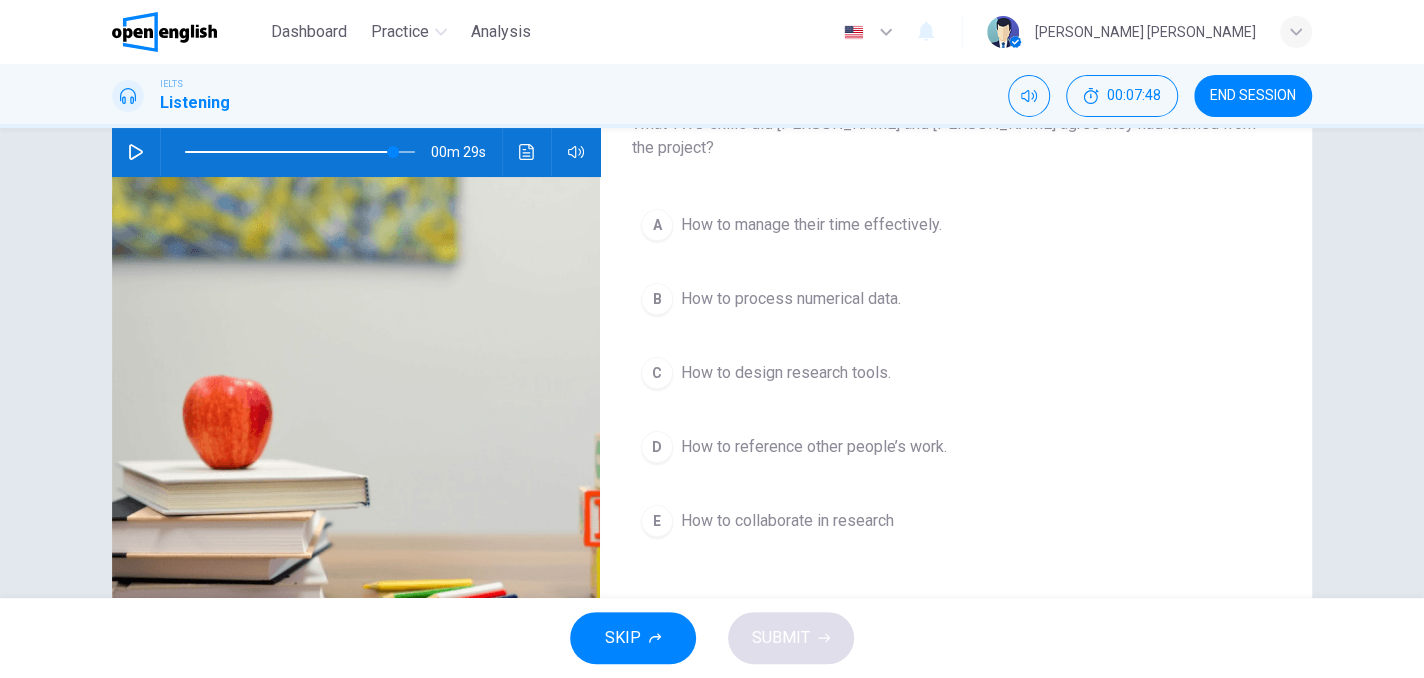 scroll, scrollTop: 100, scrollLeft: 0, axis: vertical 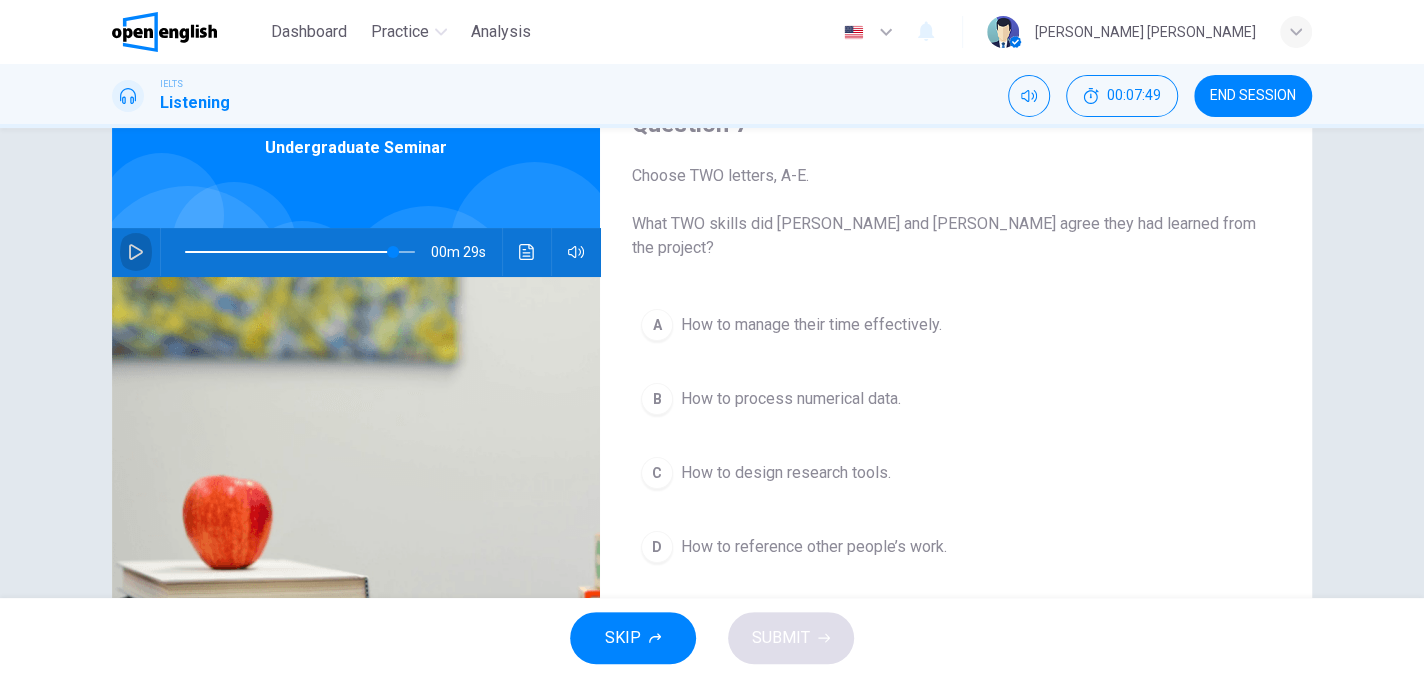 click 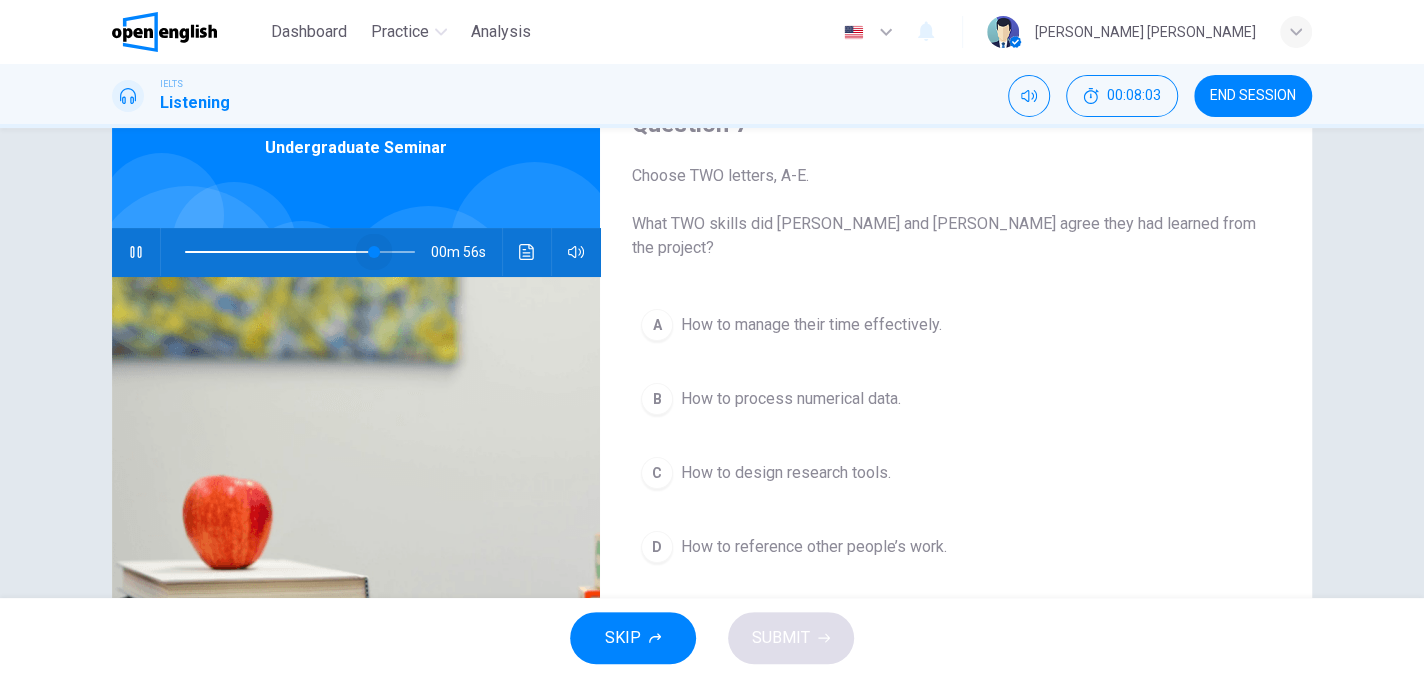 drag, startPoint x: 394, startPoint y: 252, endPoint x: 370, endPoint y: 250, distance: 24.083189 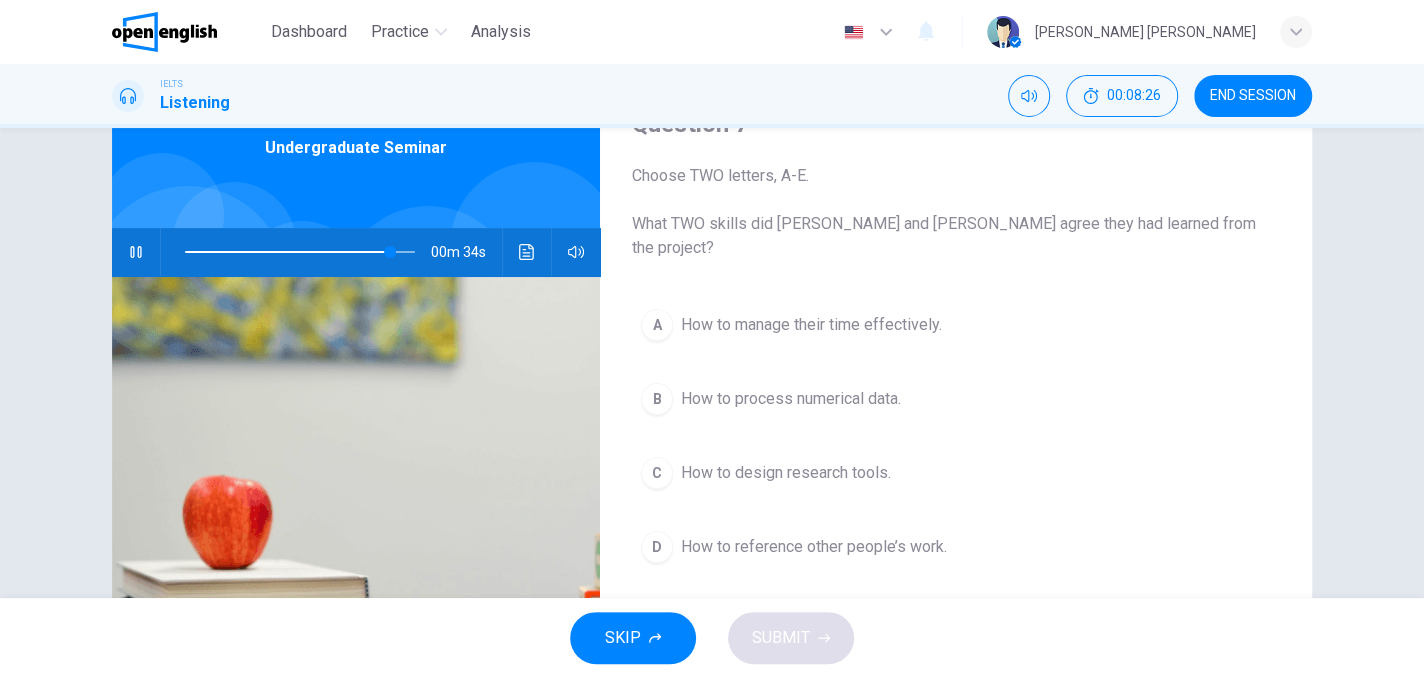 scroll, scrollTop: 200, scrollLeft: 0, axis: vertical 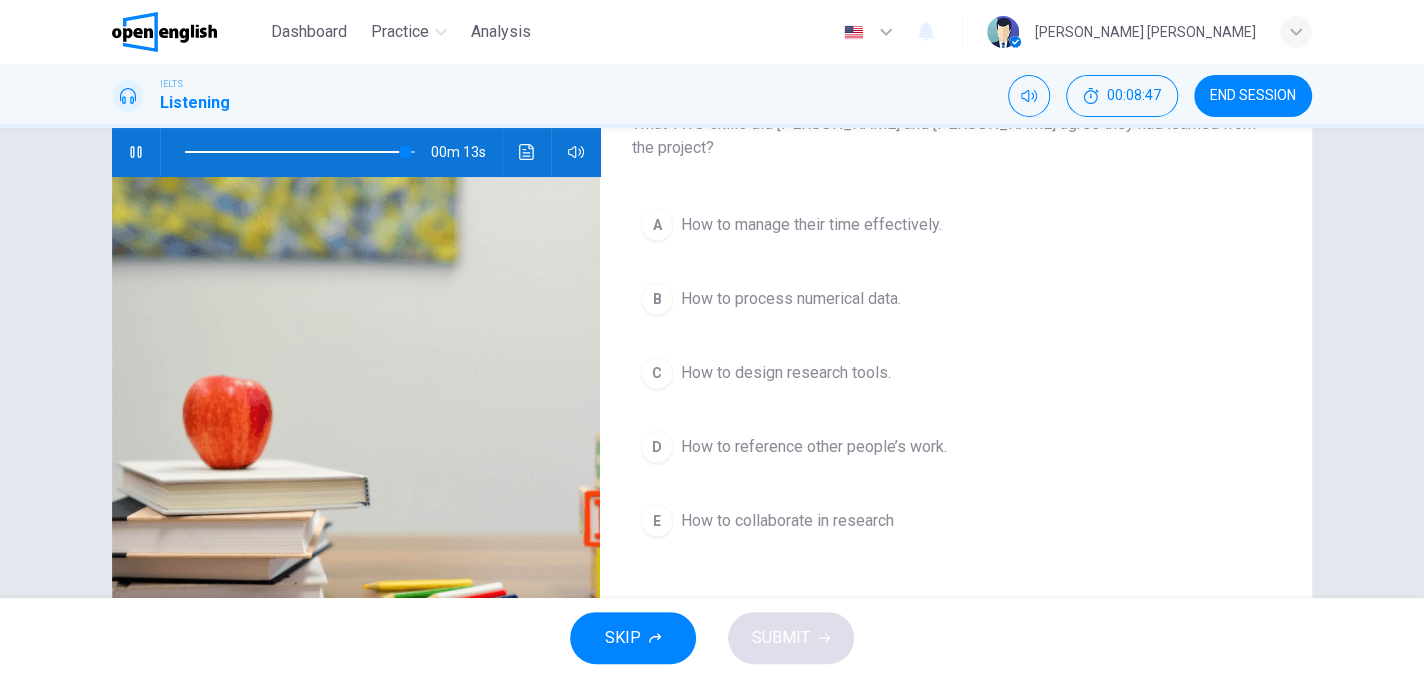 click on "D" at bounding box center (657, 447) 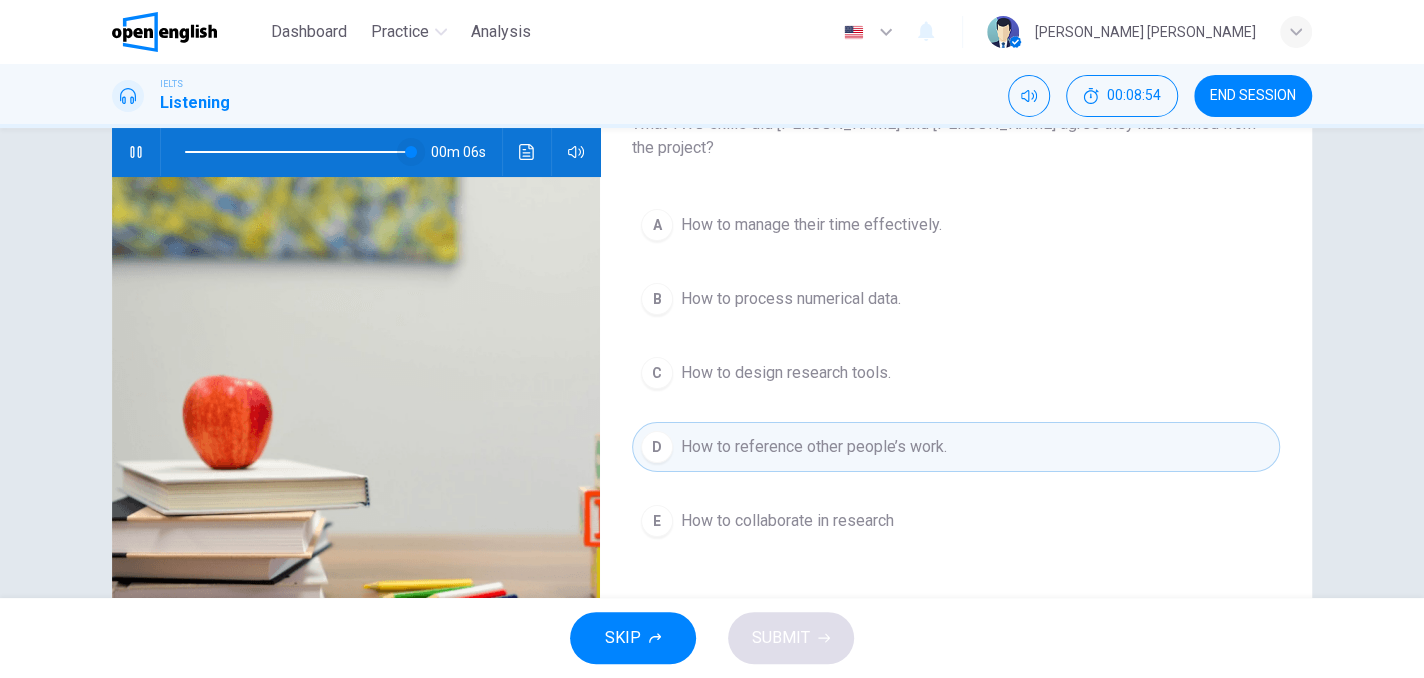 scroll, scrollTop: 100, scrollLeft: 0, axis: vertical 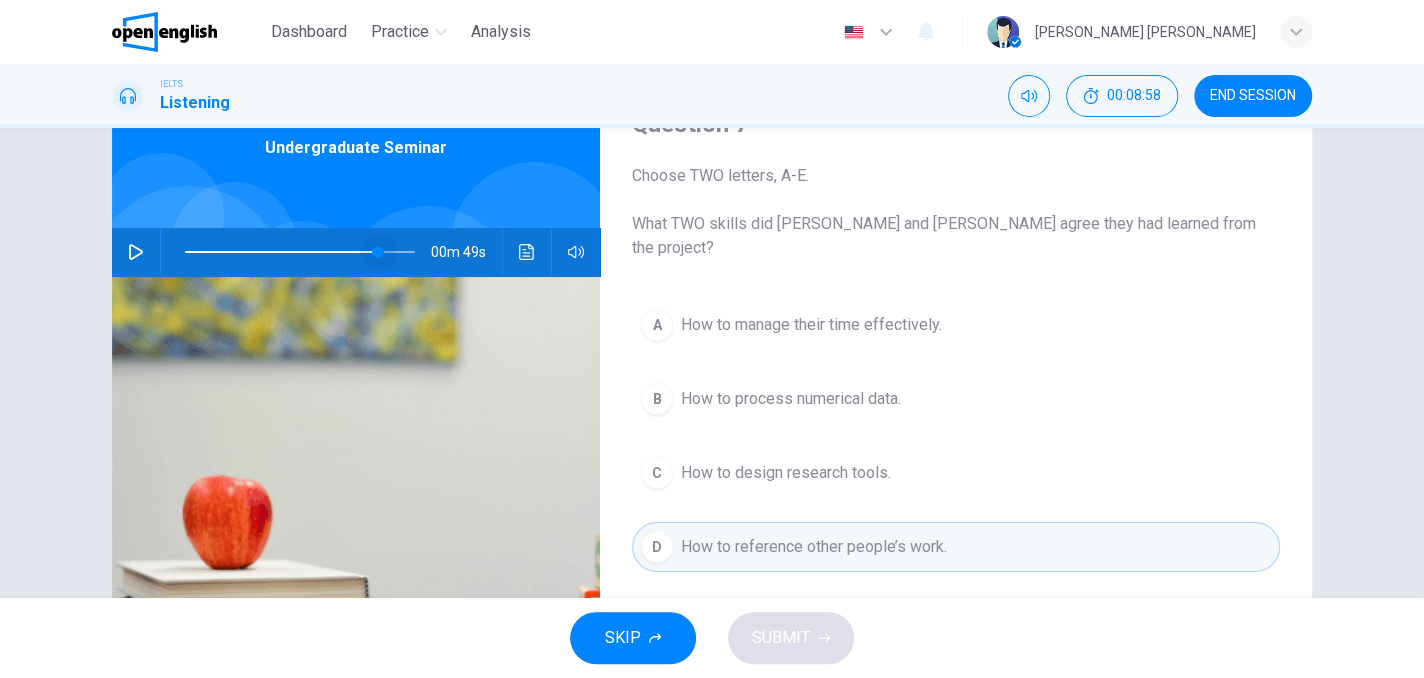 drag, startPoint x: 411, startPoint y: 250, endPoint x: 371, endPoint y: 246, distance: 40.1995 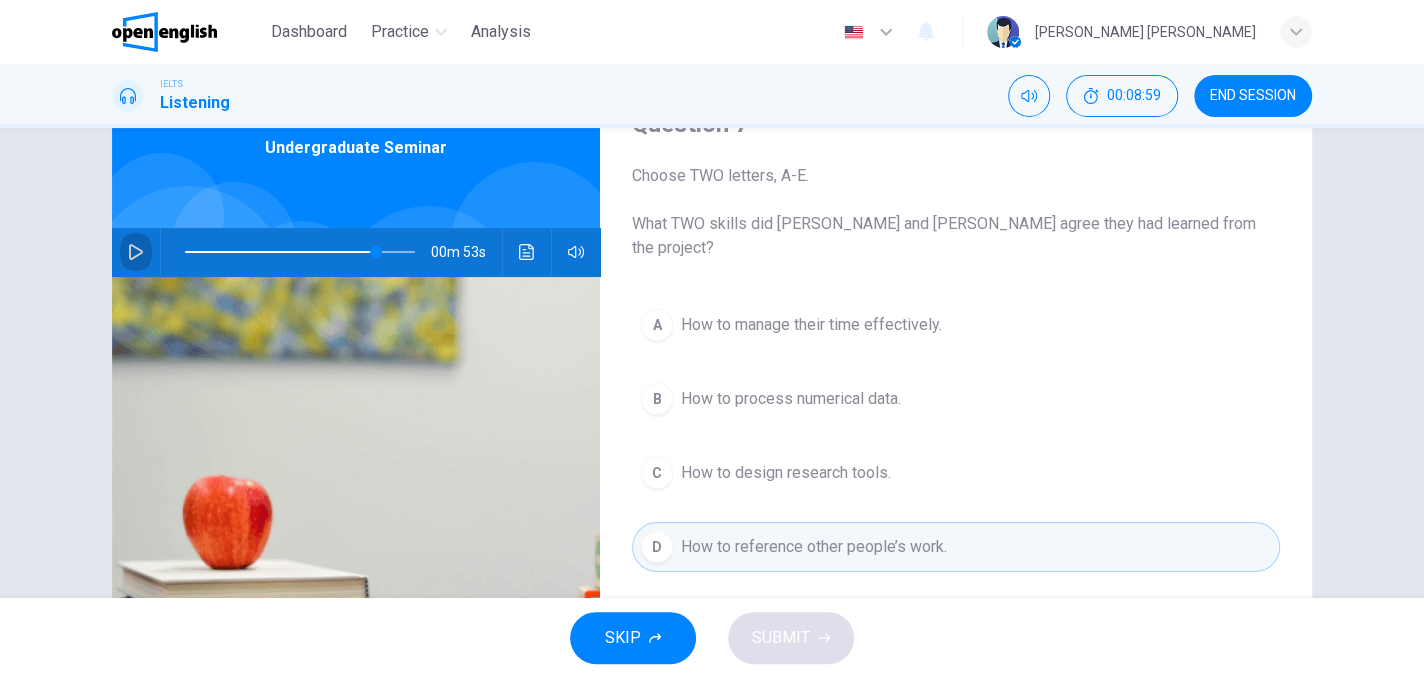 click 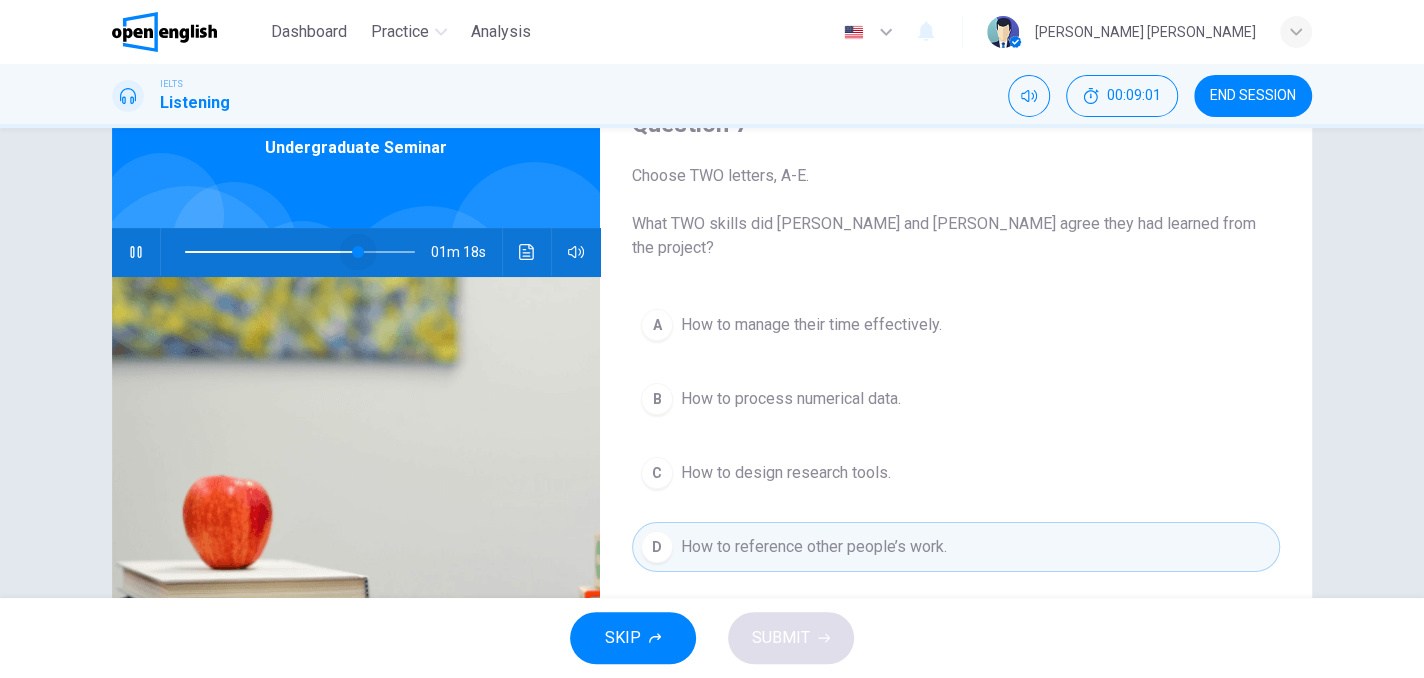 drag, startPoint x: 368, startPoint y: 254, endPoint x: 350, endPoint y: 252, distance: 18.110771 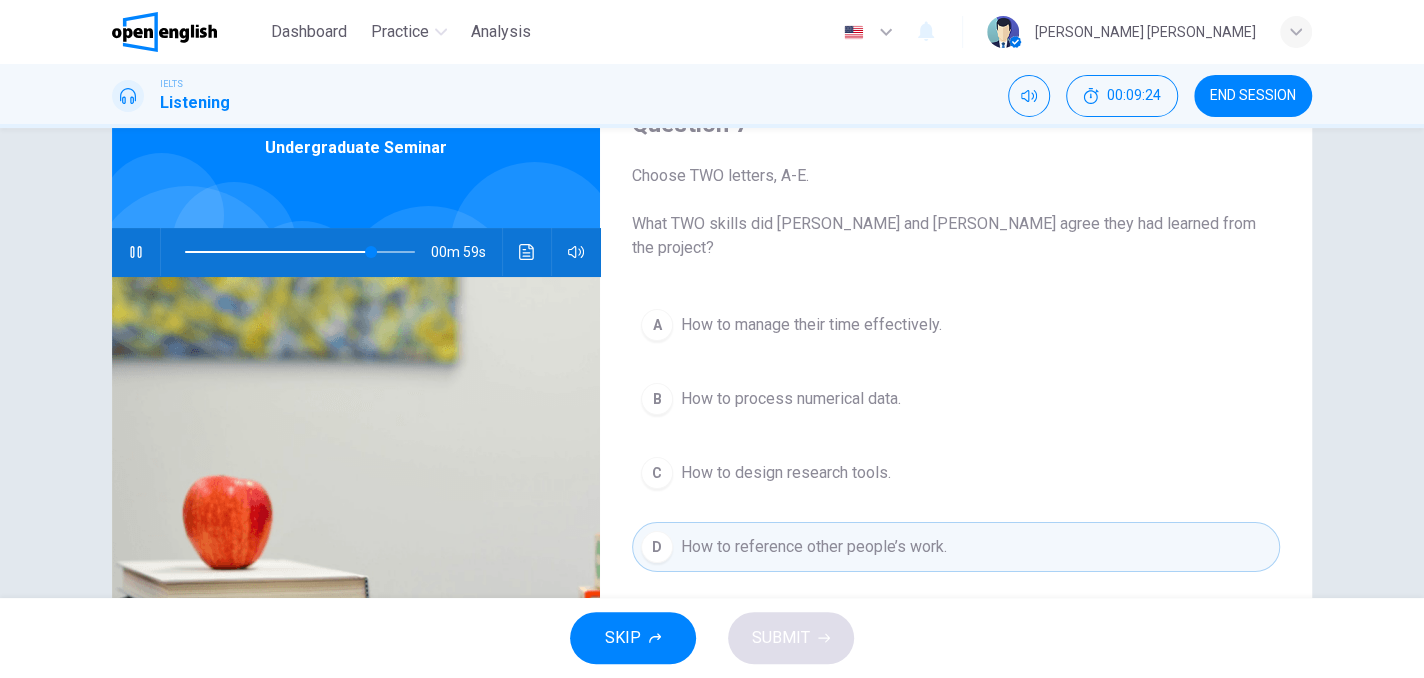click on "A How to manage their time effectively." at bounding box center (956, 325) 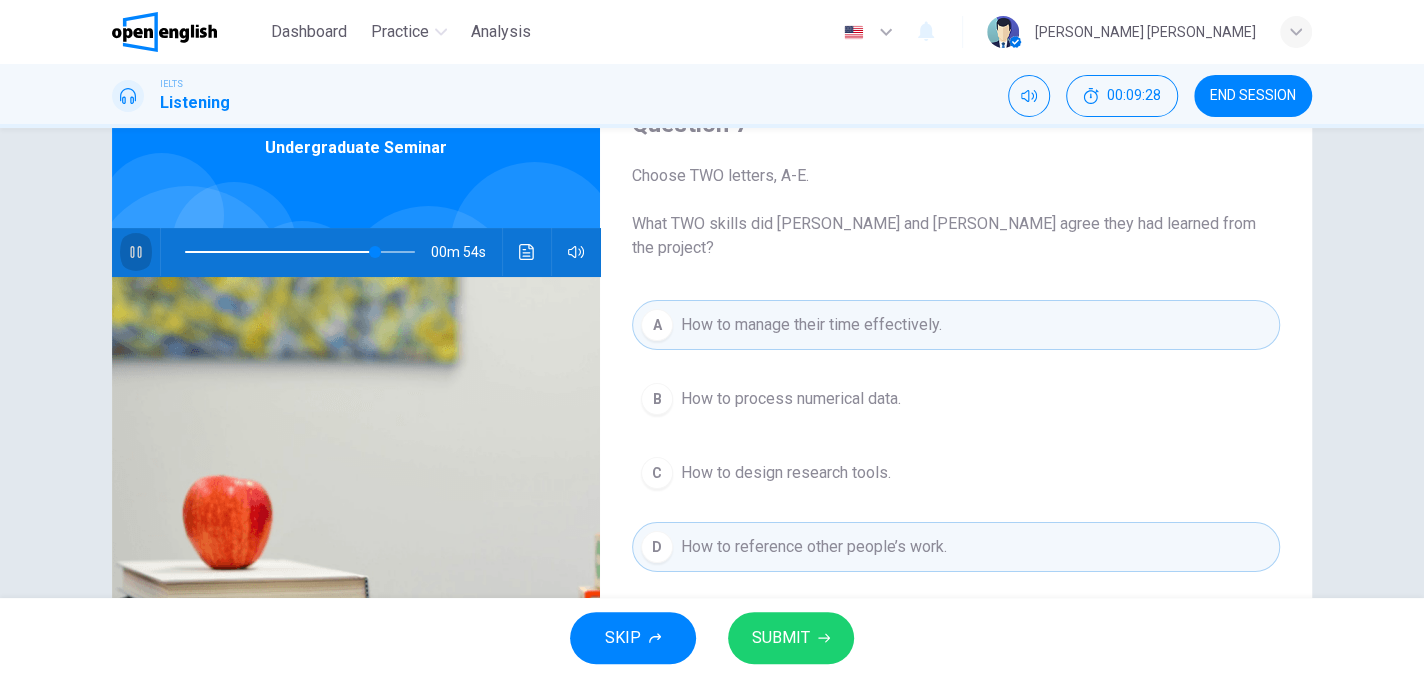 click 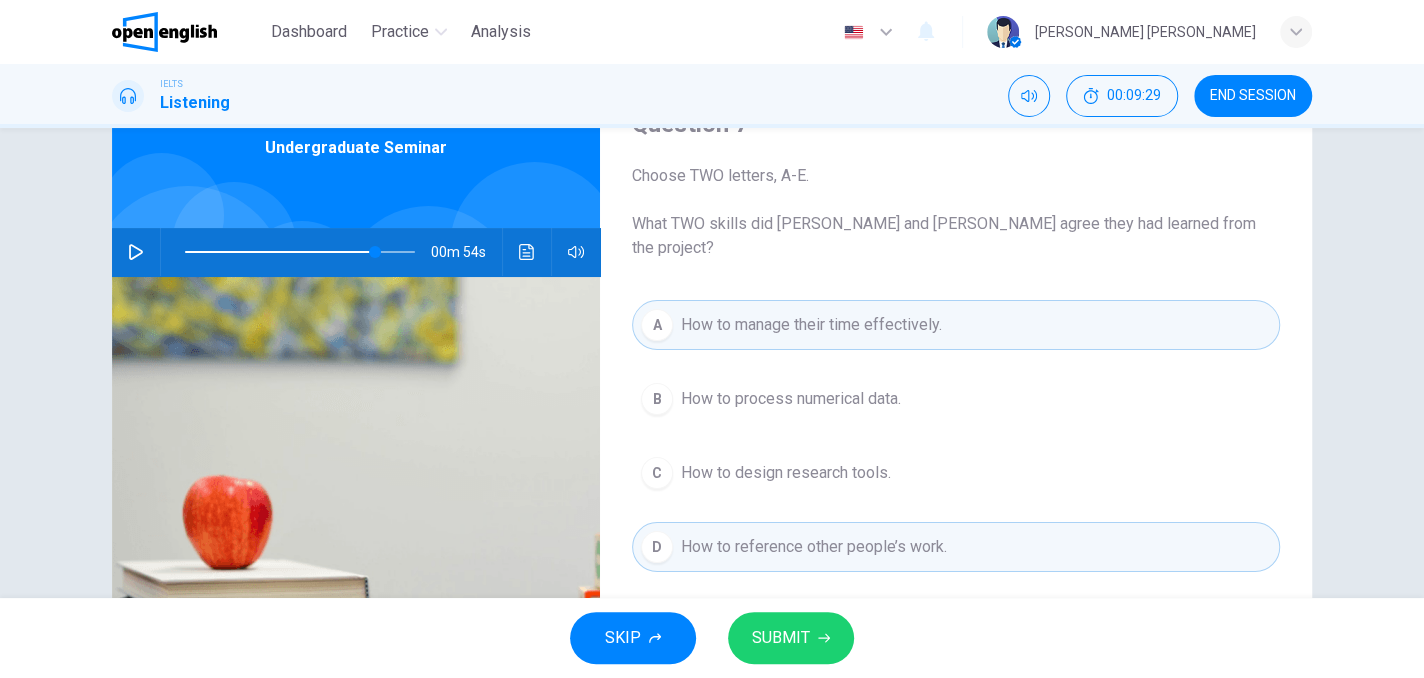 click 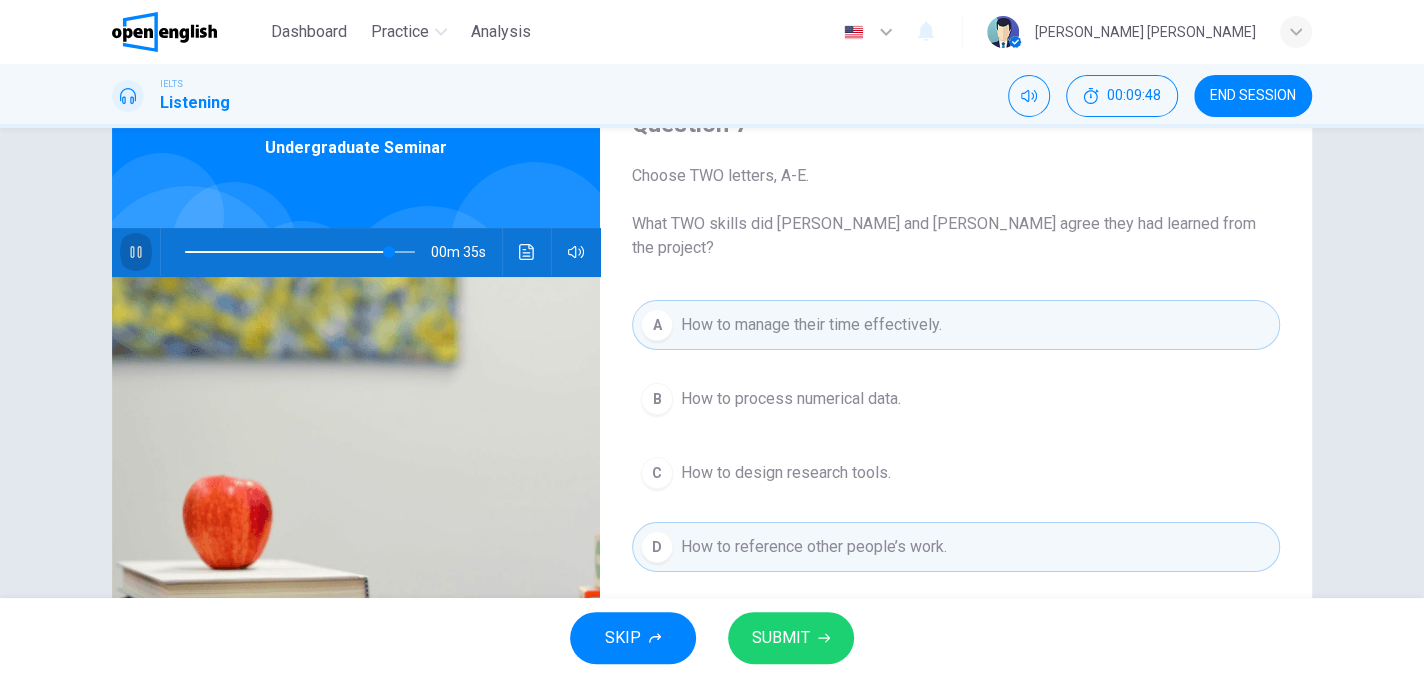 click 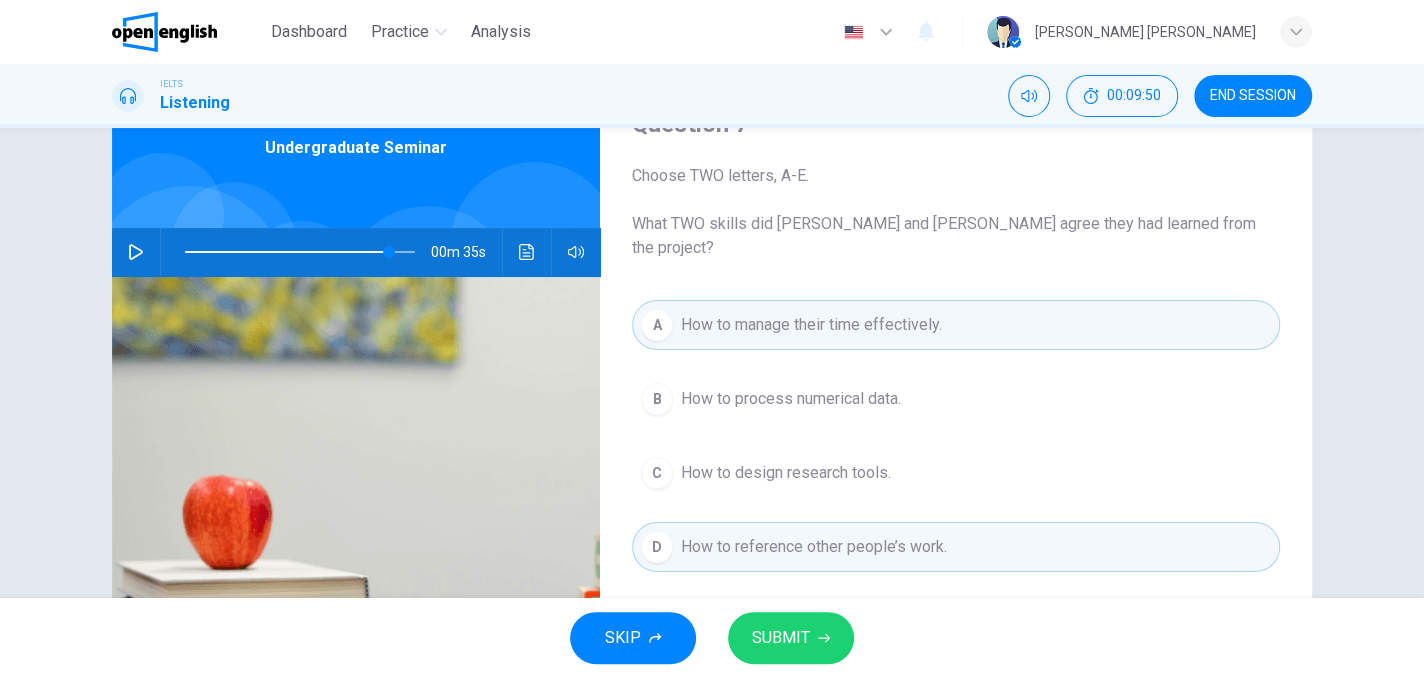 click on "00m 35s" at bounding box center [356, 252] 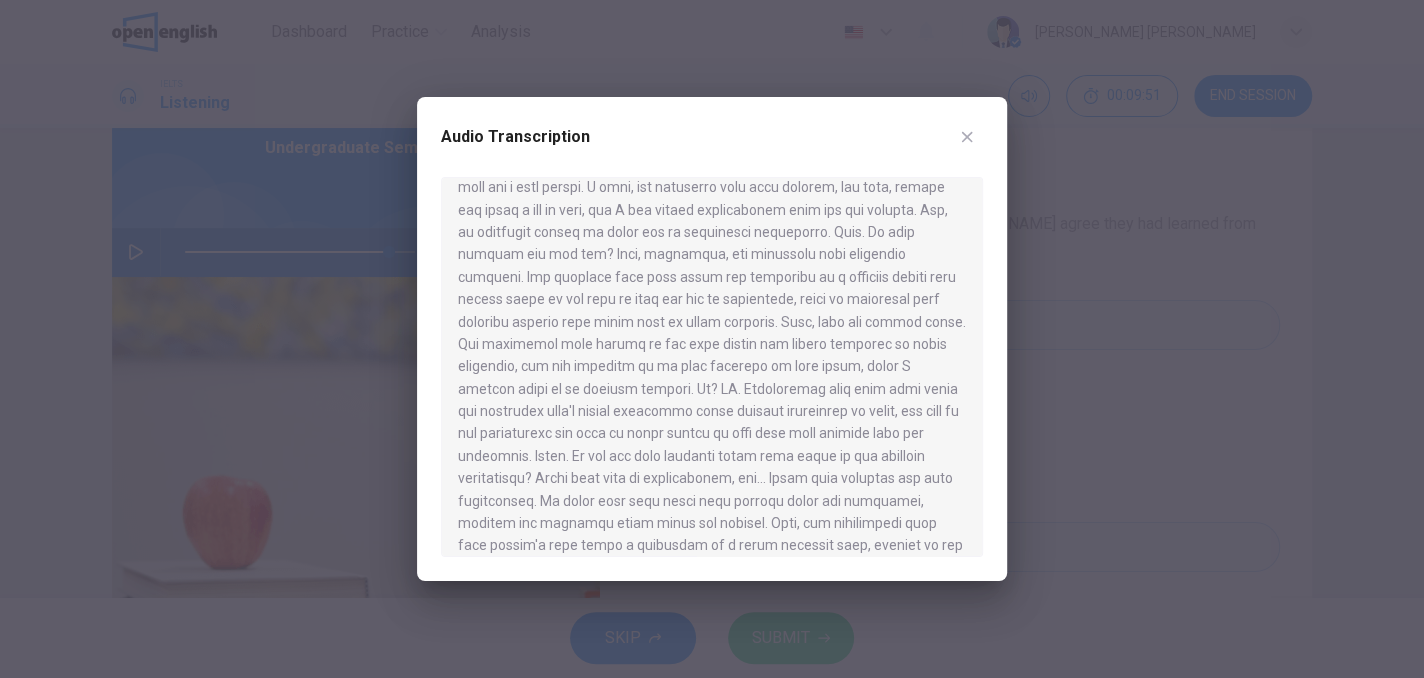 scroll, scrollTop: 997, scrollLeft: 0, axis: vertical 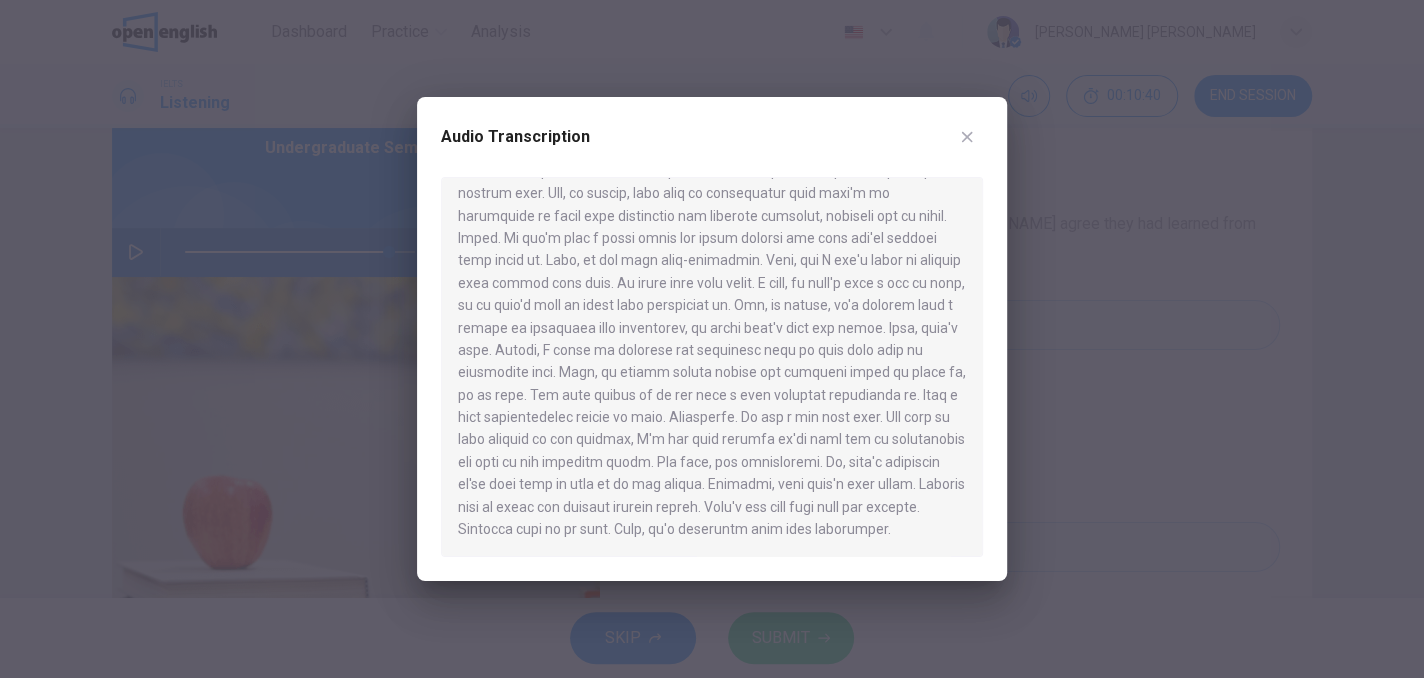 click 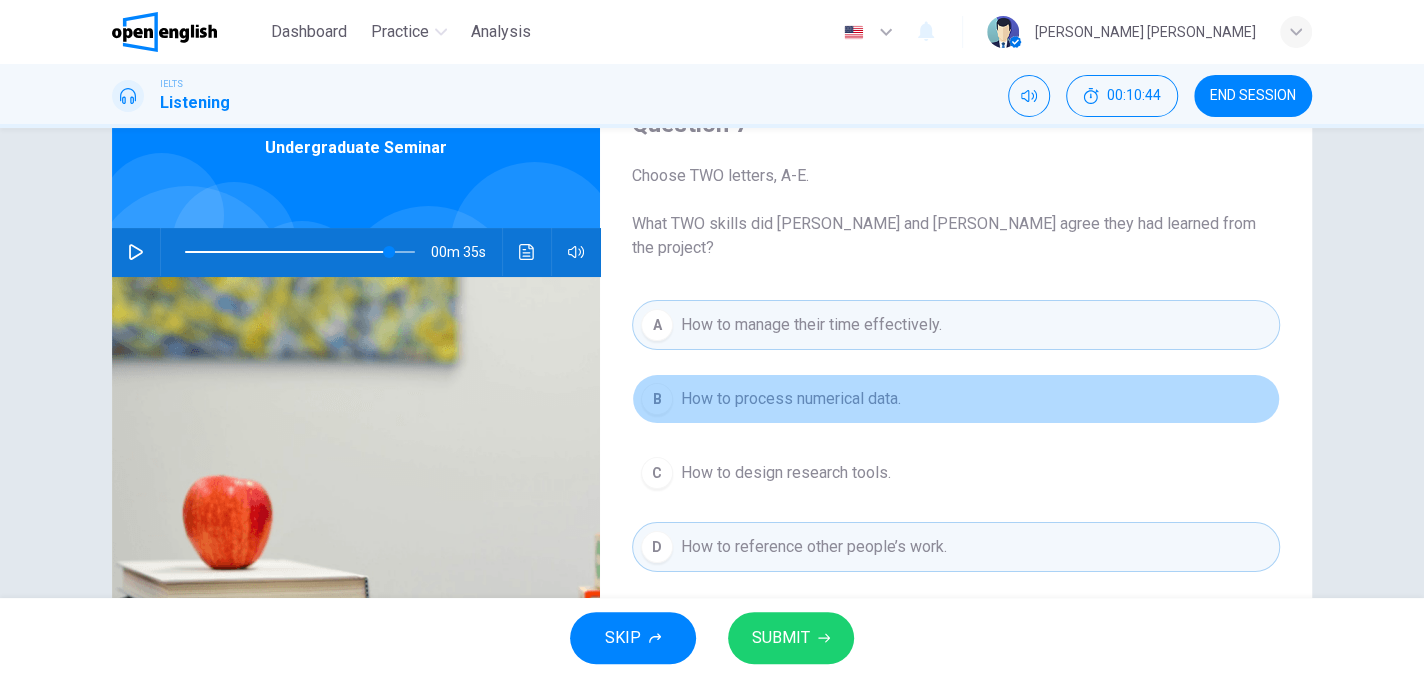 click on "B How to process numerical data." at bounding box center (956, 399) 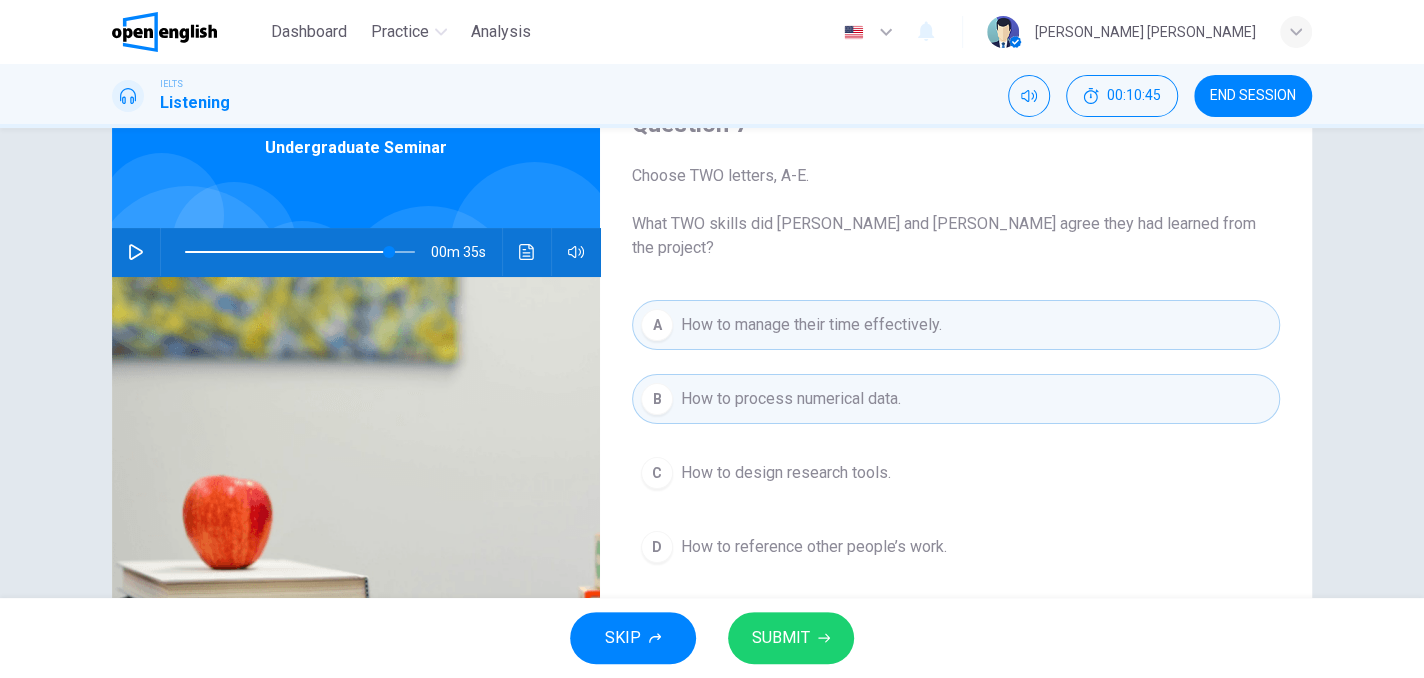 click on "C How to design research tools." at bounding box center [956, 473] 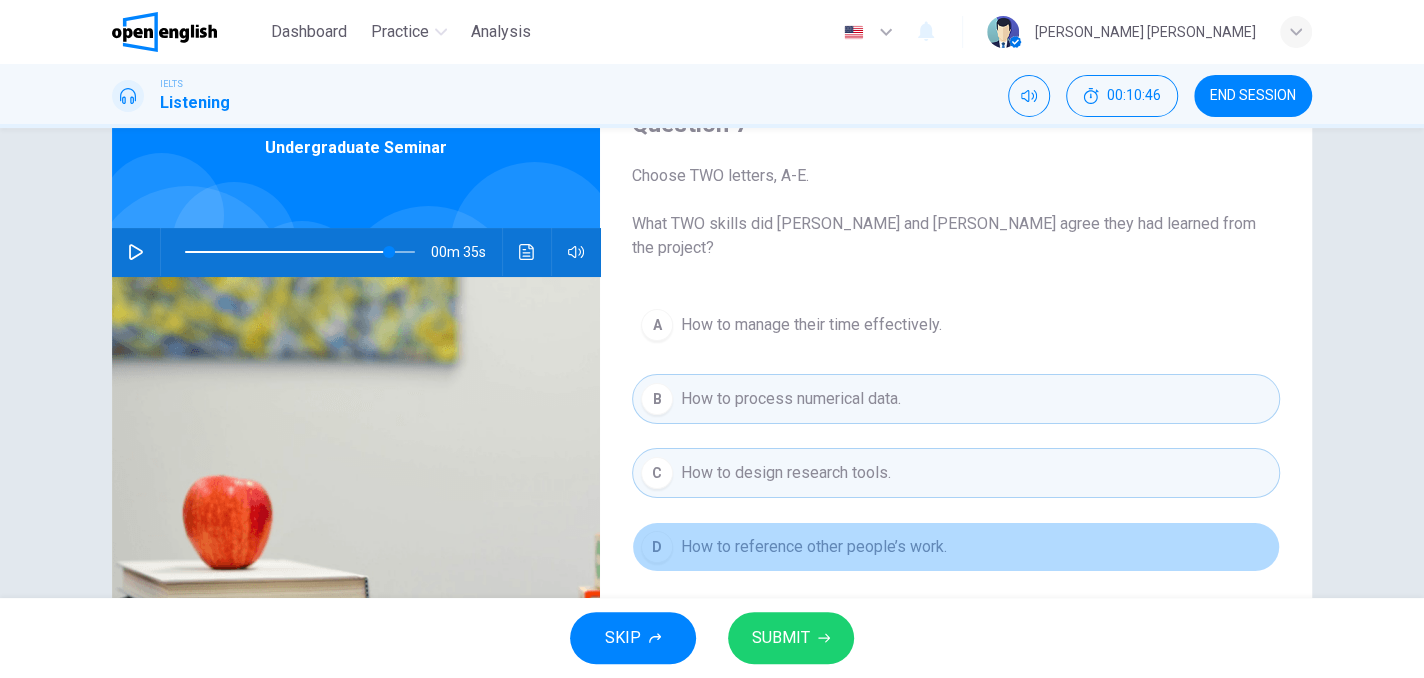 click on "How to reference other people’s work." at bounding box center (814, 547) 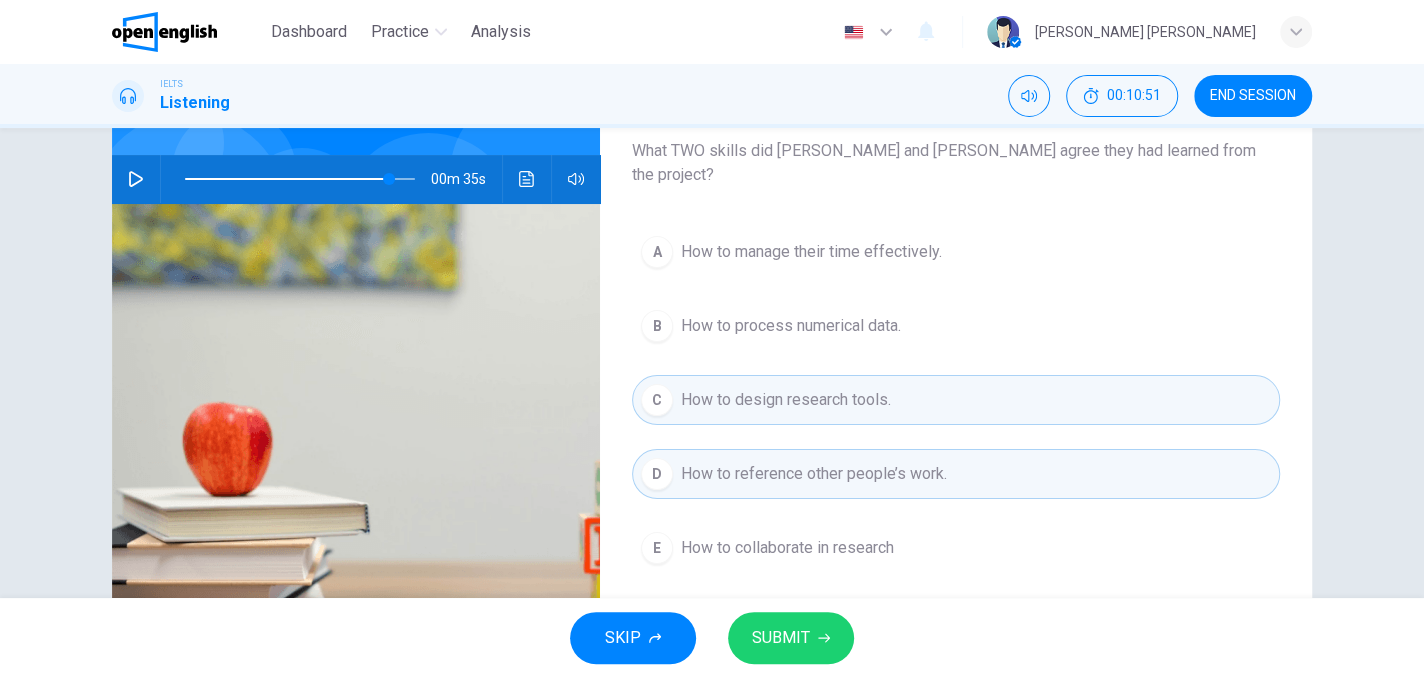 scroll, scrollTop: 100, scrollLeft: 0, axis: vertical 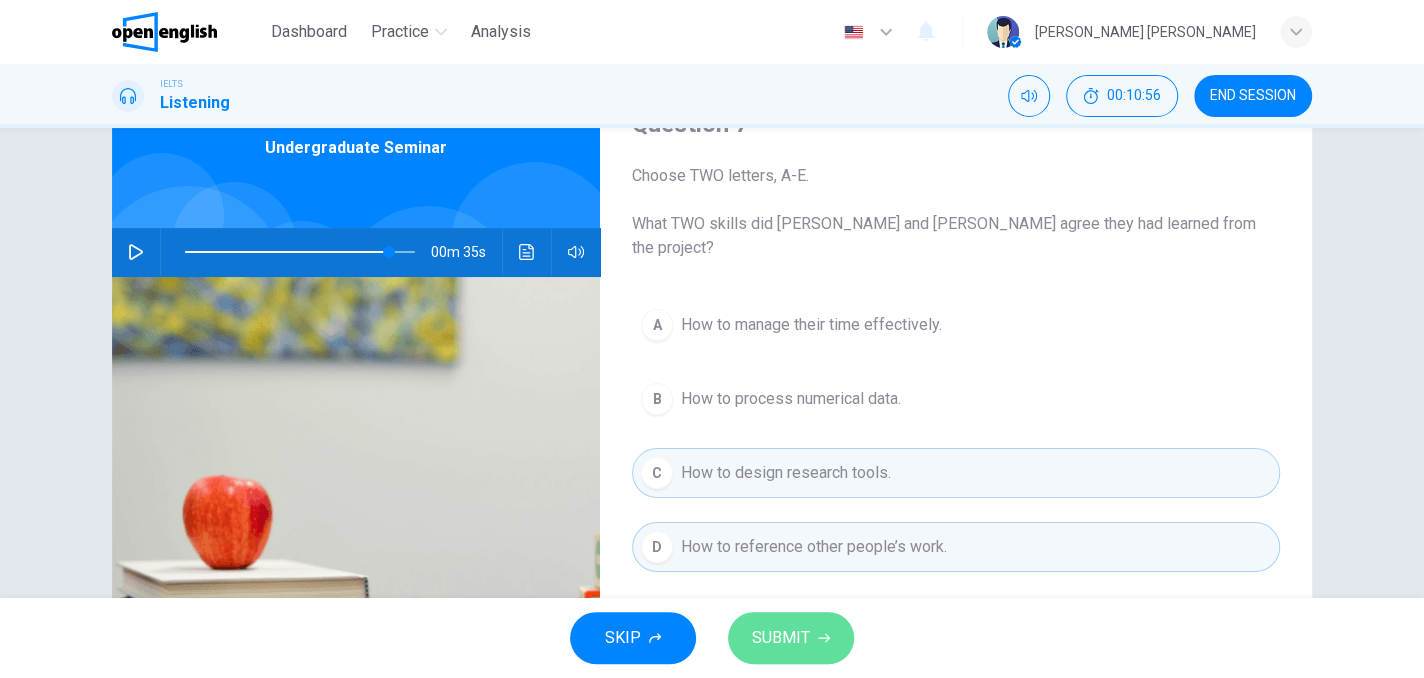 click on "SUBMIT" at bounding box center [781, 638] 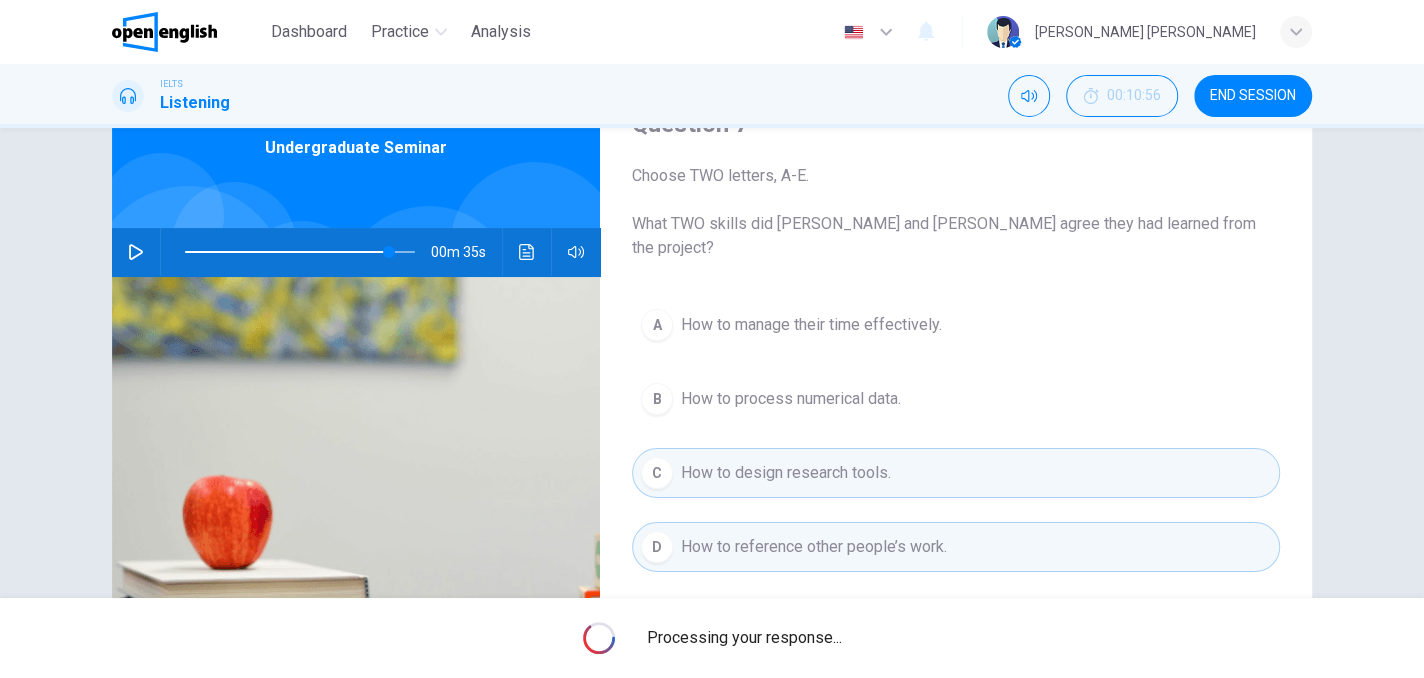 type on "**" 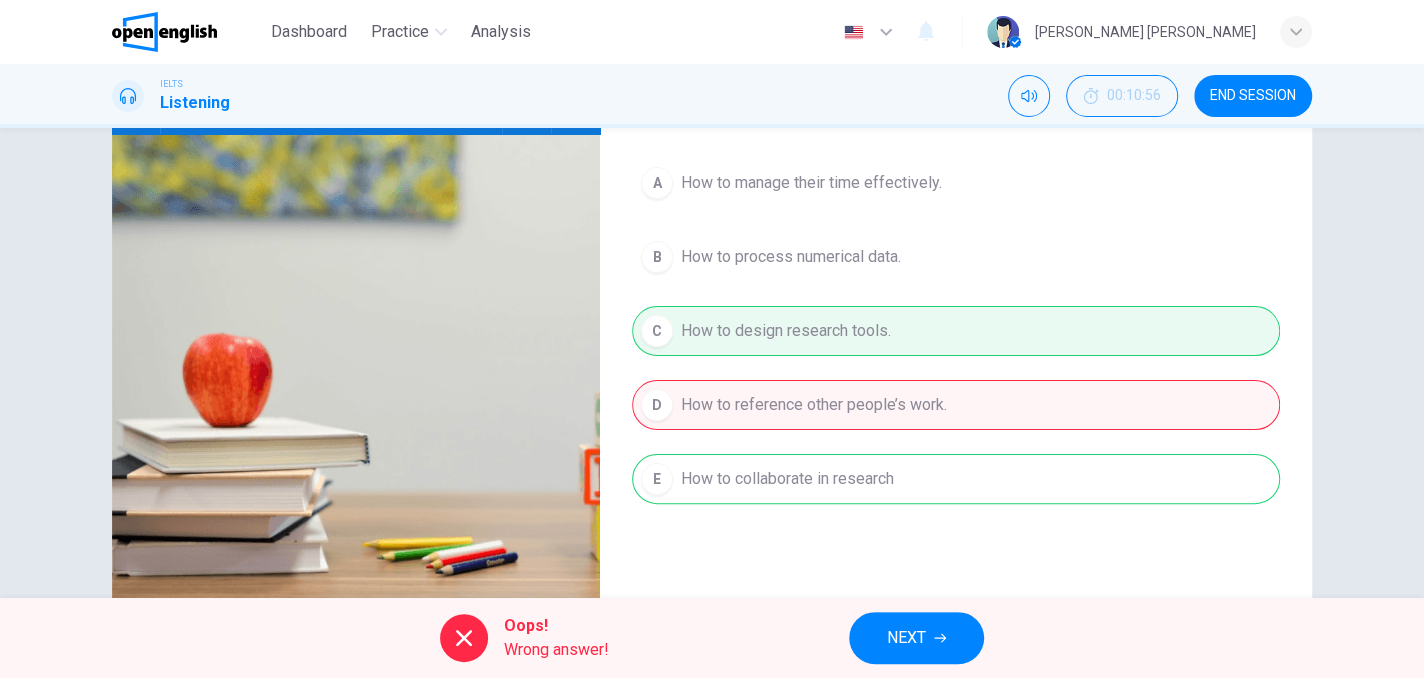 scroll, scrollTop: 200, scrollLeft: 0, axis: vertical 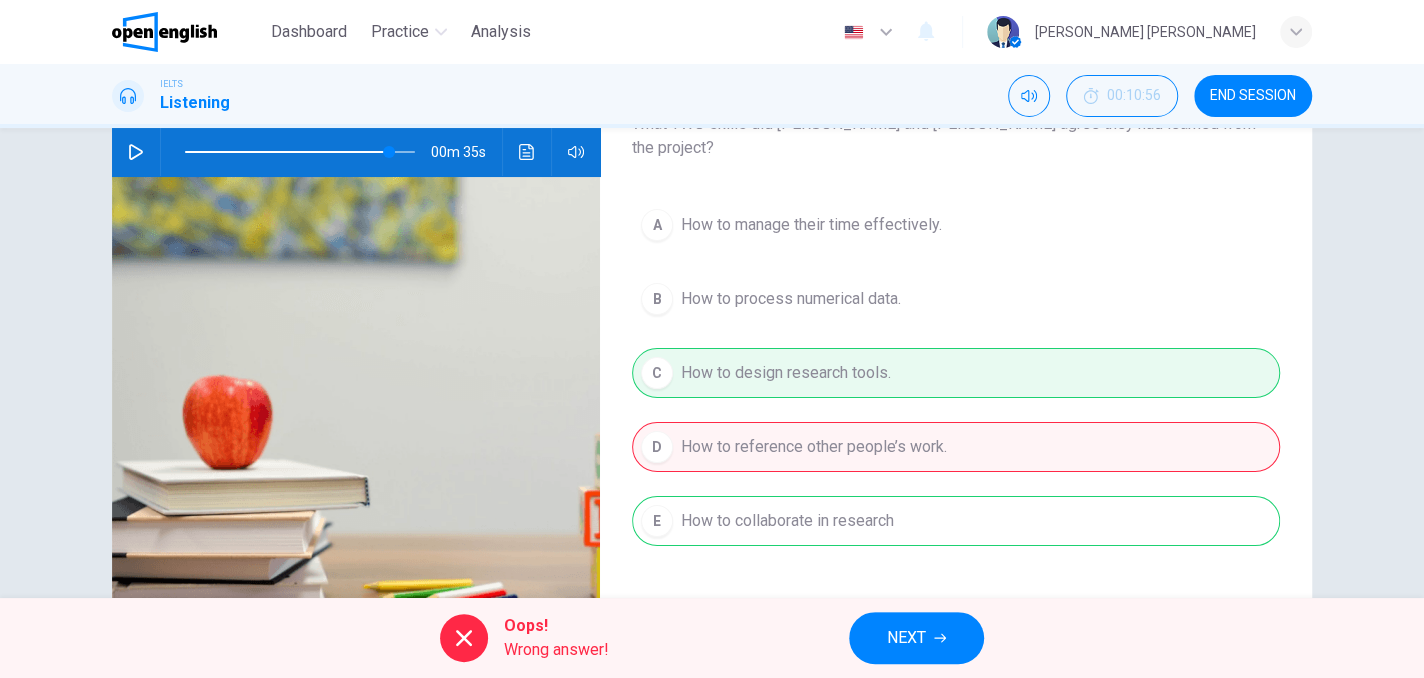 click on "NEXT" at bounding box center (906, 638) 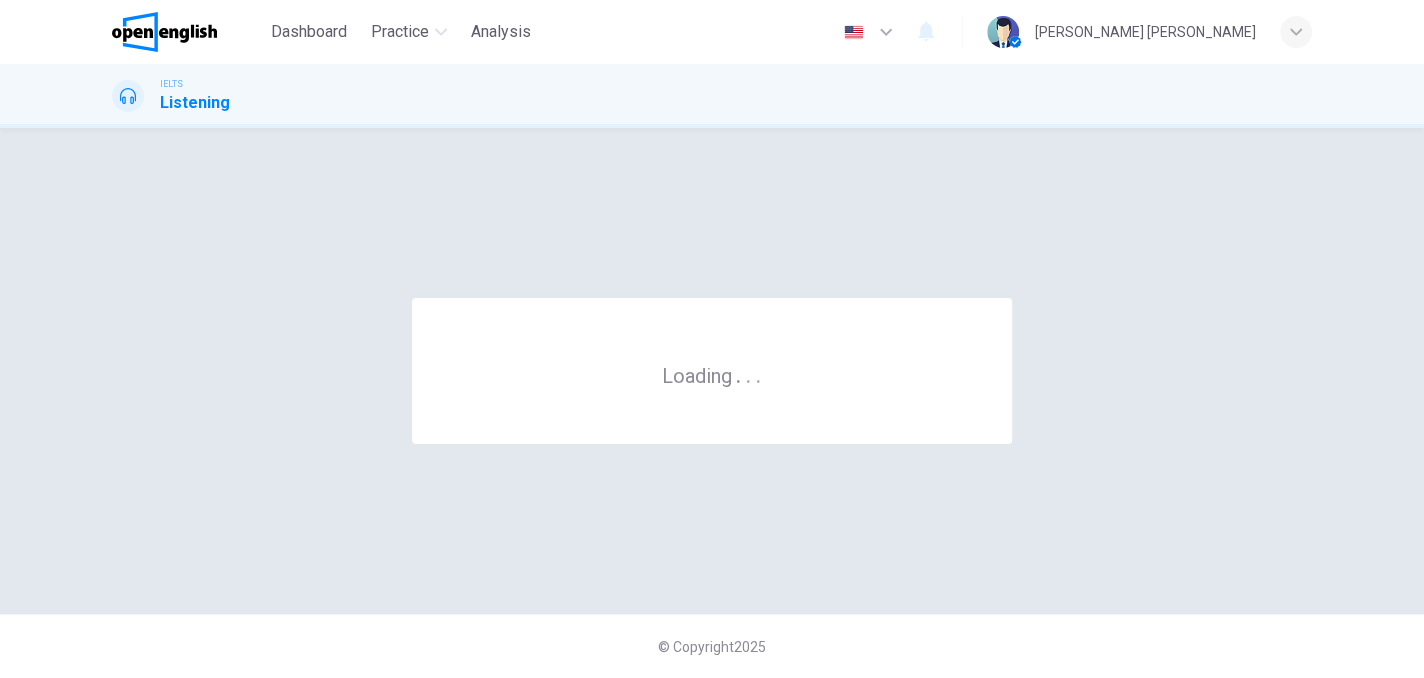 scroll, scrollTop: 0, scrollLeft: 0, axis: both 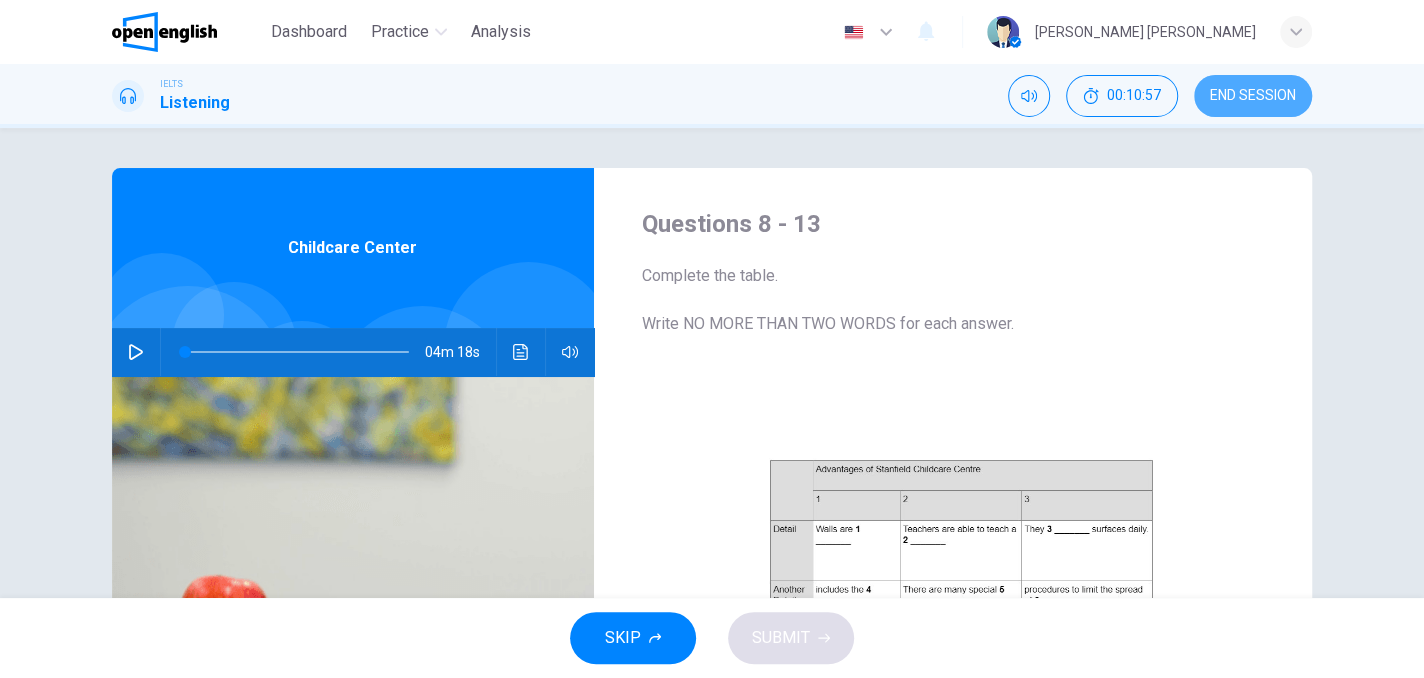 click on "END SESSION" at bounding box center [1253, 96] 